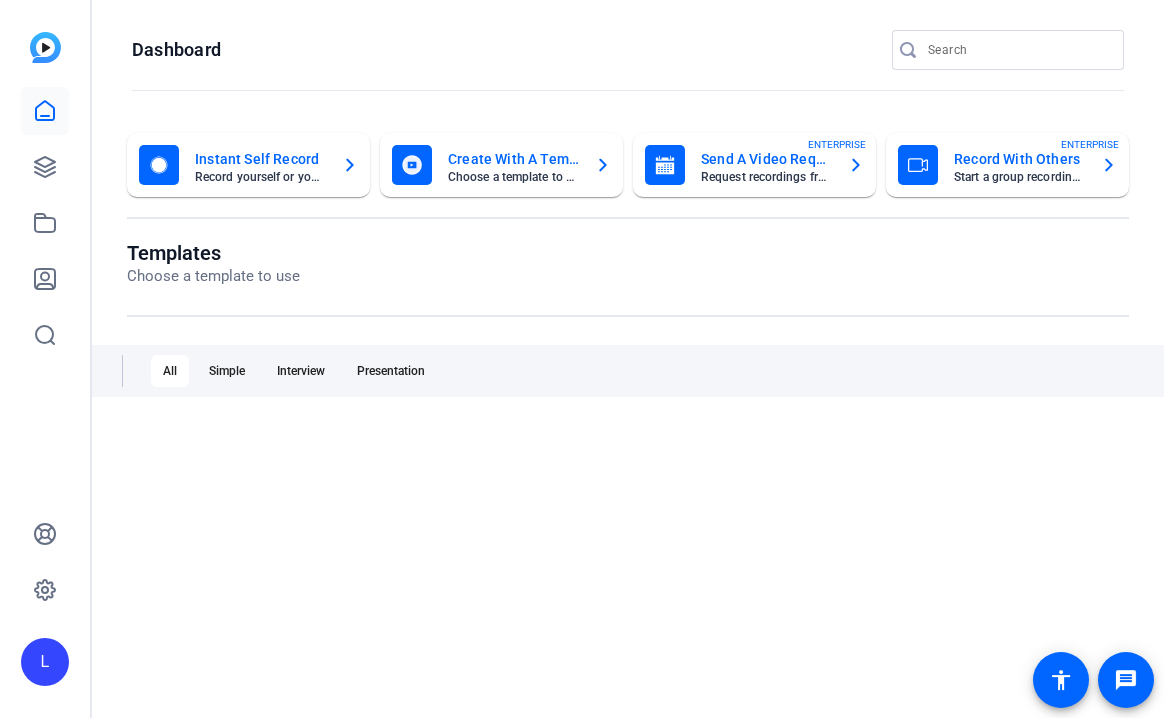 scroll, scrollTop: 0, scrollLeft: 0, axis: both 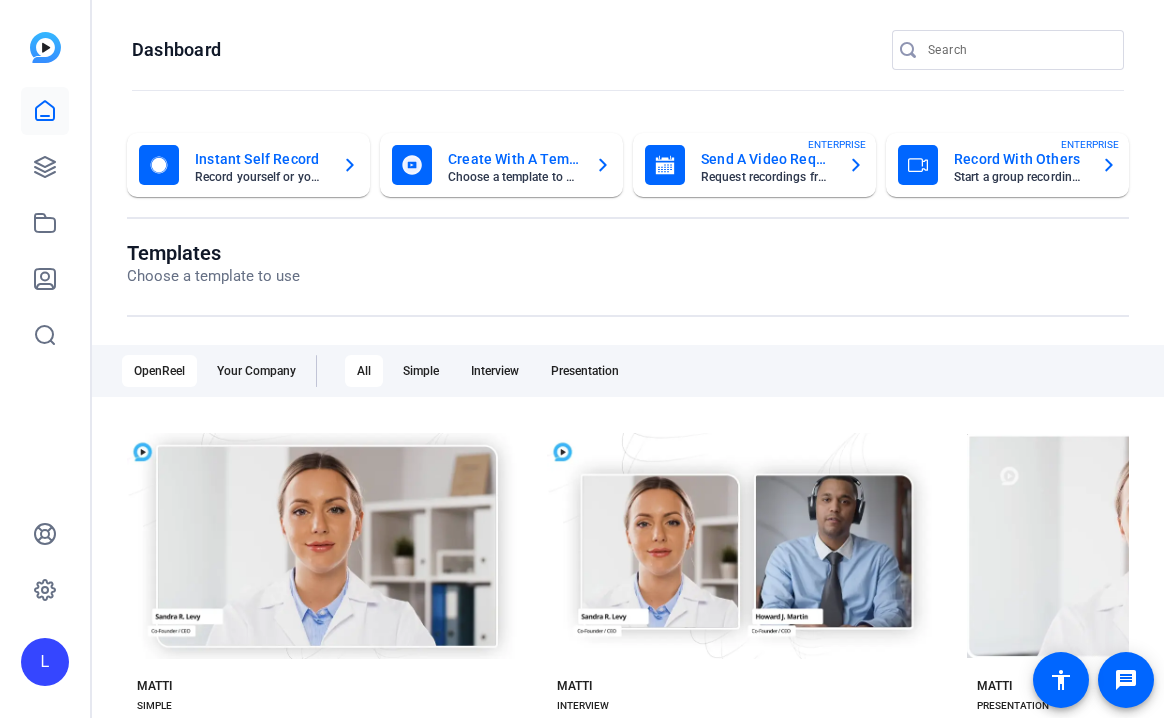 click on "L" 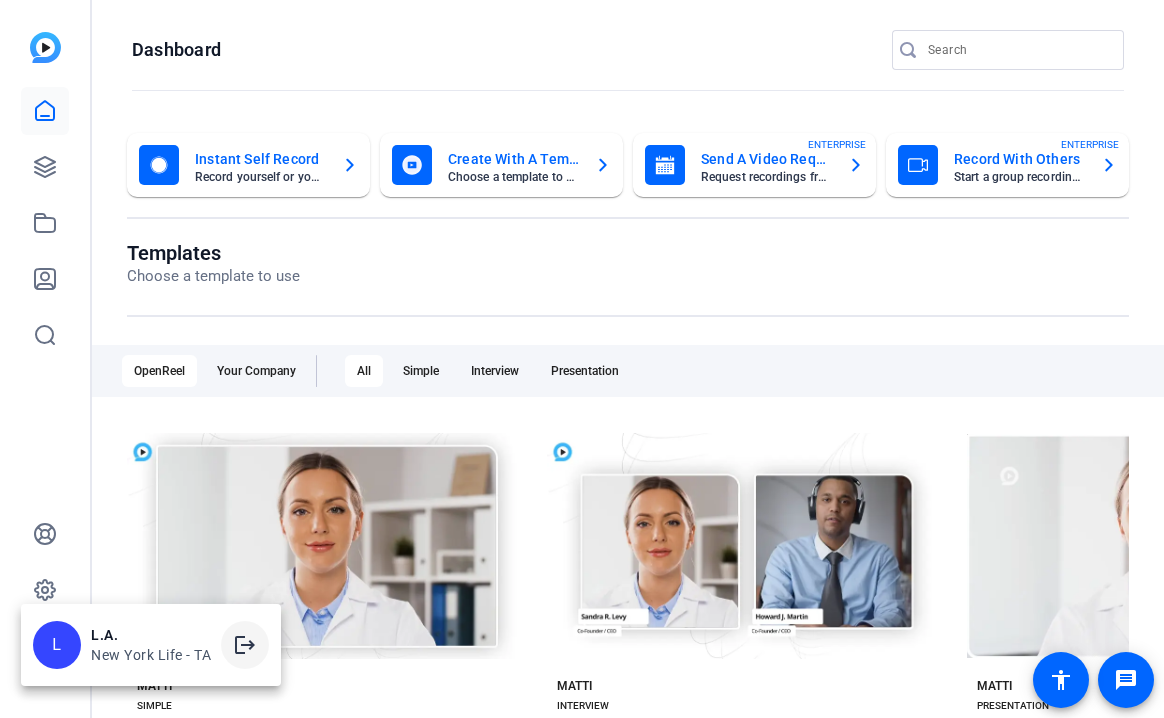 click on "logout" at bounding box center [245, 645] 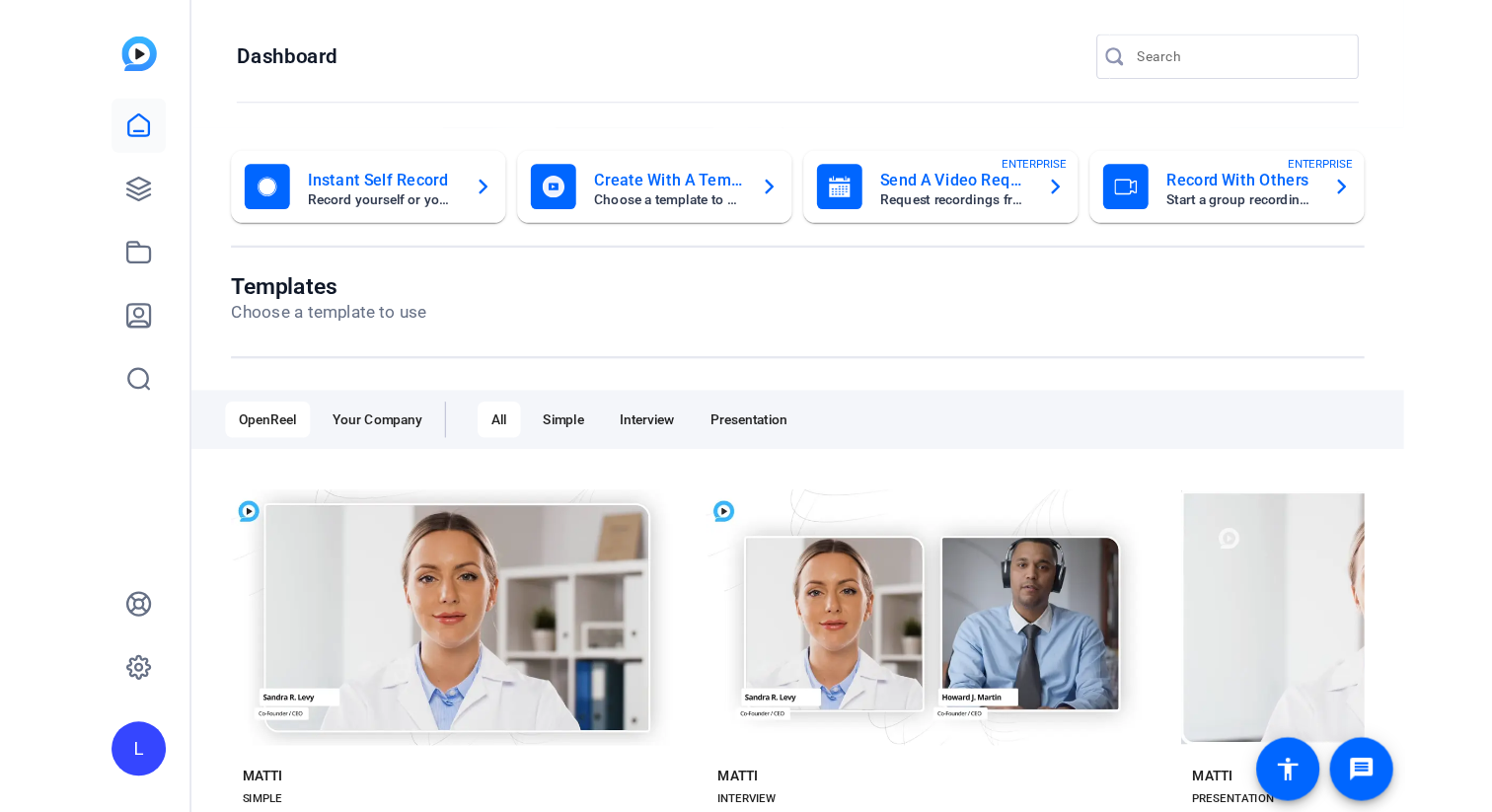 scroll, scrollTop: 0, scrollLeft: 0, axis: both 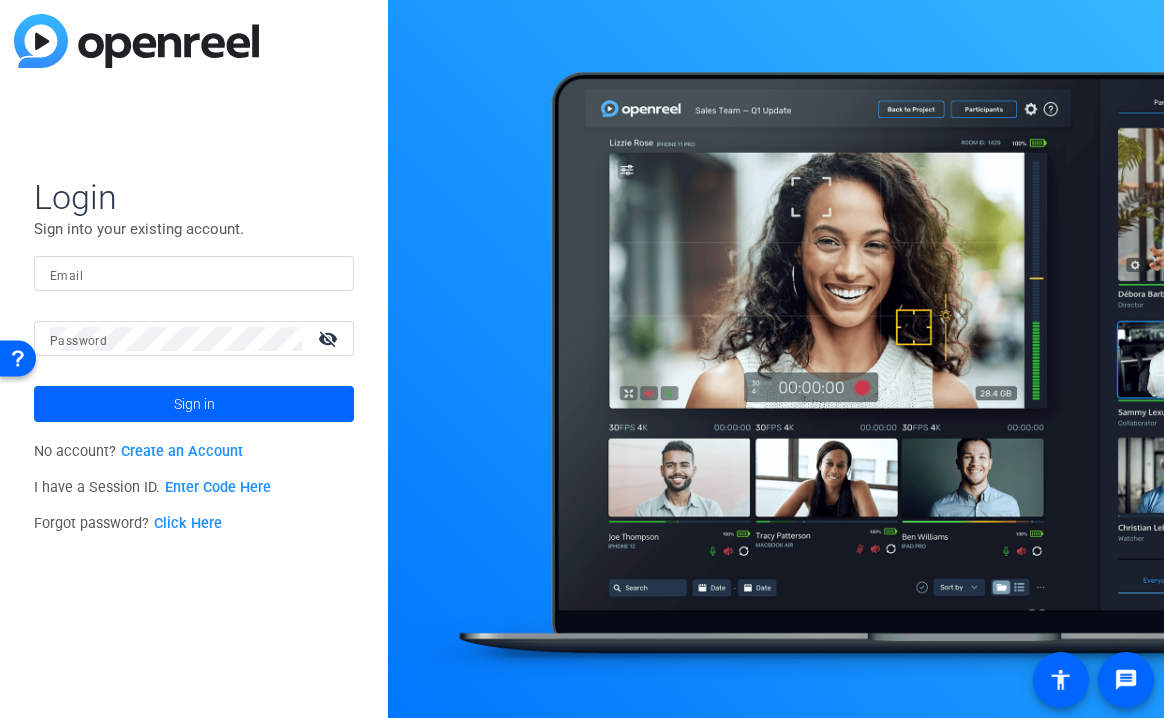 type on "lisaanna_v_maust@newyorklife.com" 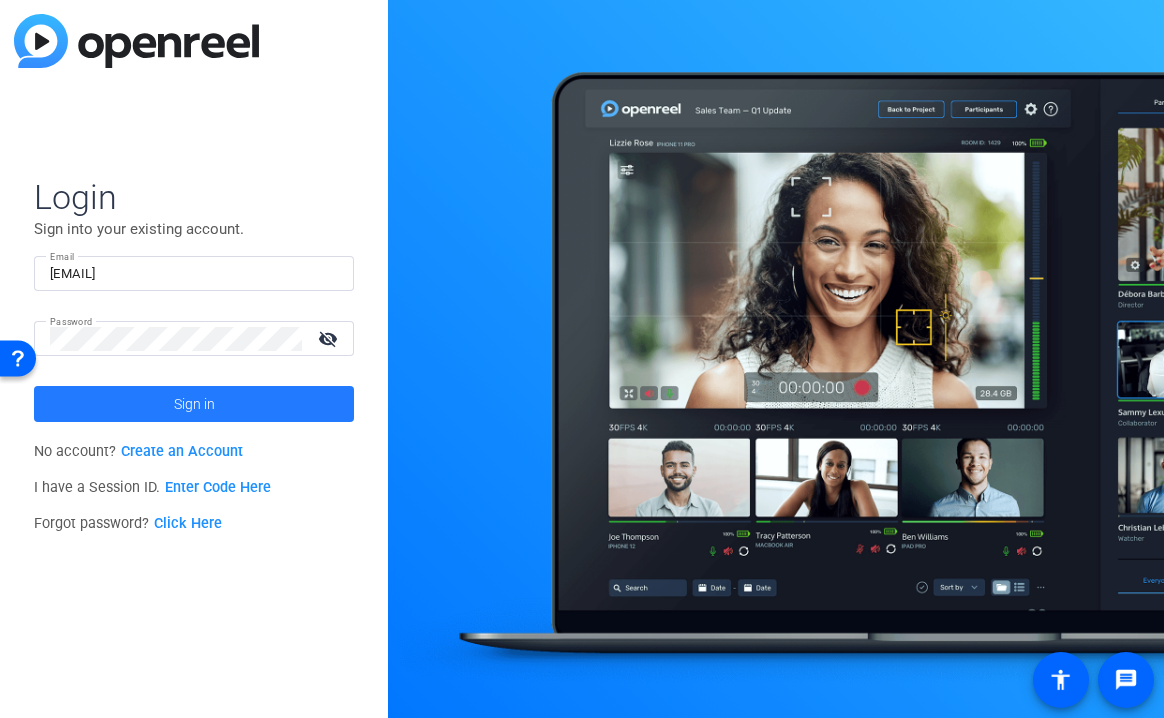 click 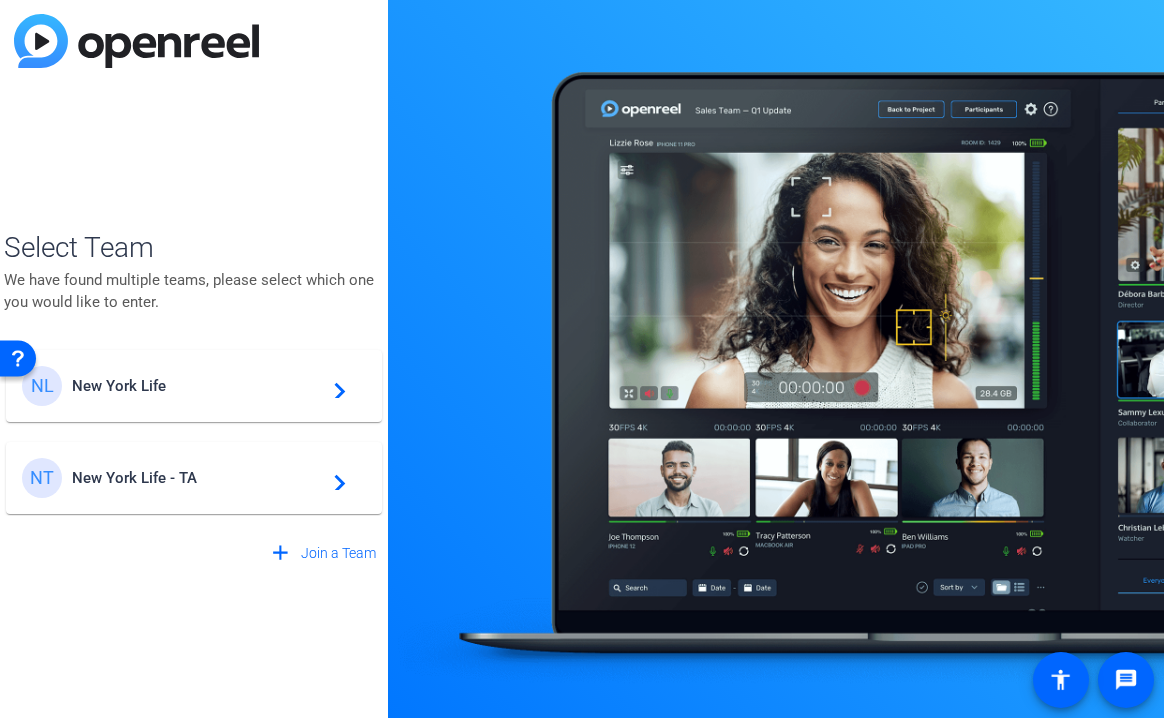 click on "New York Life" 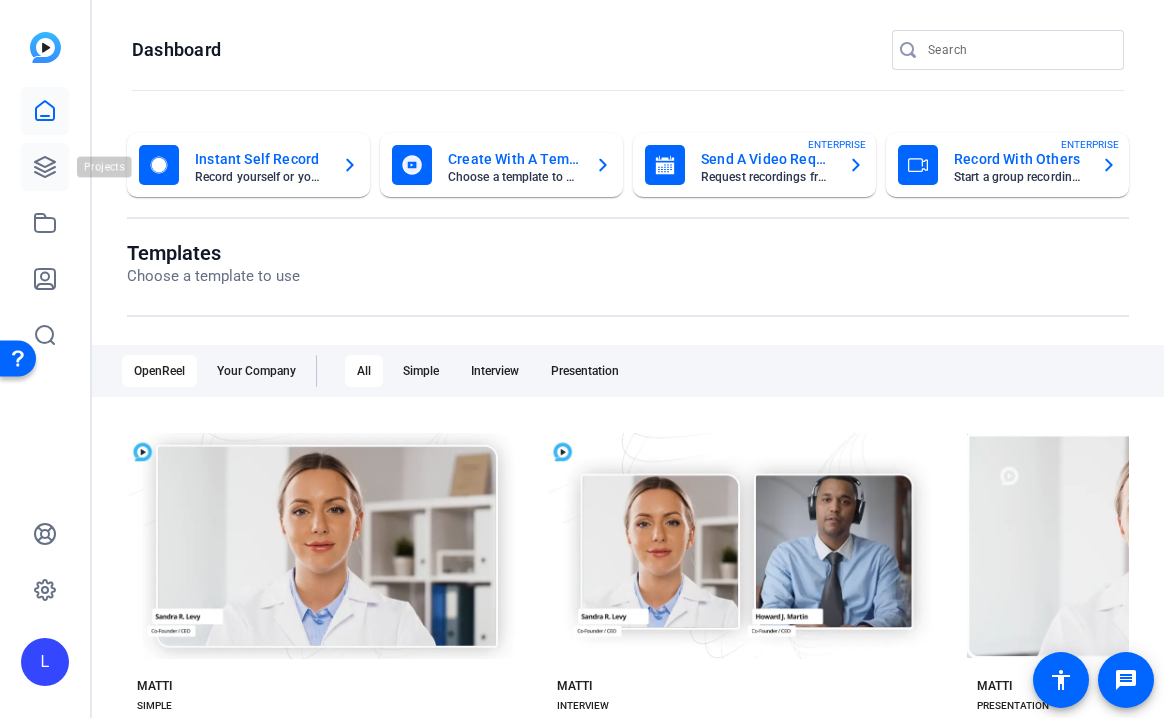 click 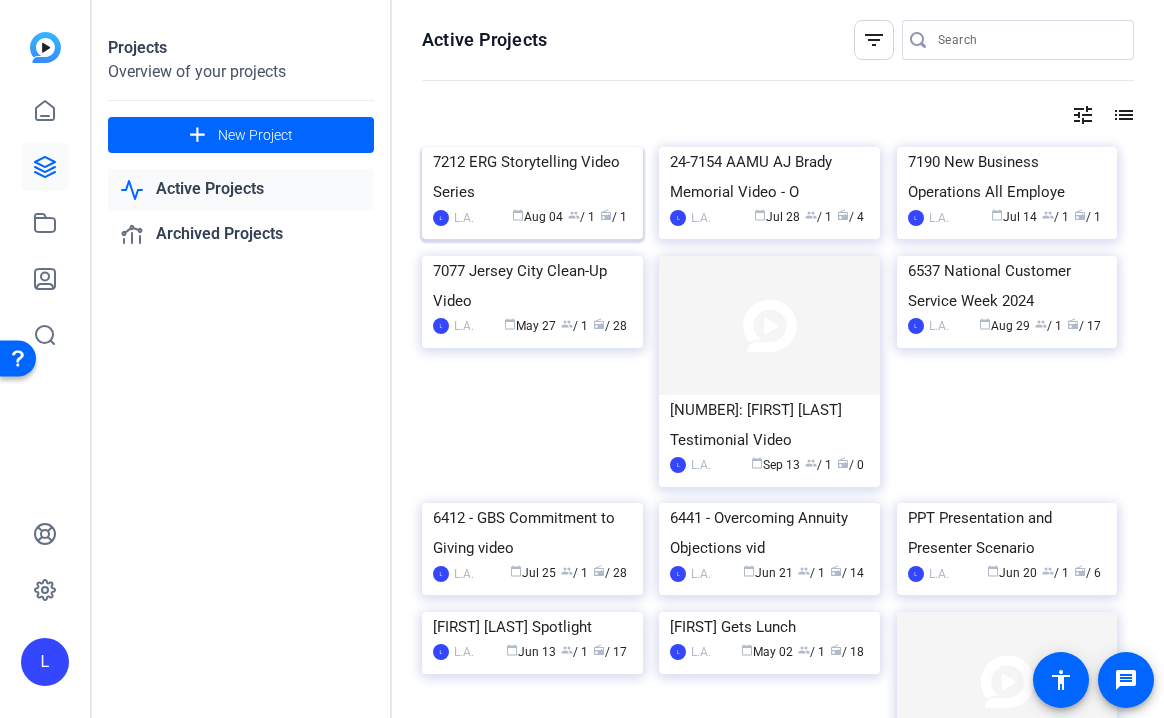 click 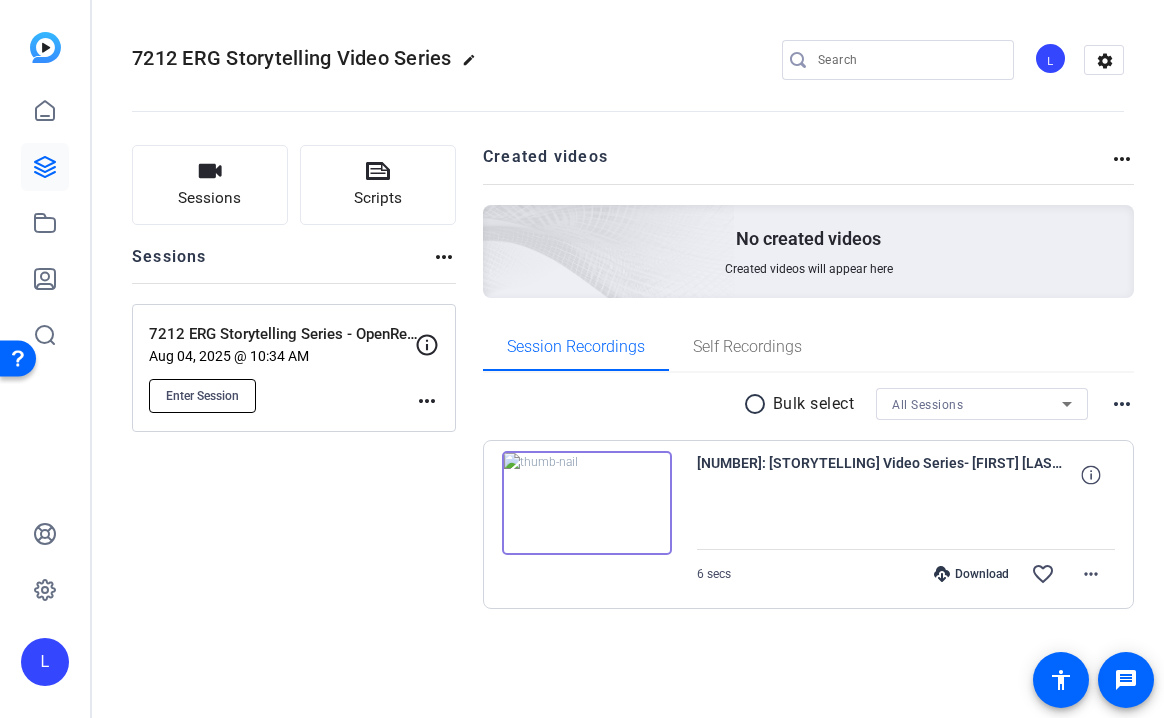 click on "Enter Session" 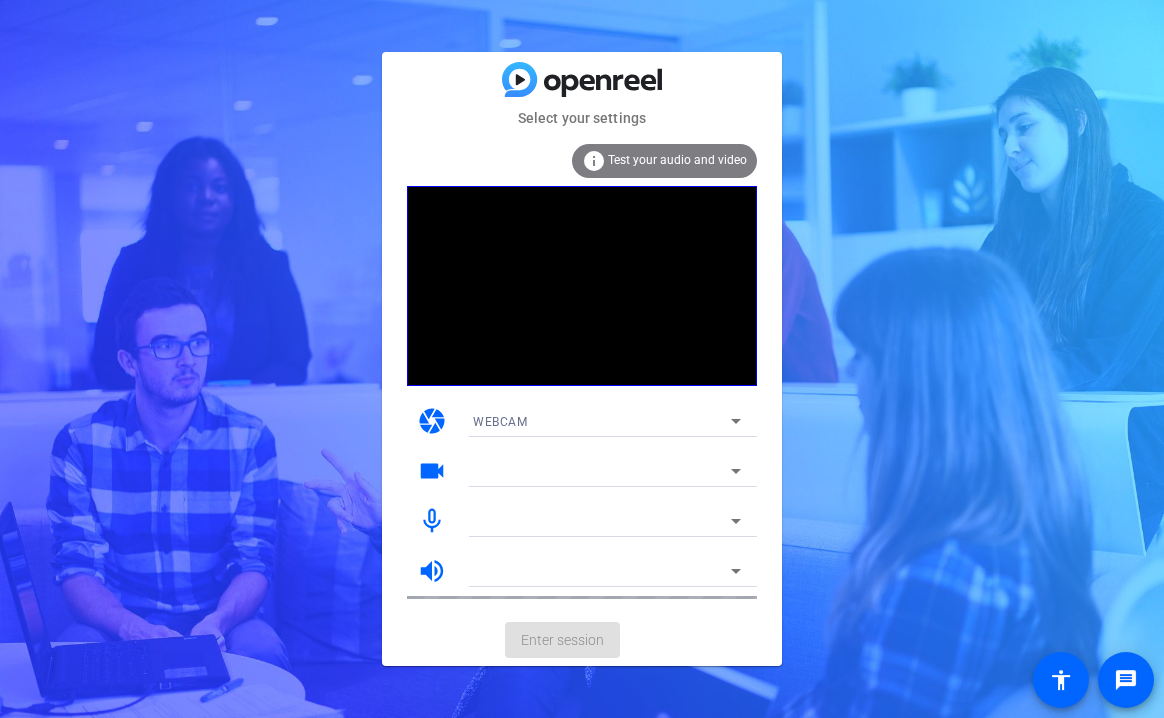scroll, scrollTop: 0, scrollLeft: 0, axis: both 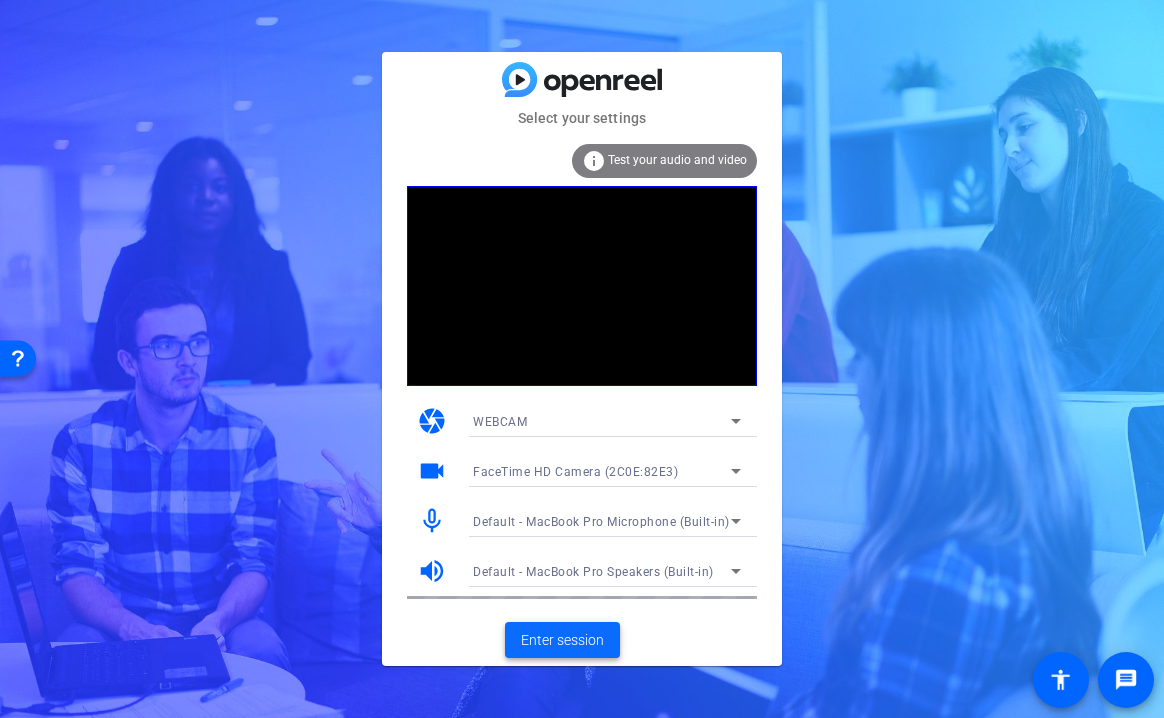 click on "Enter session" 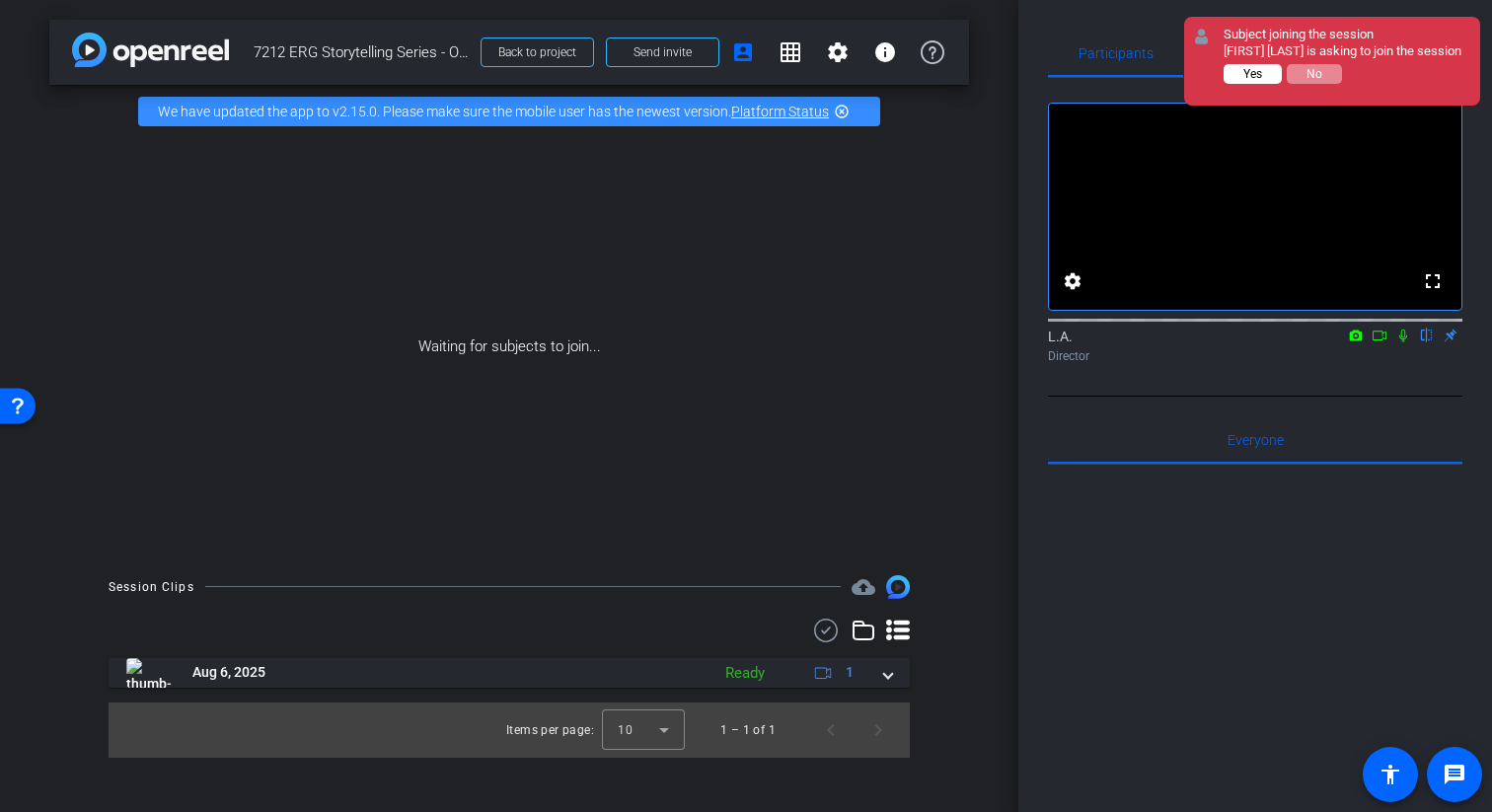 click on "Yes" at bounding box center [1252, 74] 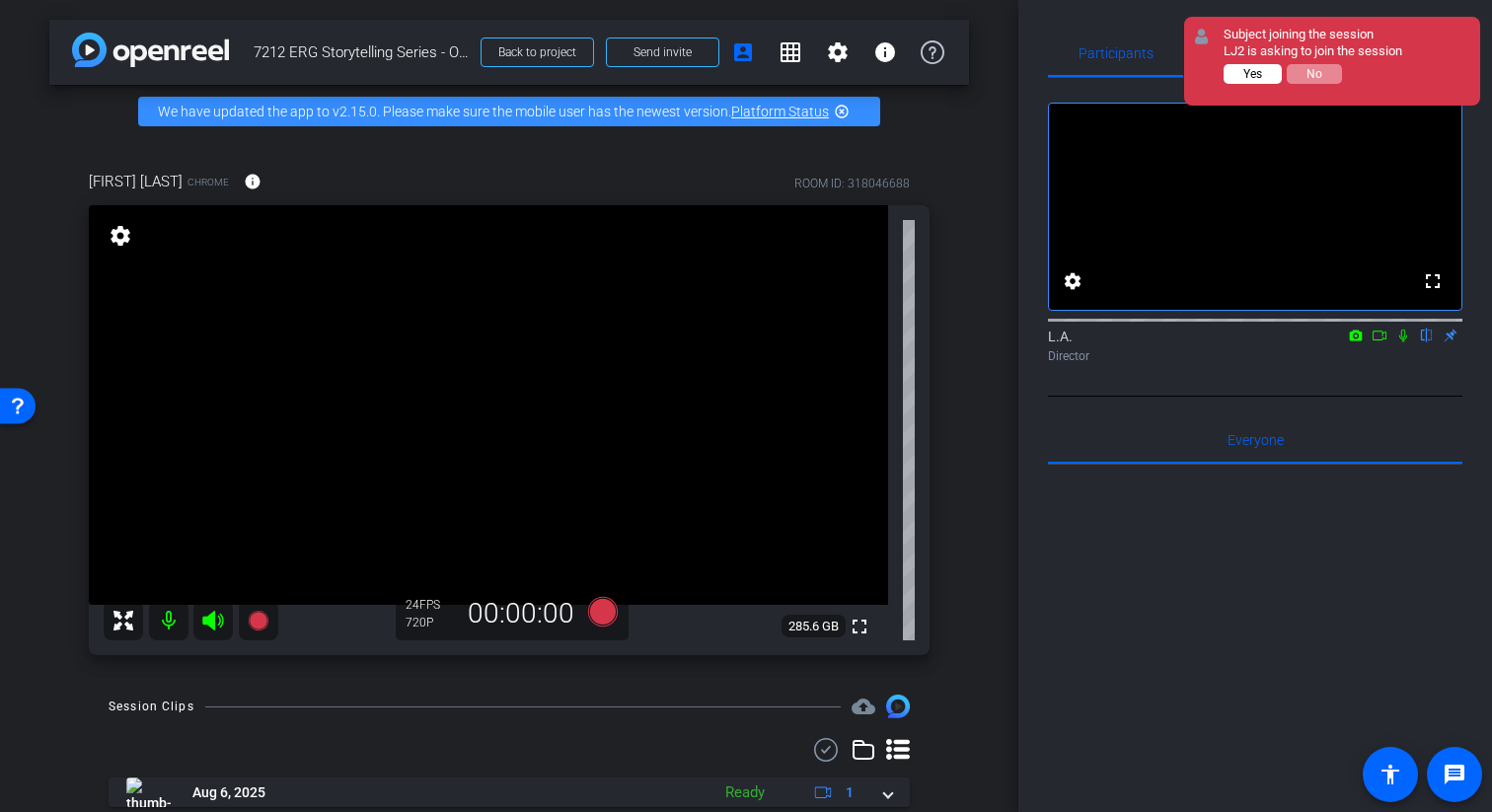 click on "Yes" at bounding box center [1252, 74] 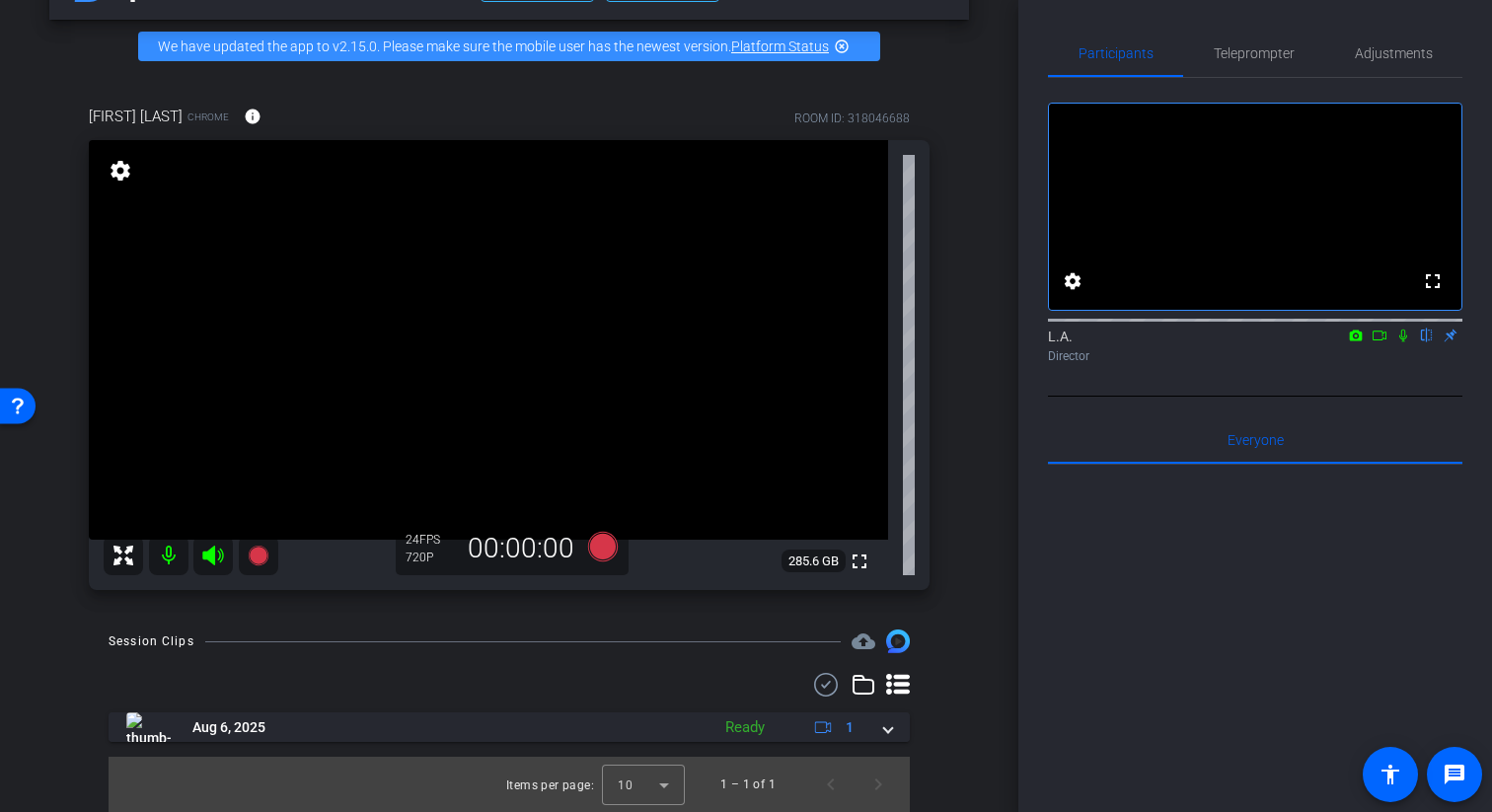 scroll, scrollTop: 65, scrollLeft: 0, axis: vertical 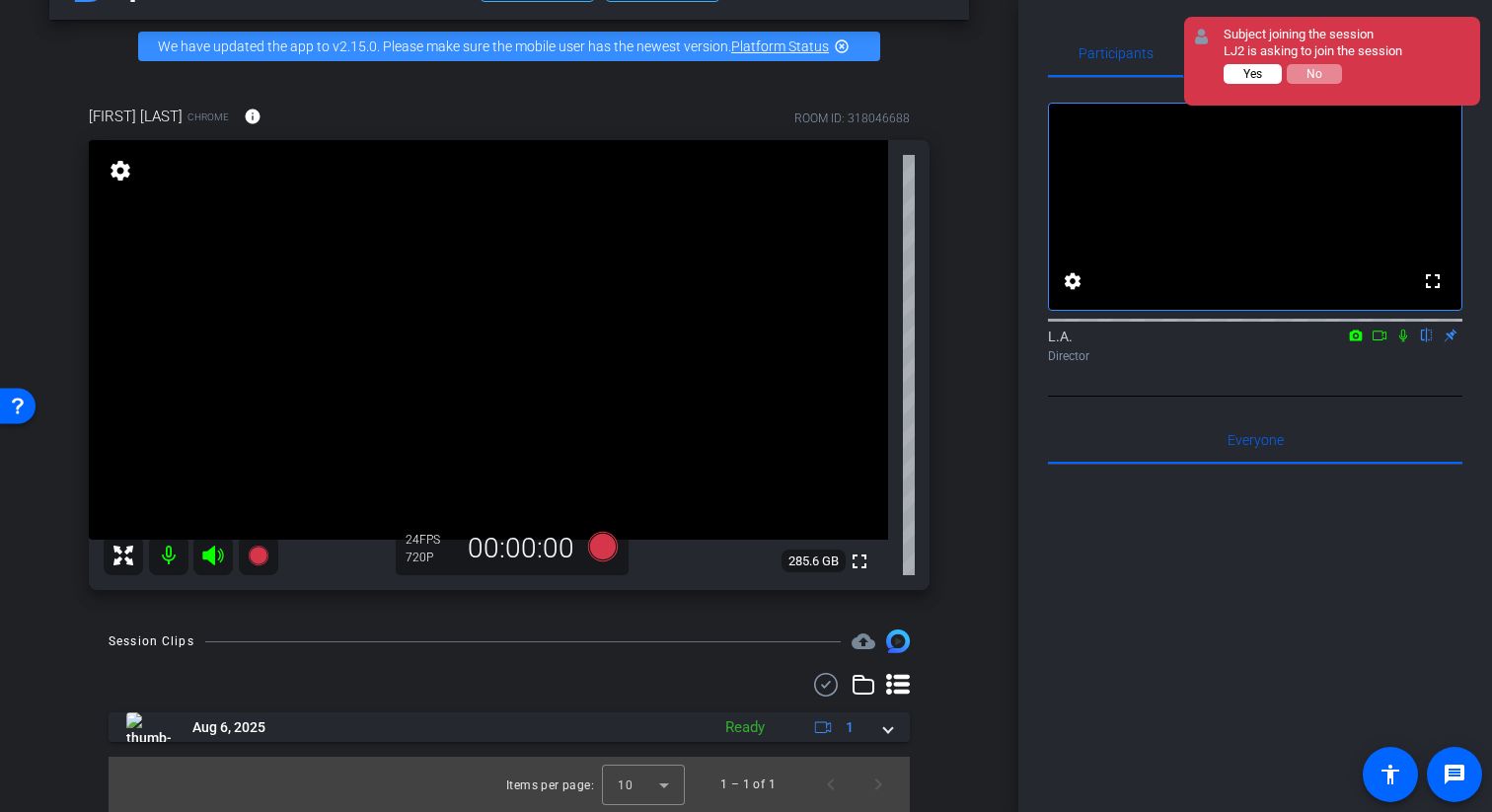 click on "Yes" at bounding box center (1252, 74) 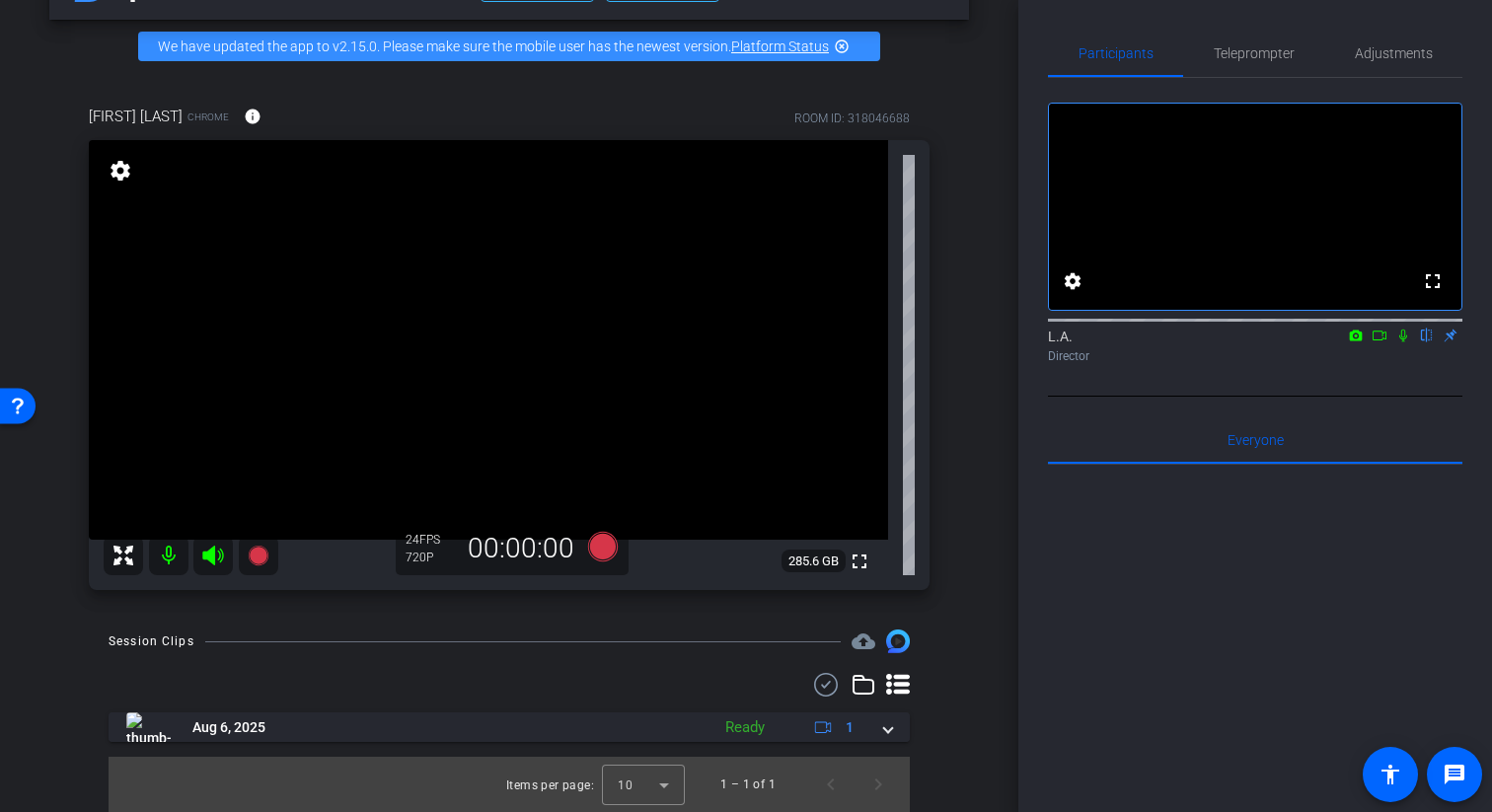 scroll, scrollTop: 166, scrollLeft: 0, axis: vertical 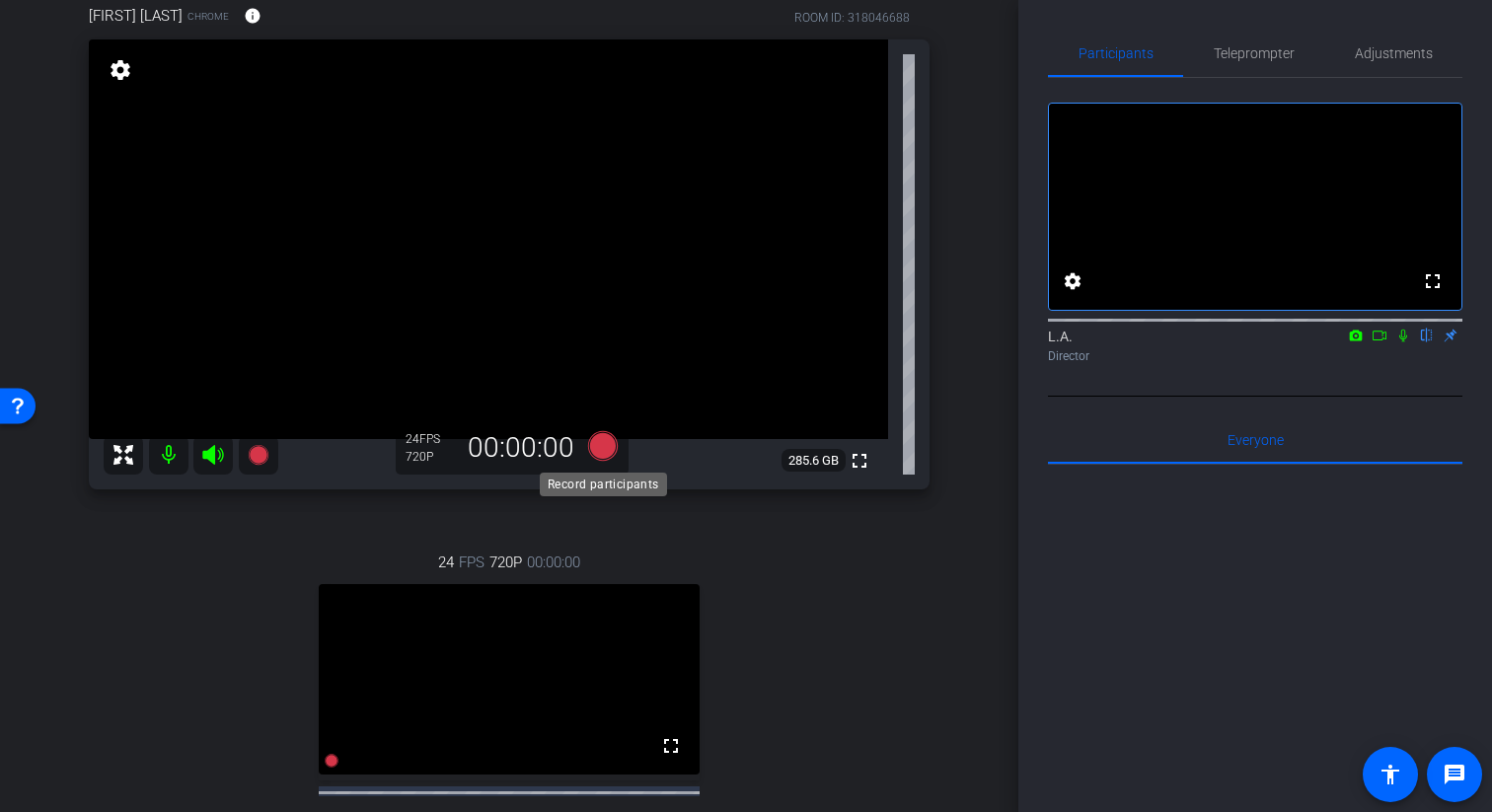 click 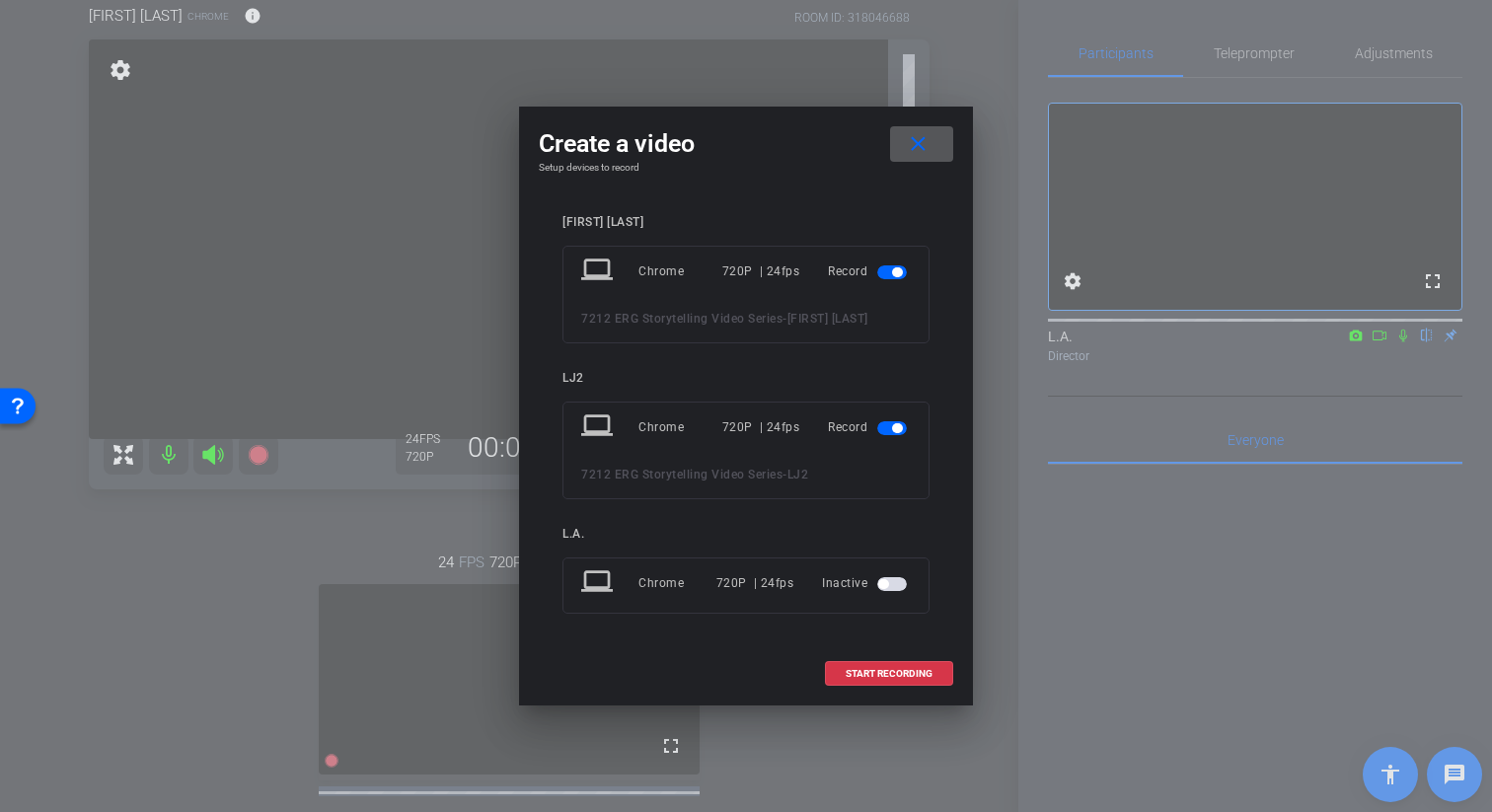 click at bounding box center (922, 144) 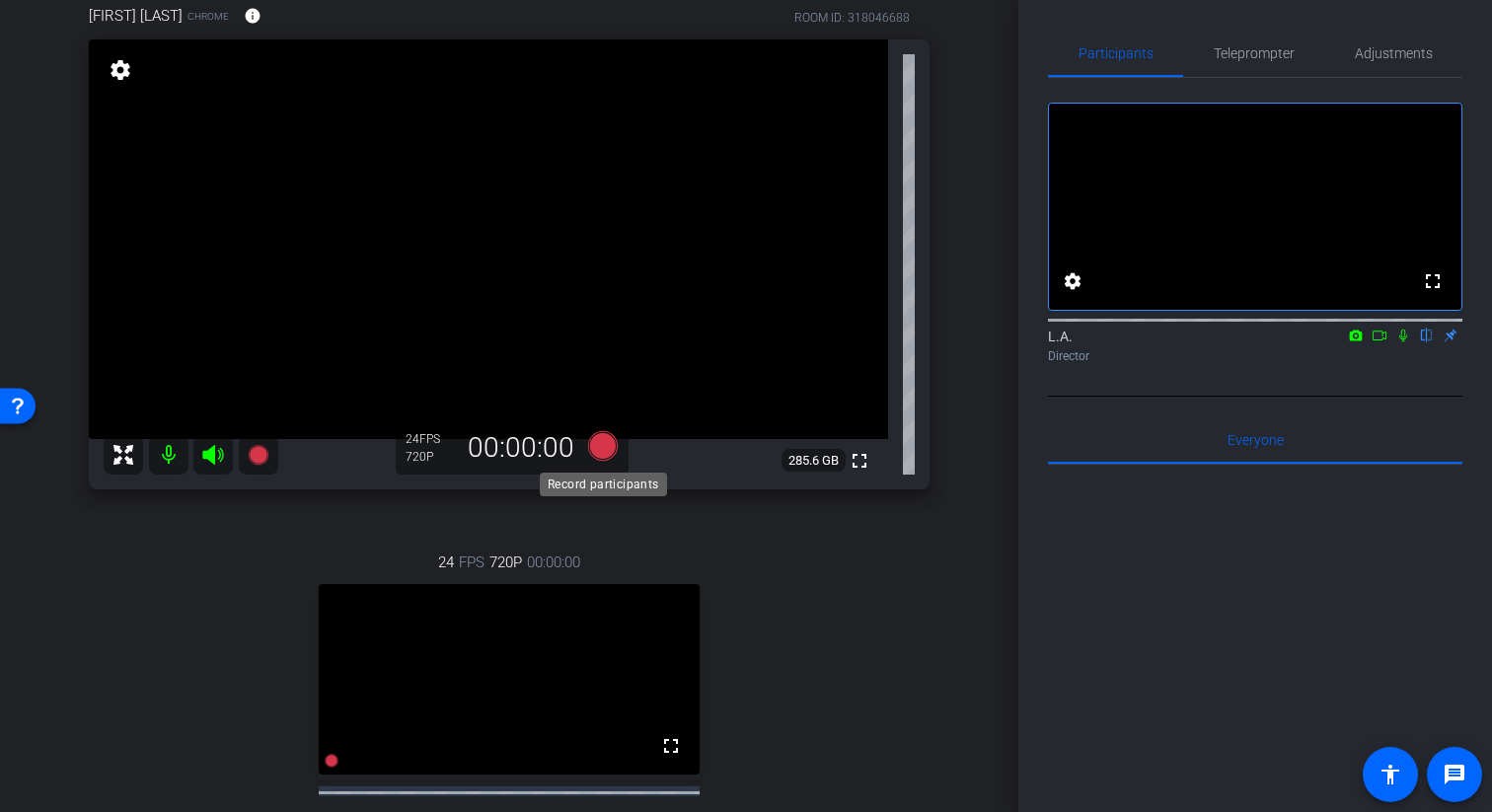 click 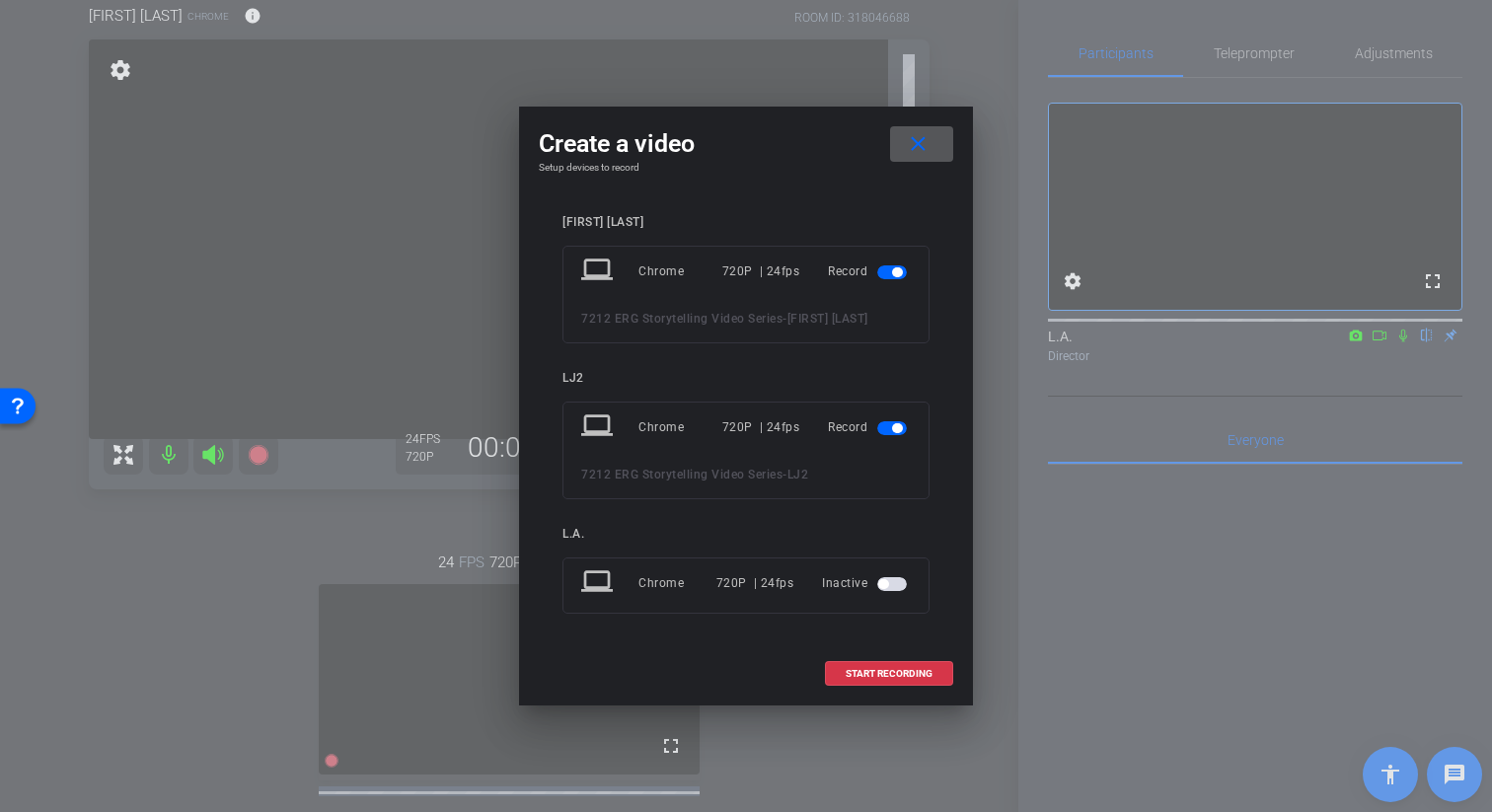 click at bounding box center (892, 428) 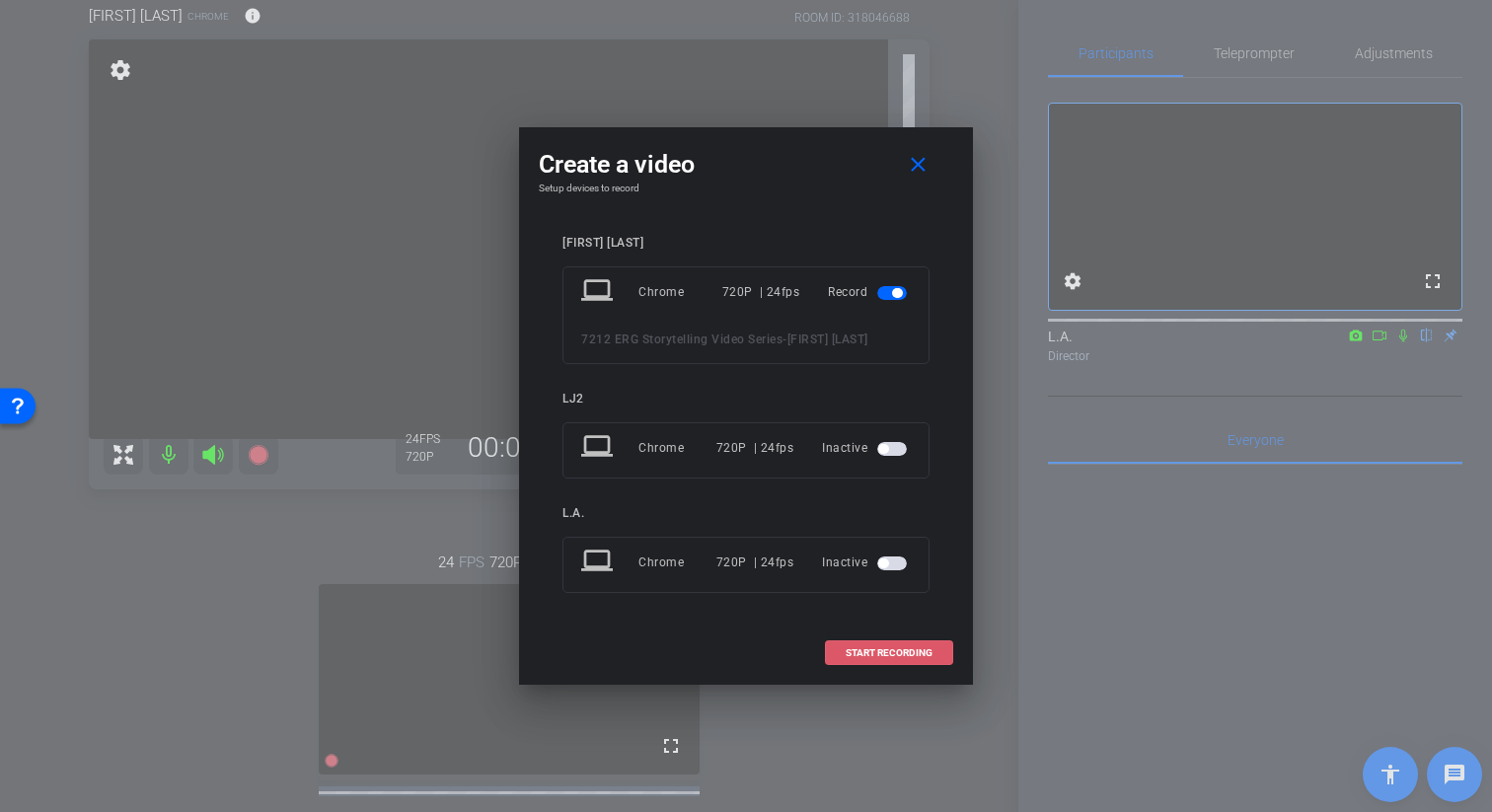 click on "START RECORDING" at bounding box center [889, 653] 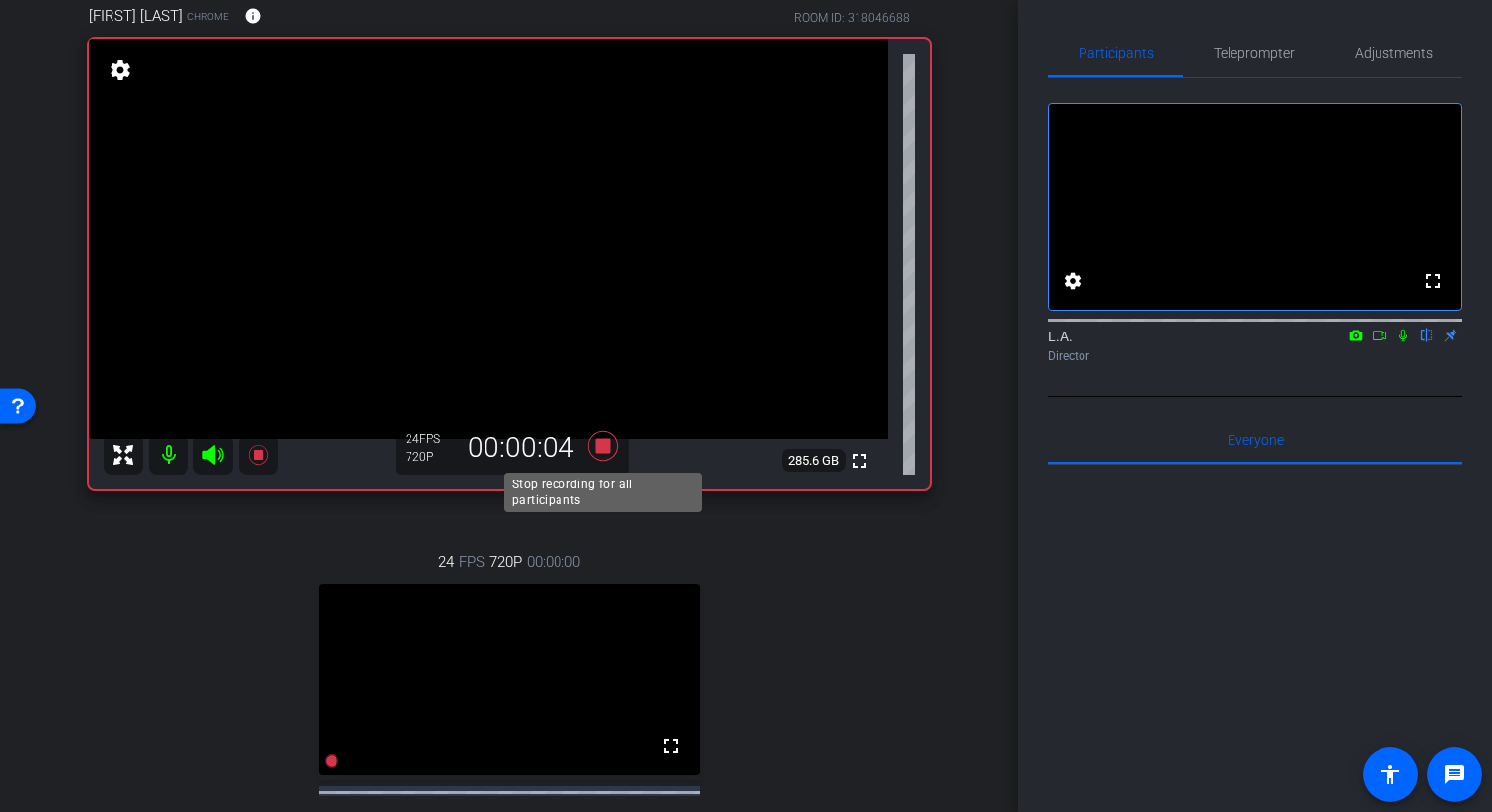 click 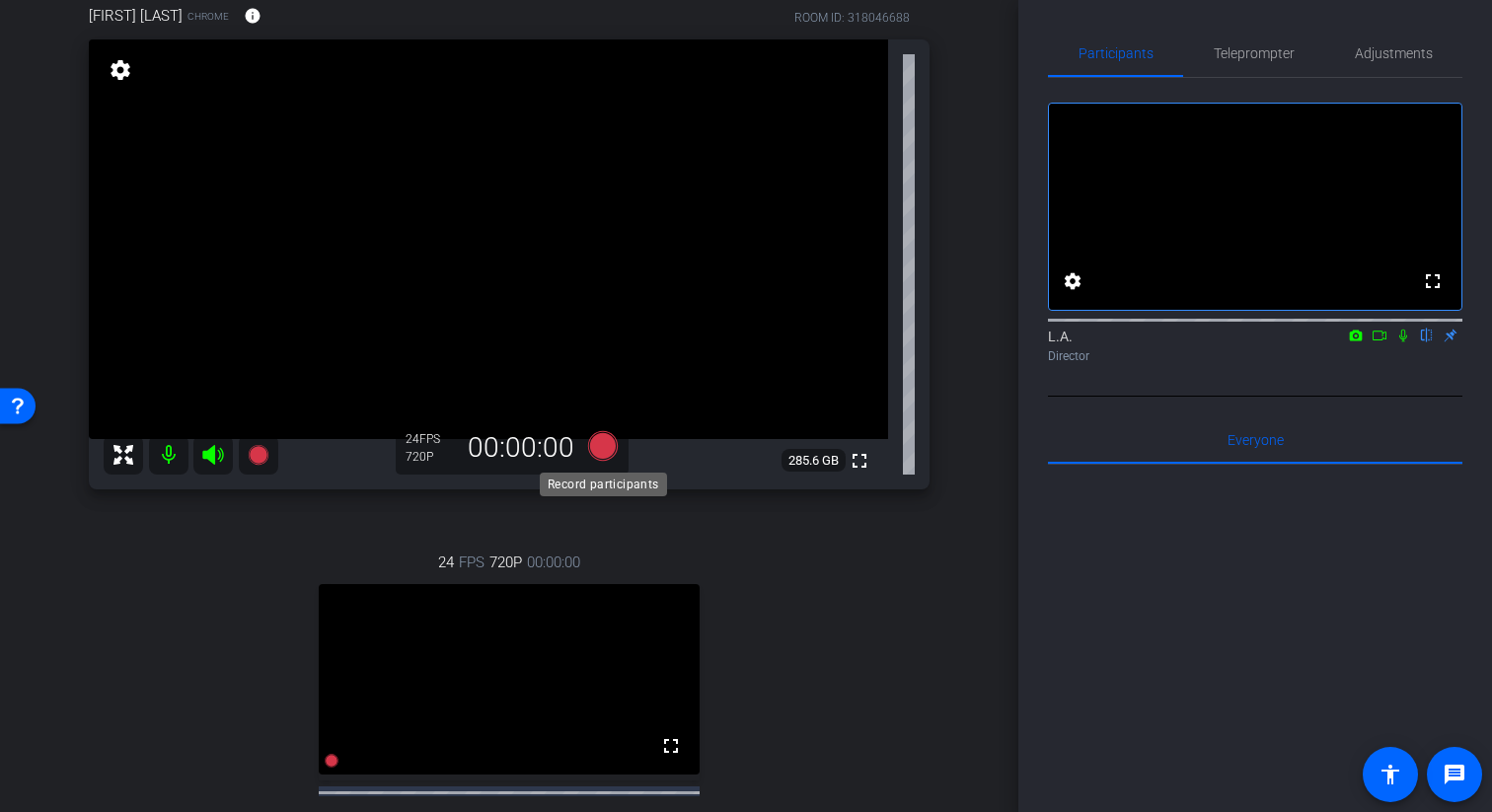 click 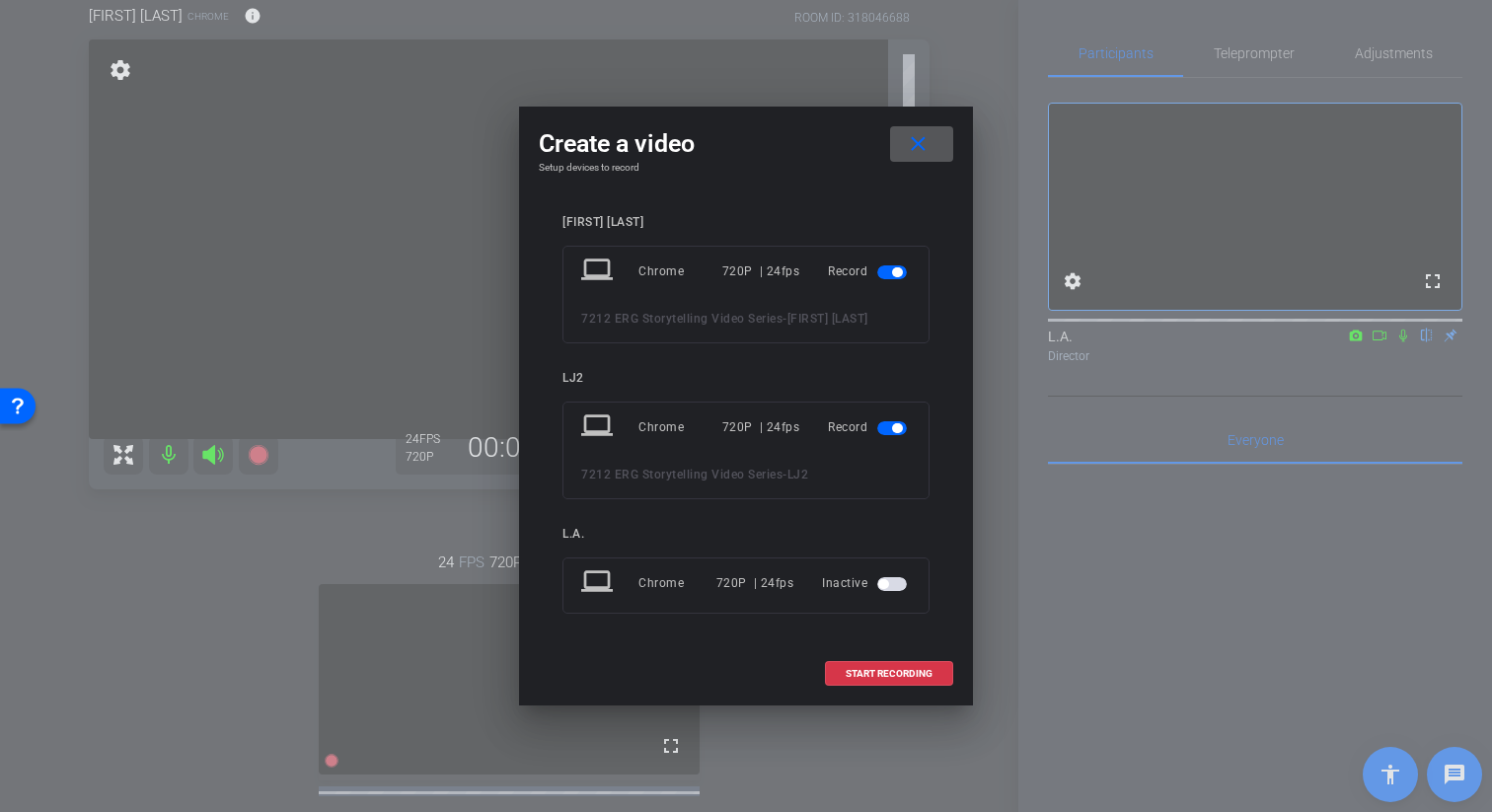 click at bounding box center [892, 428] 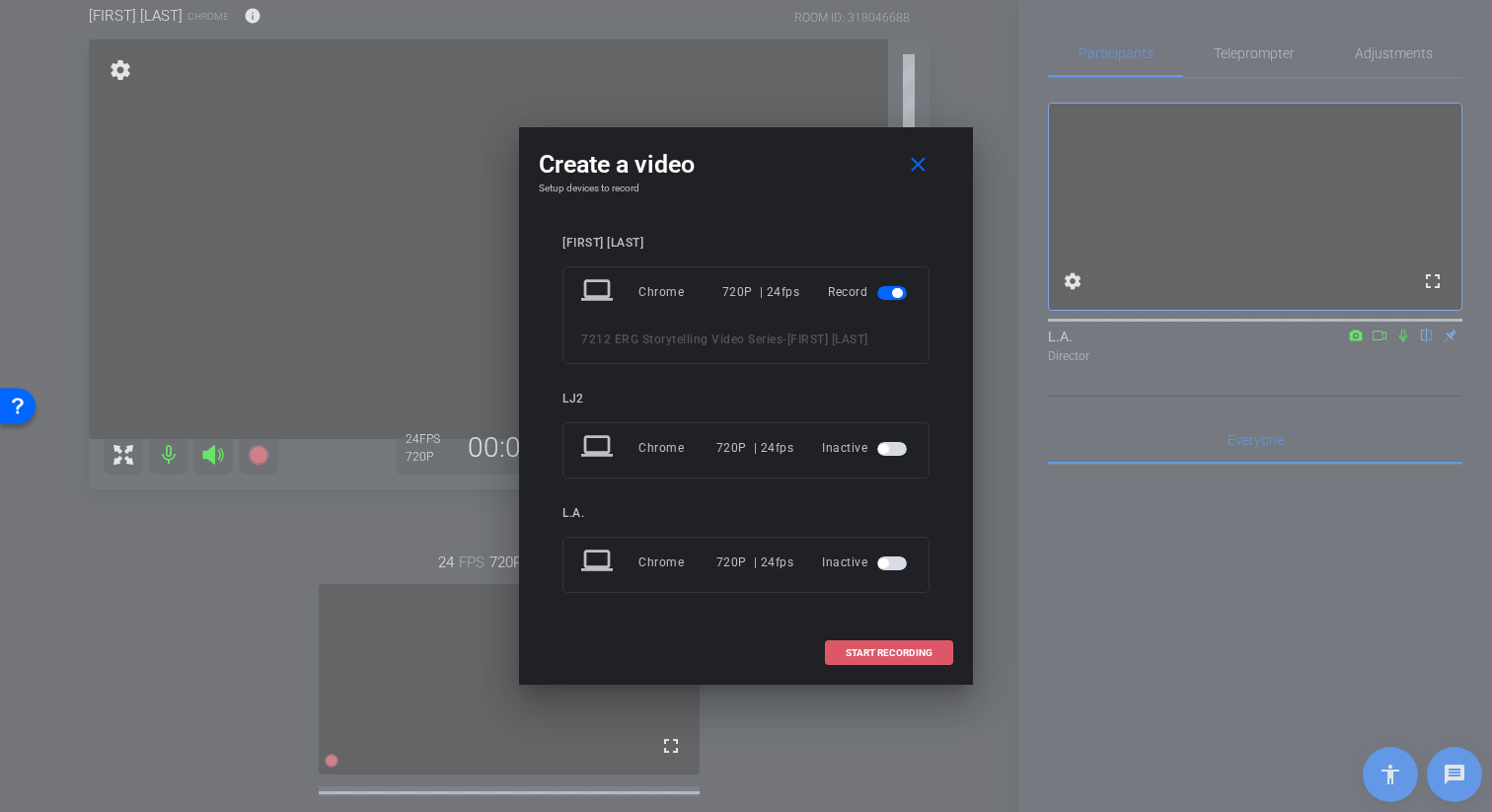click at bounding box center [889, 653] 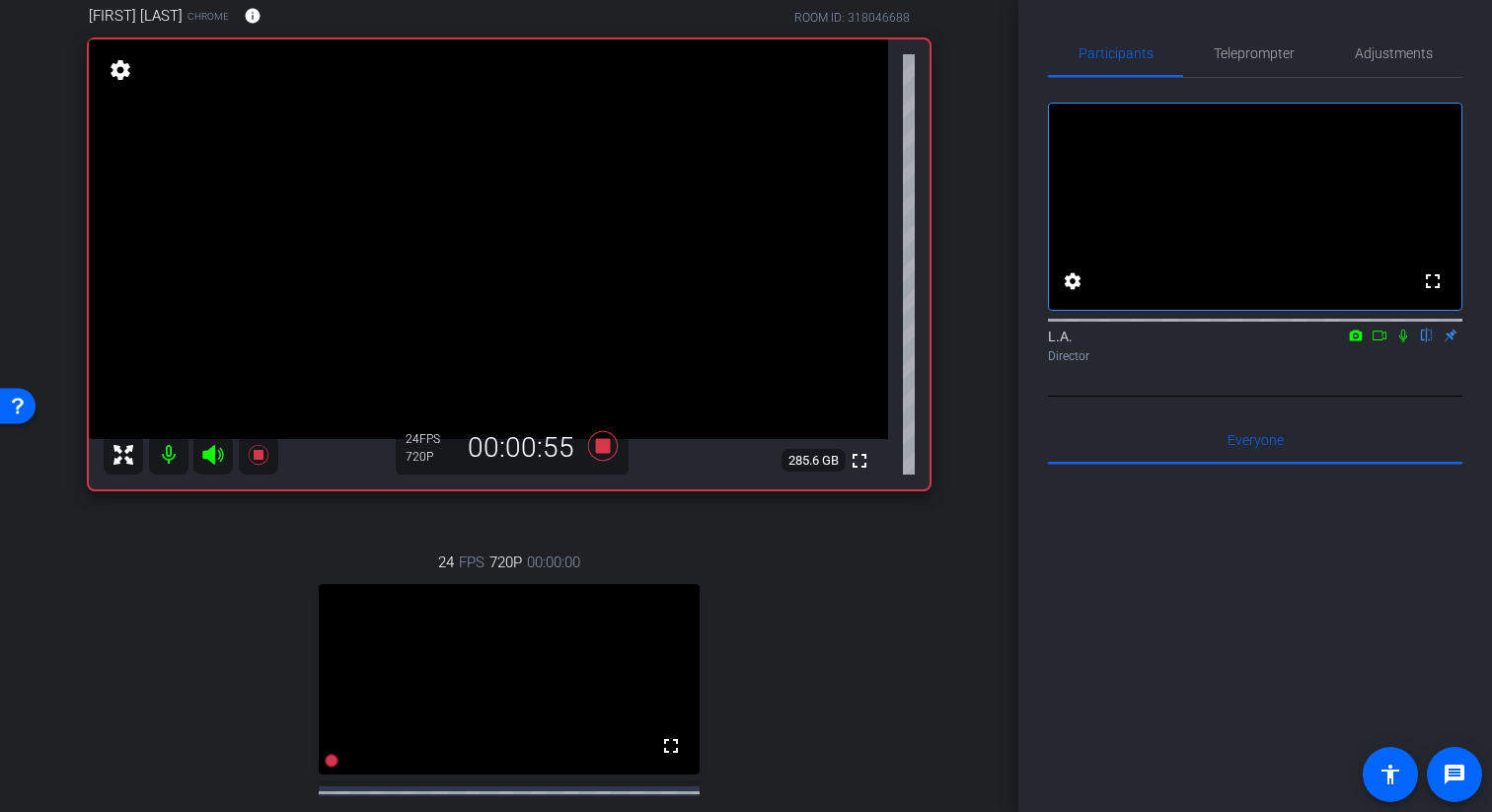 click 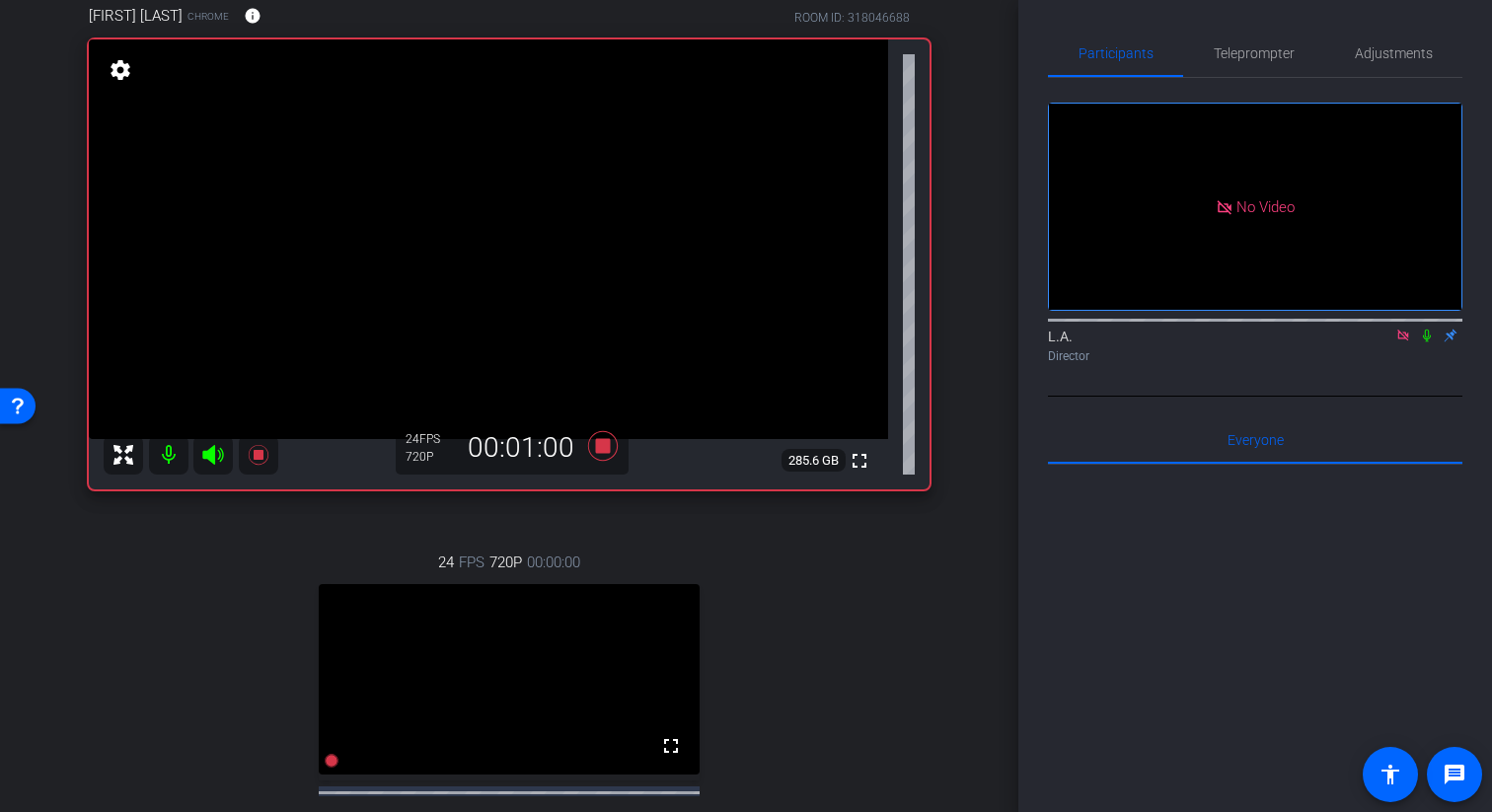 click 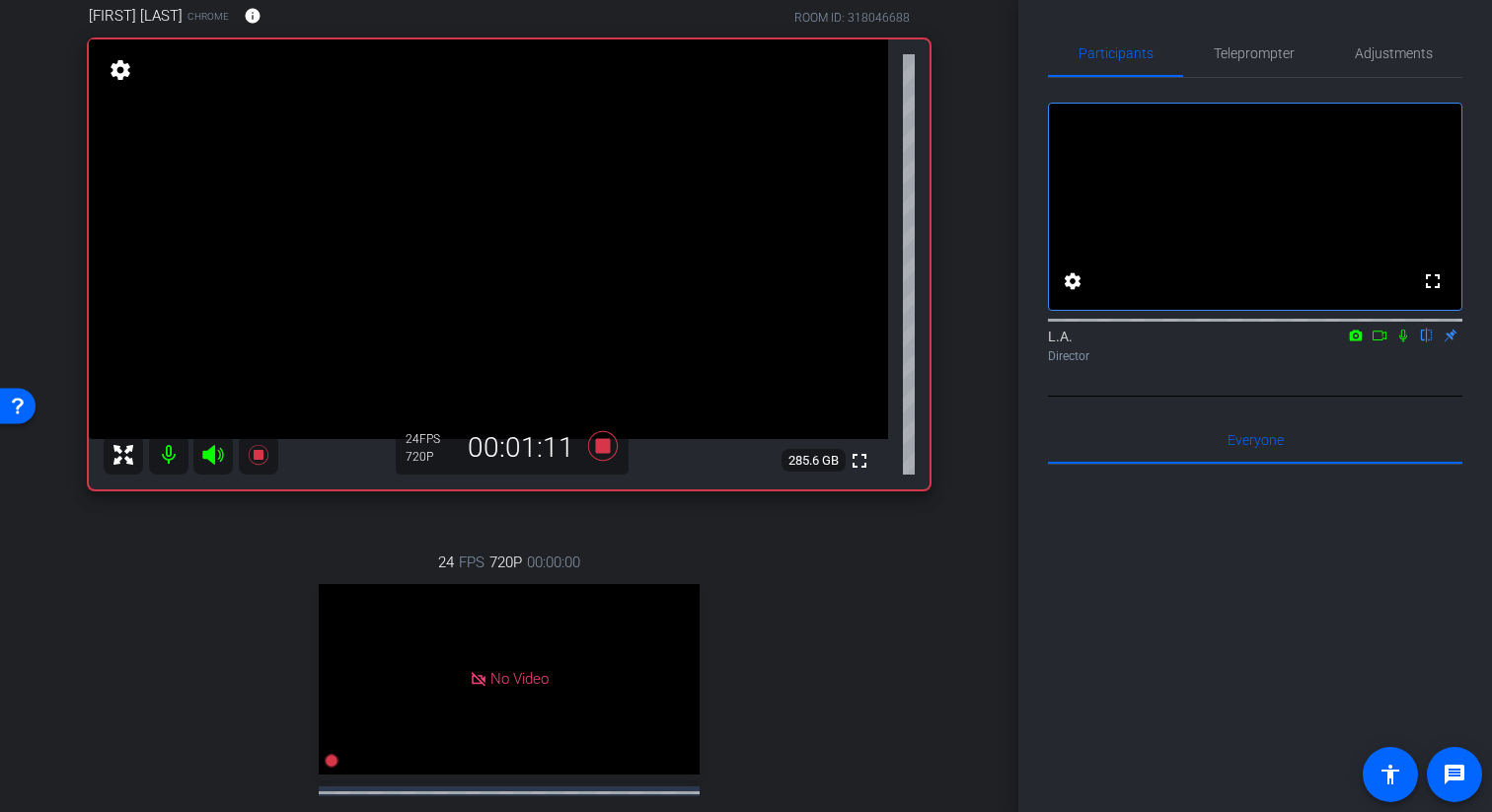 click 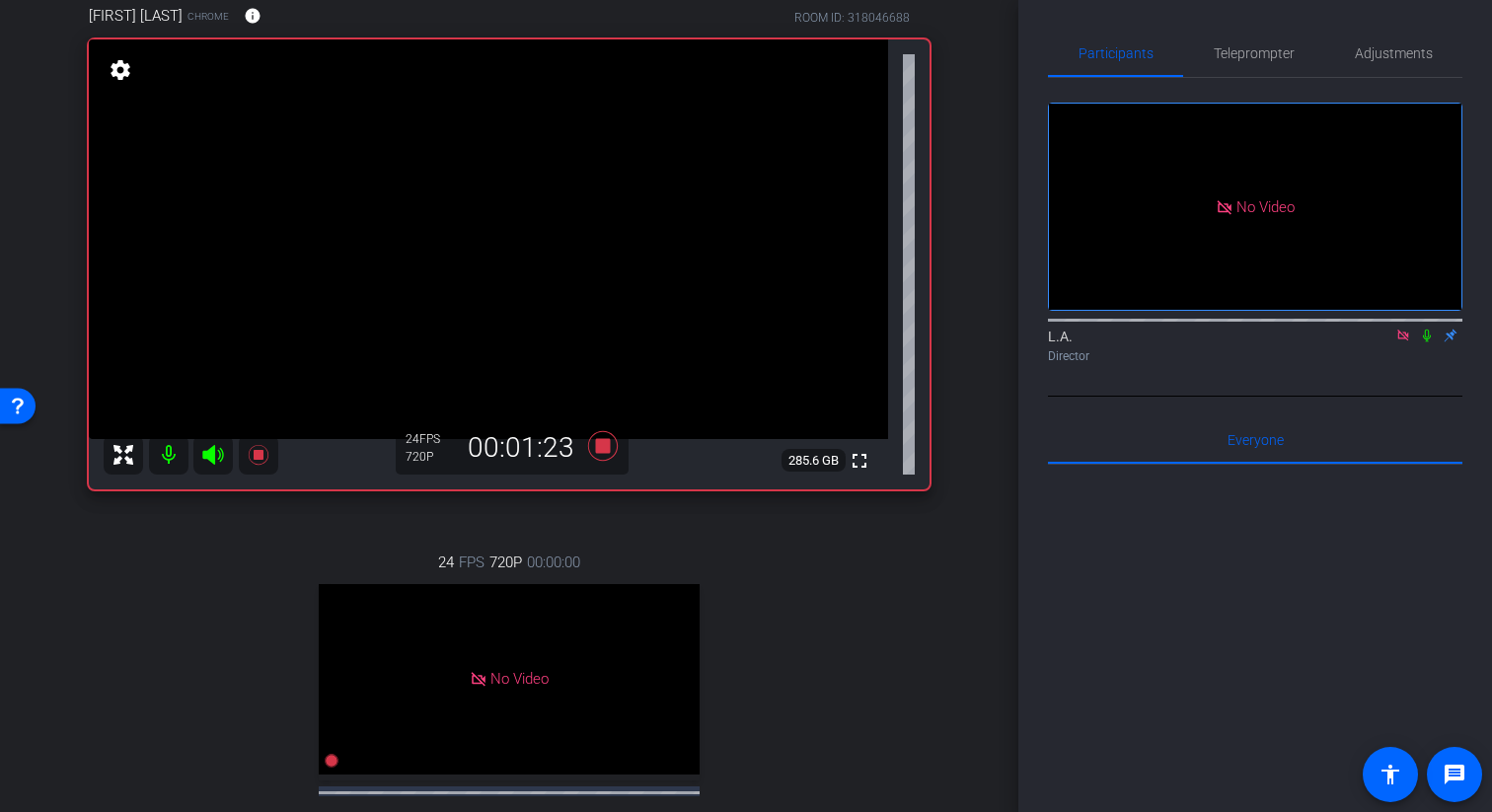 click 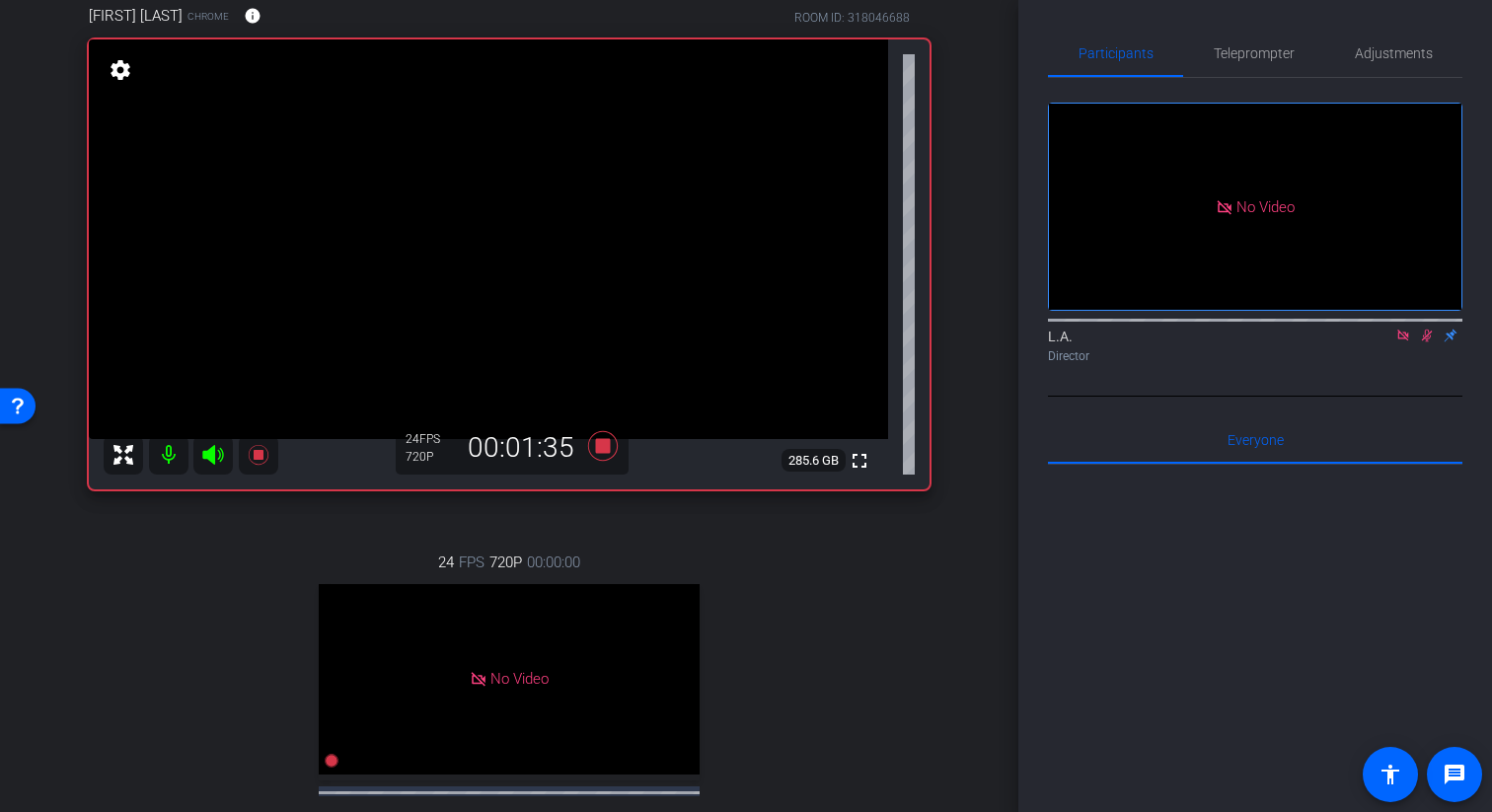 click 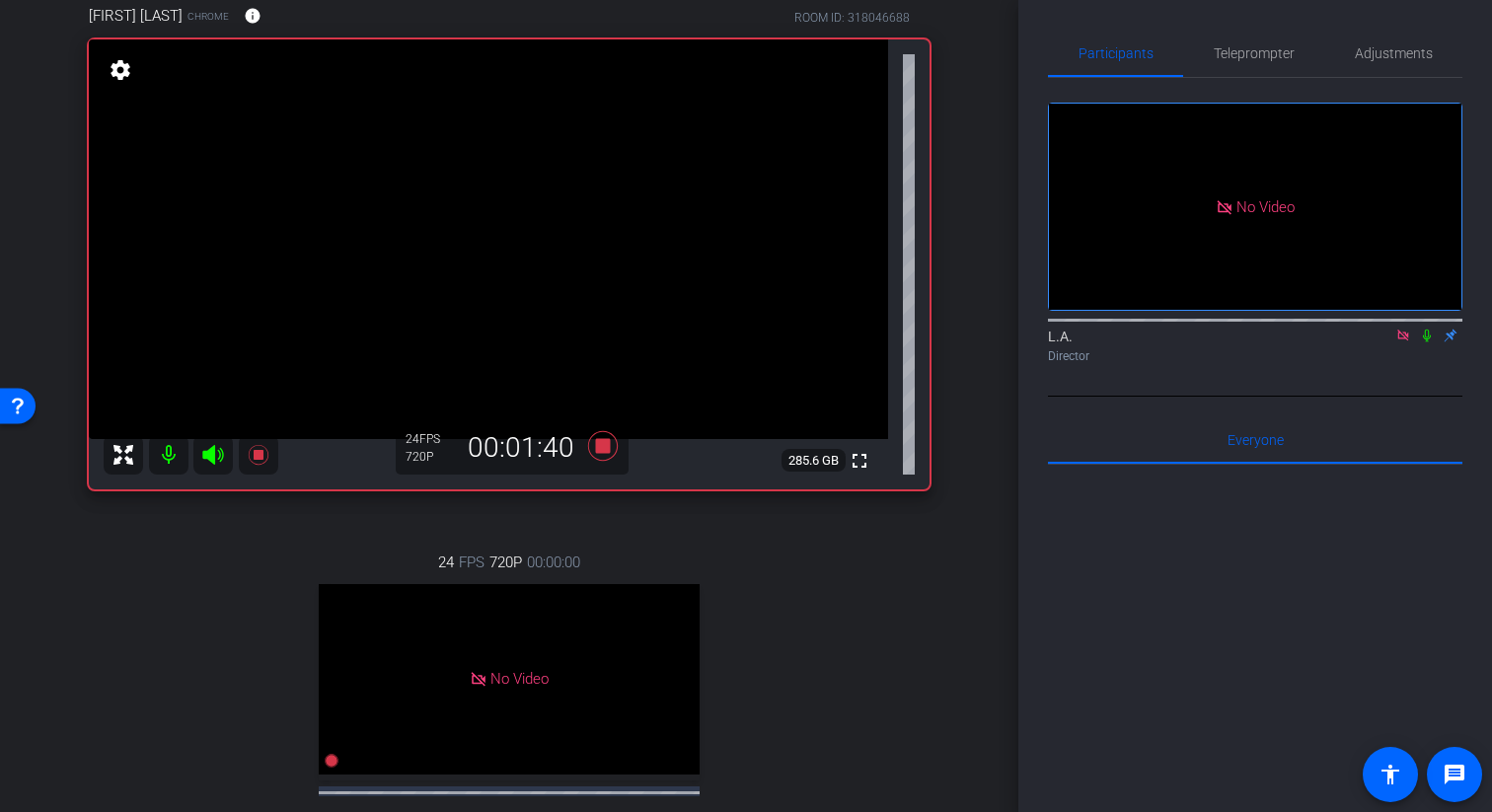 click 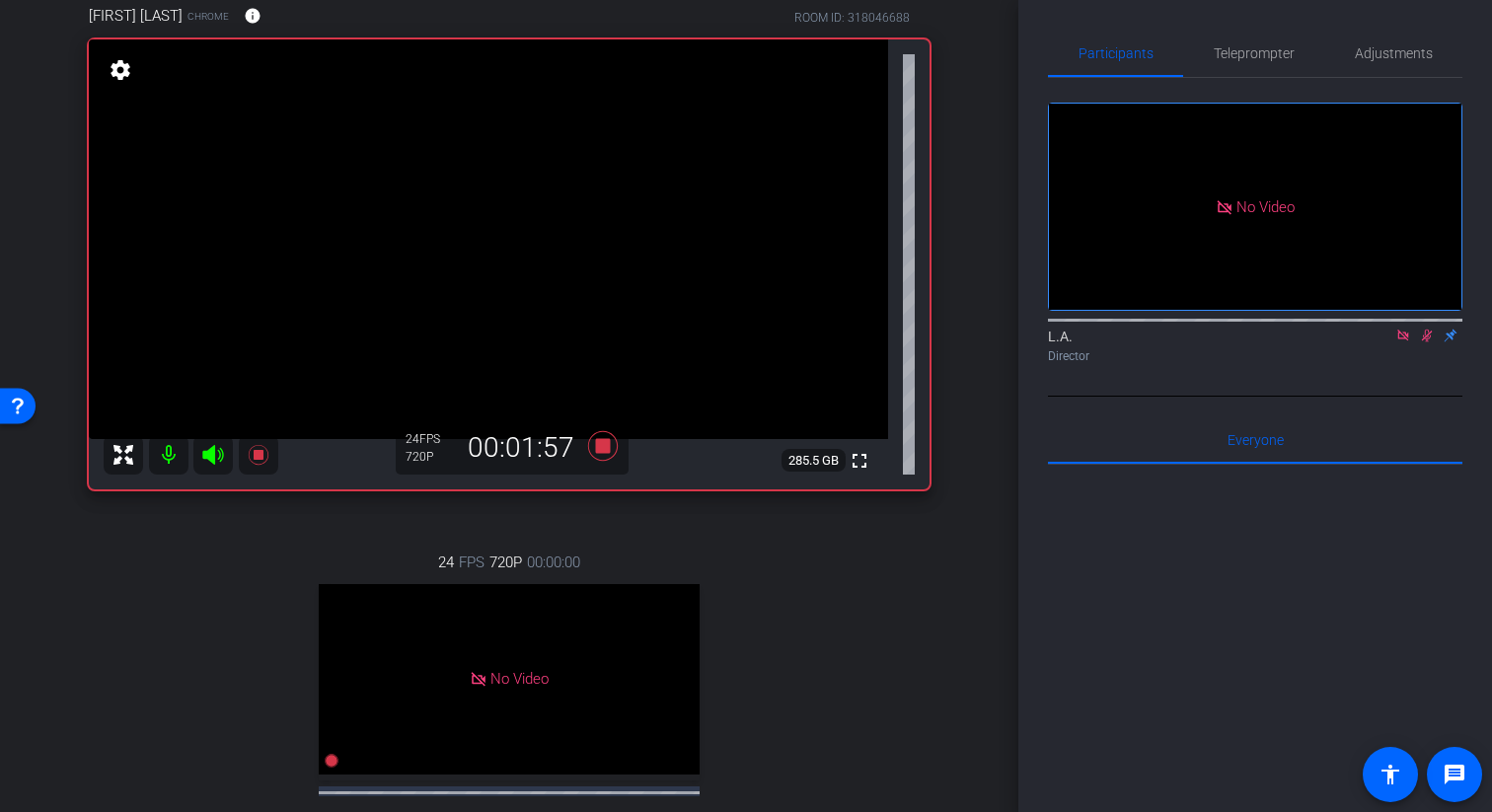 click 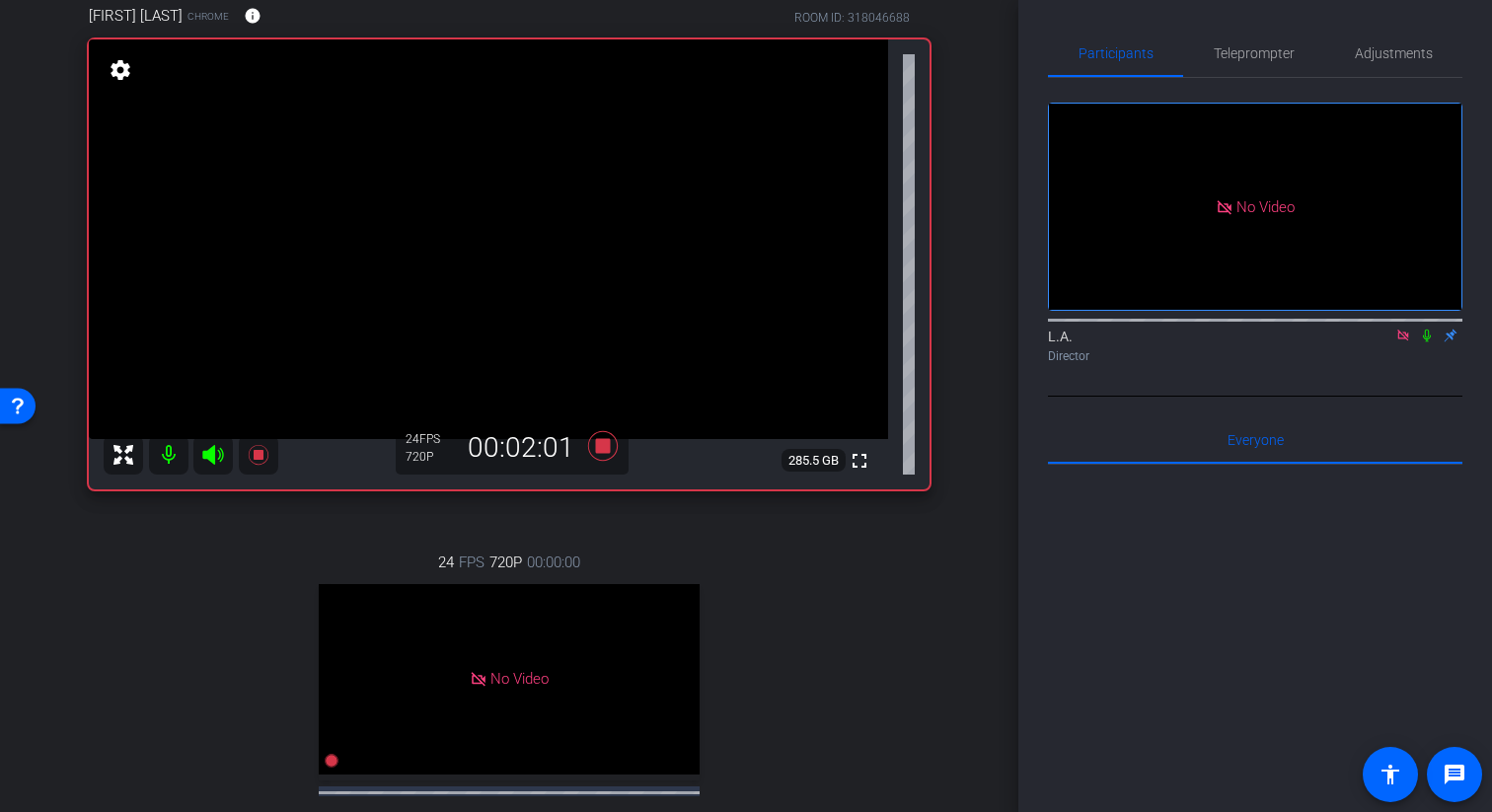 click 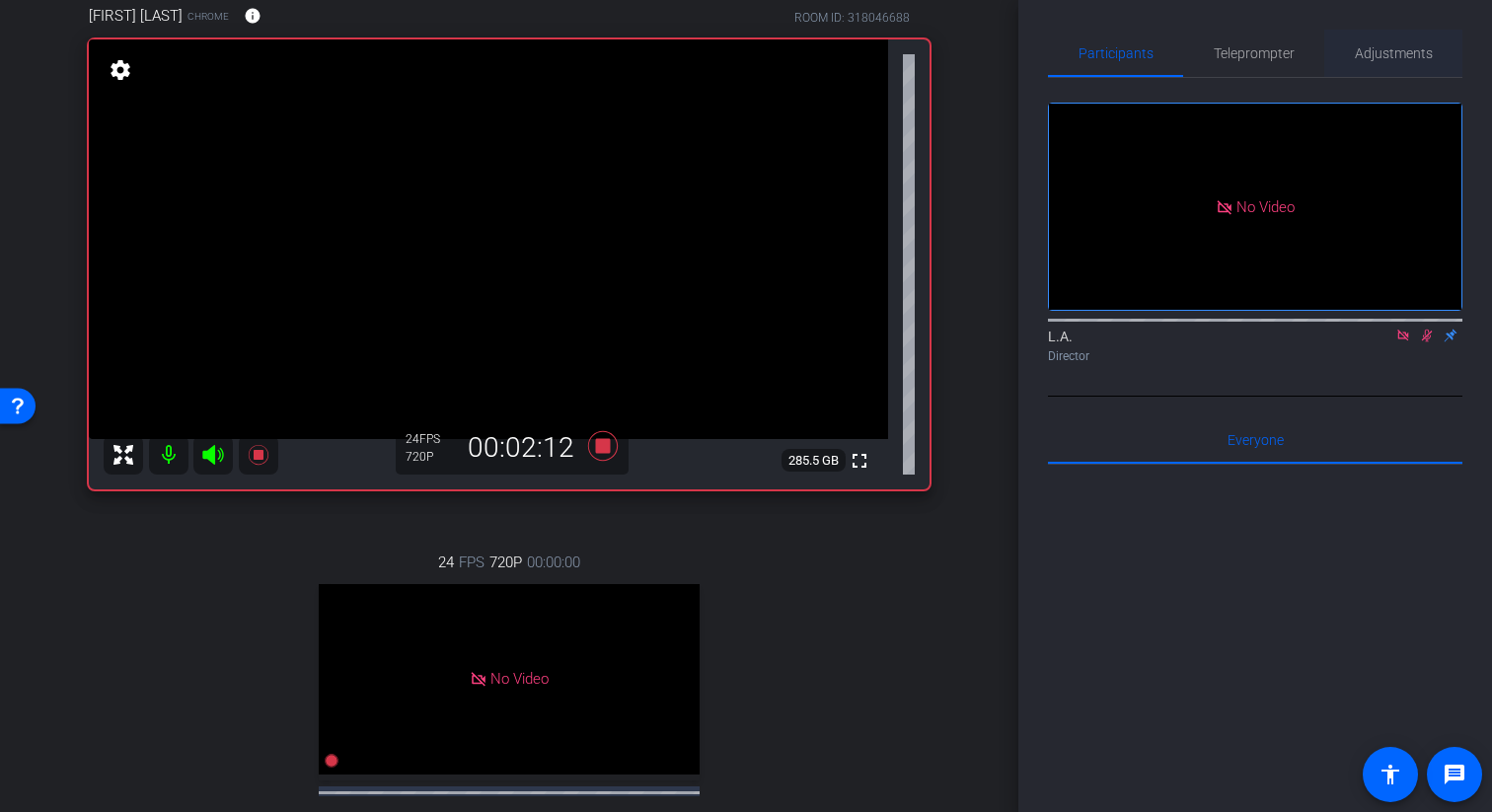 click on "Adjustments" at bounding box center [1393, 53] 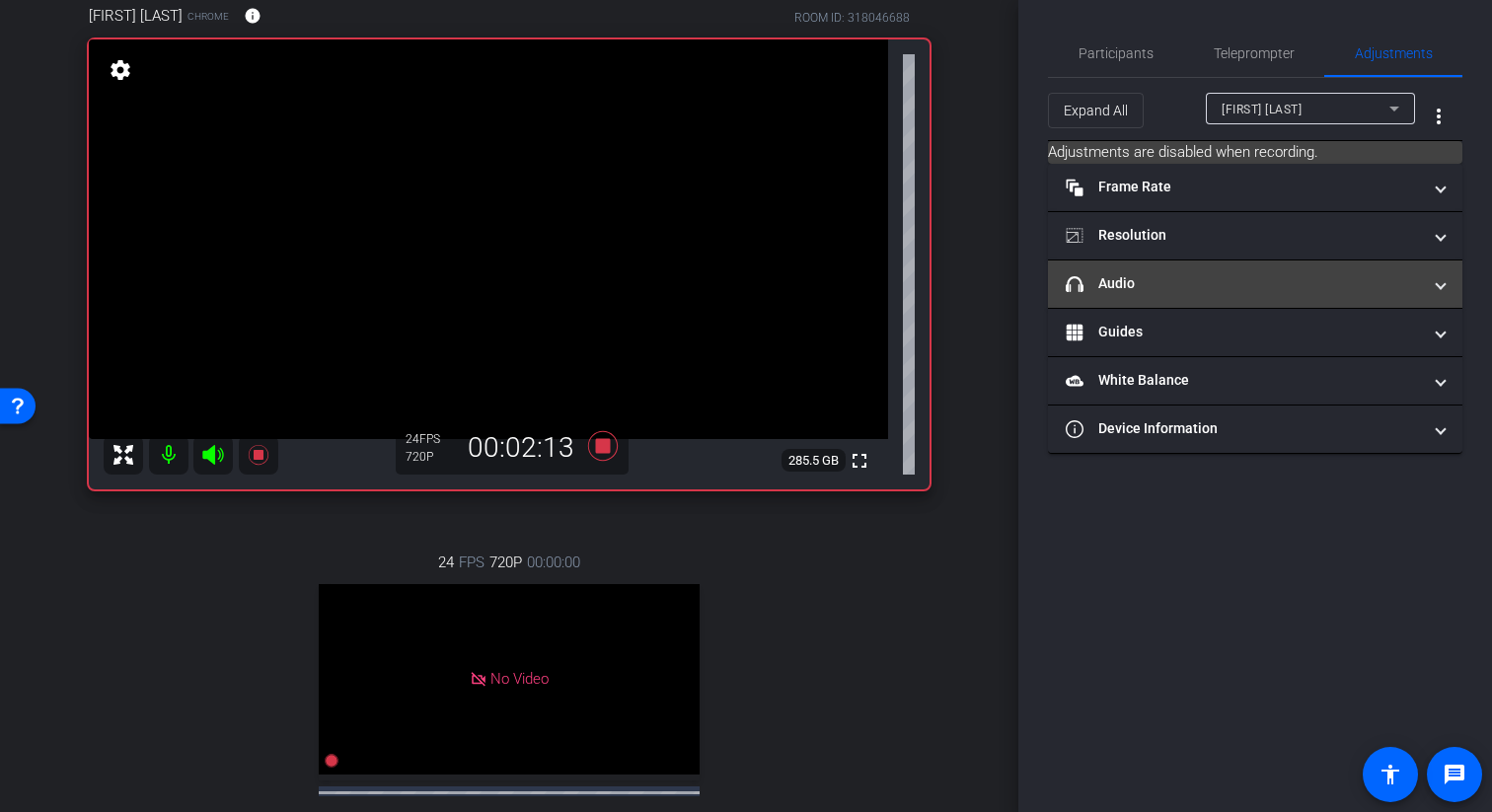 click on "headphone icon
Audio" at bounding box center (1251, 283) 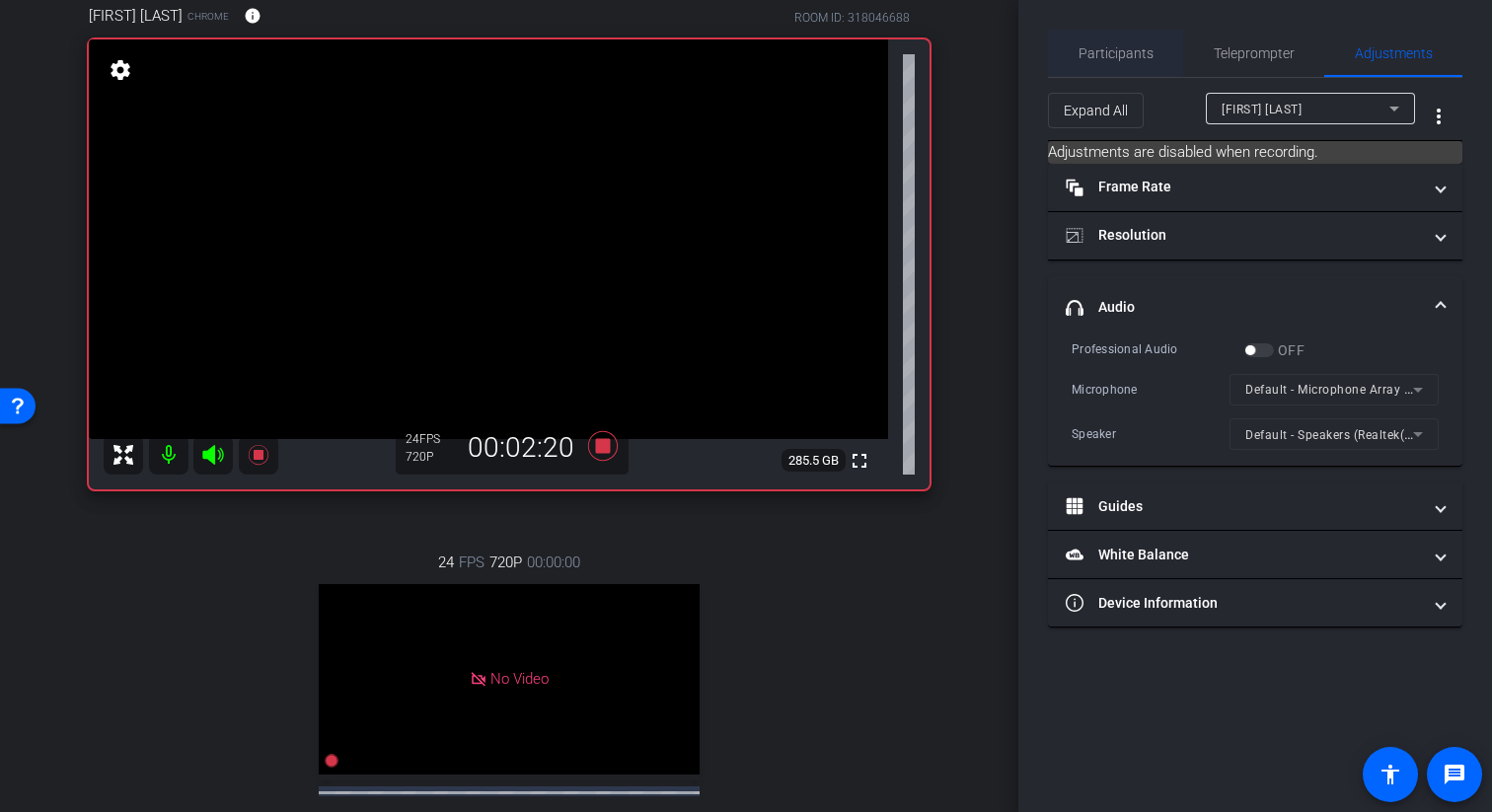 click on "Participants" at bounding box center (1116, 53) 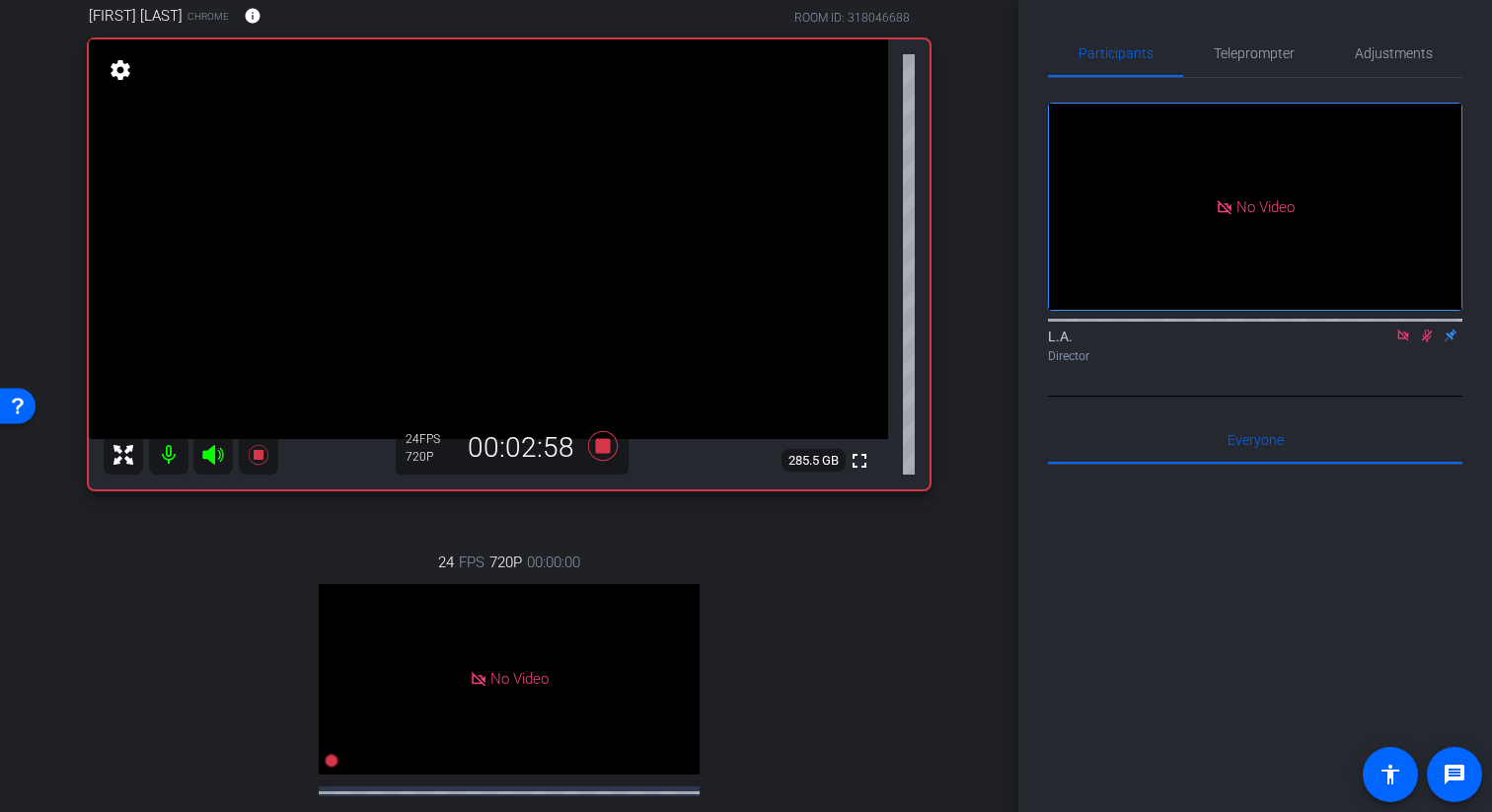 click 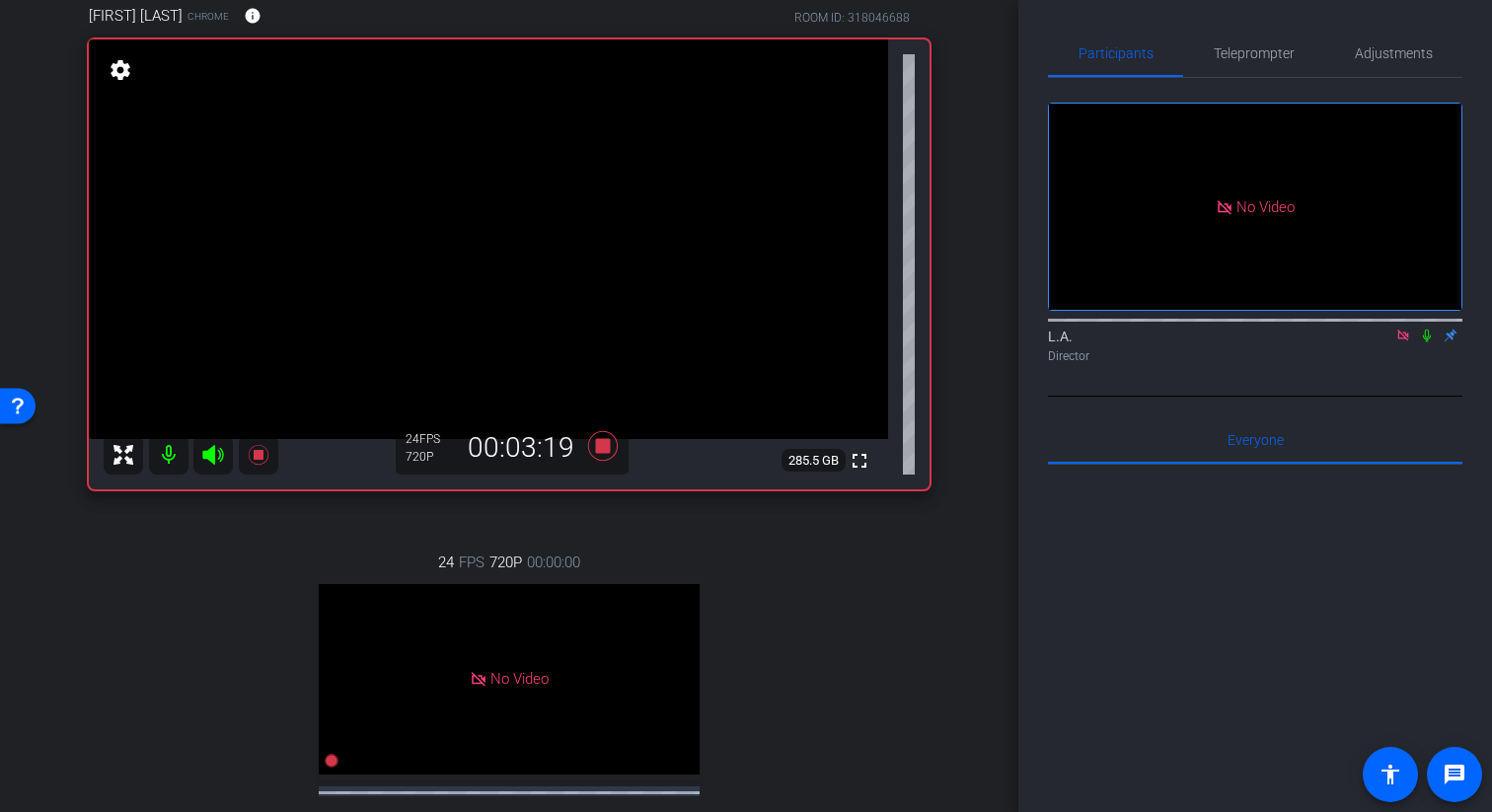 click 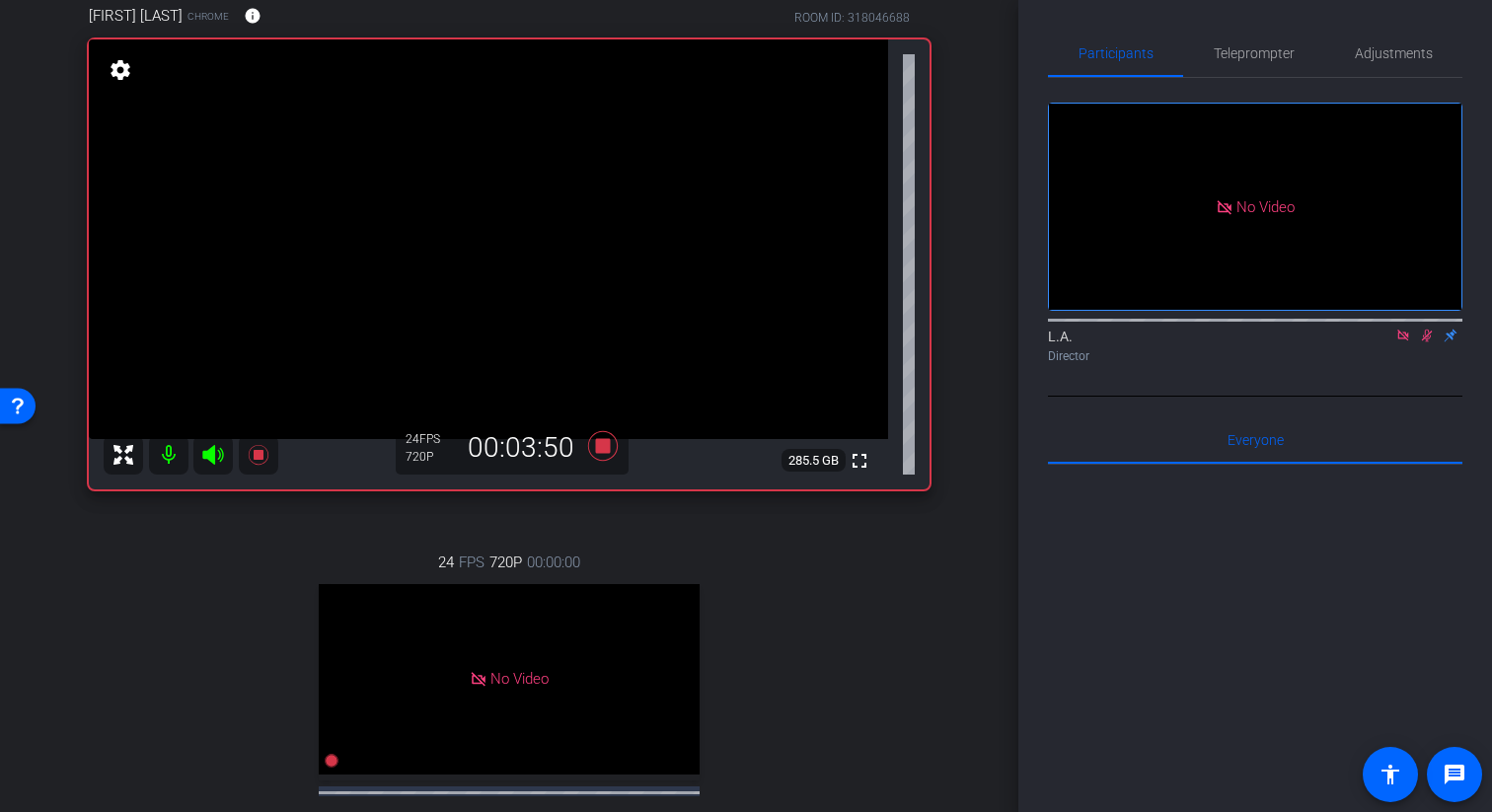 click 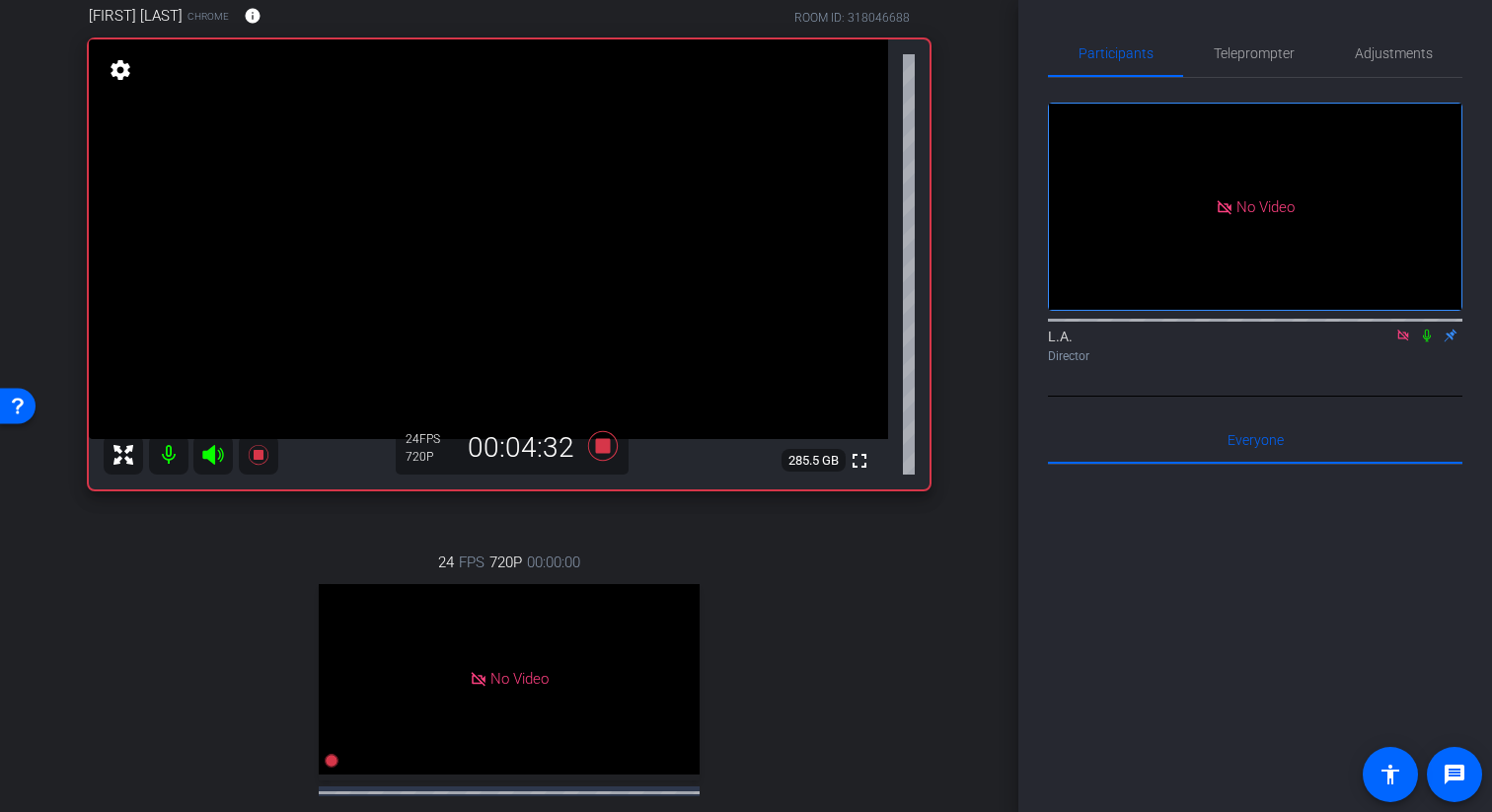 click 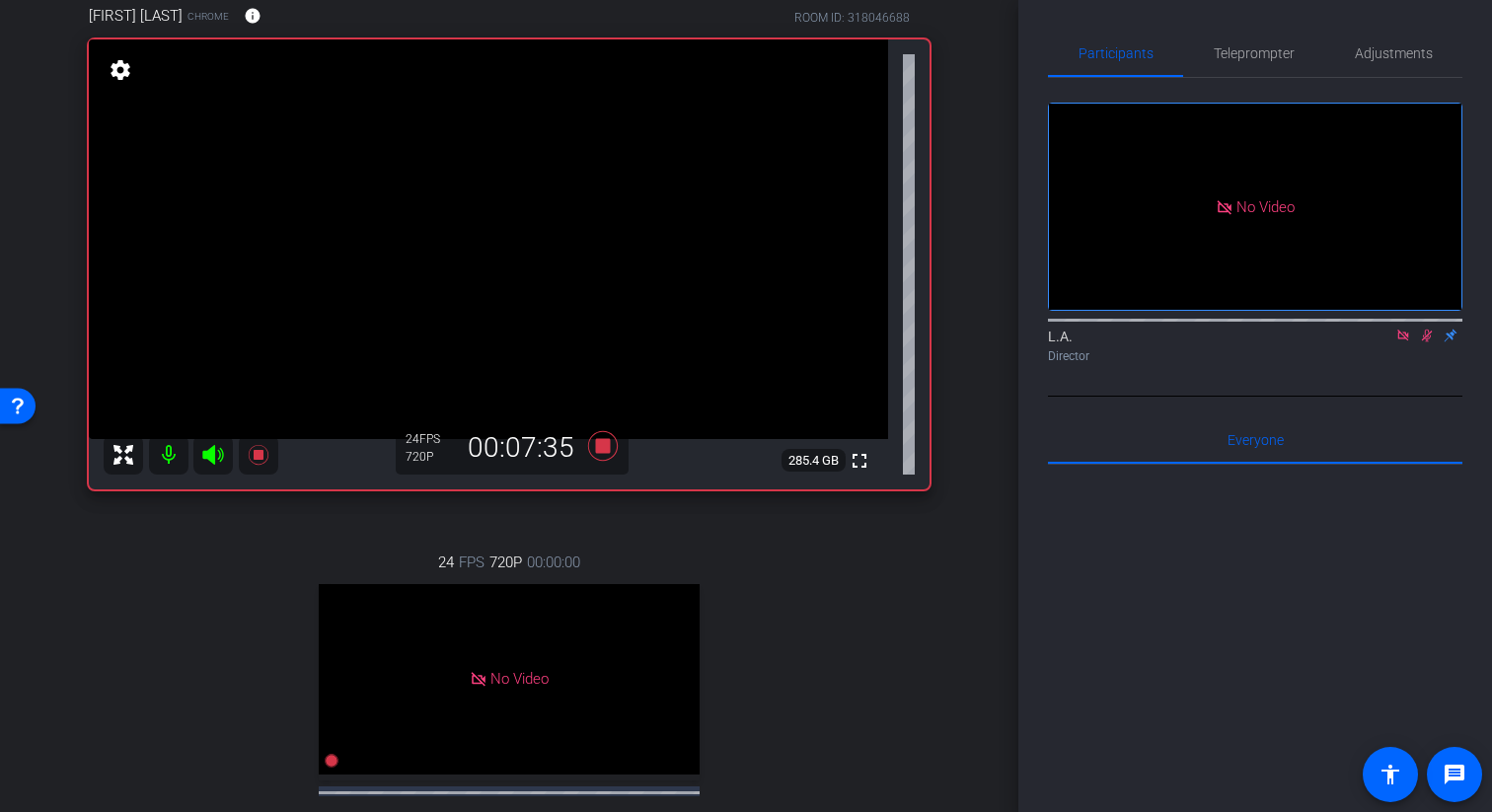 click 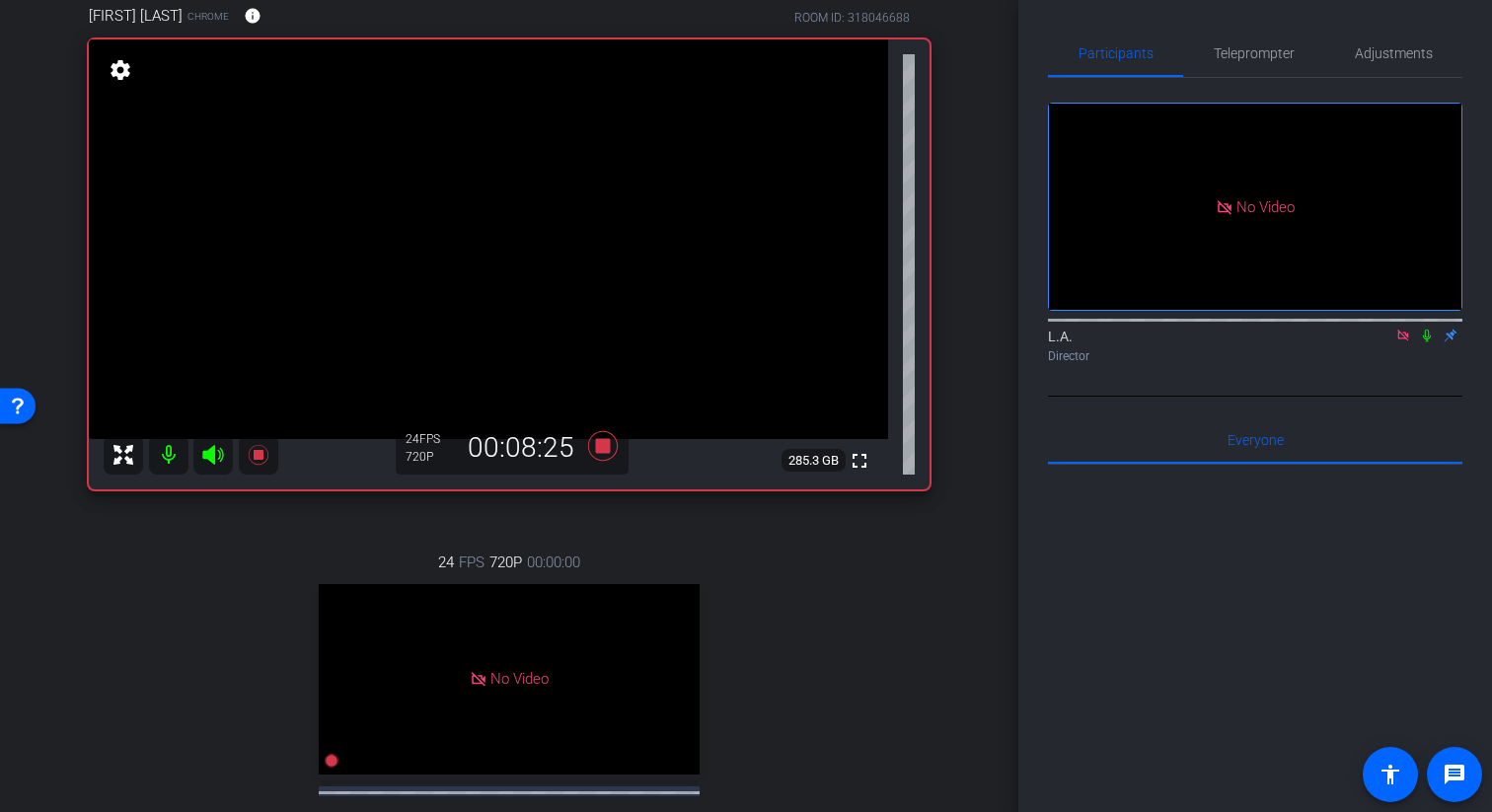 click 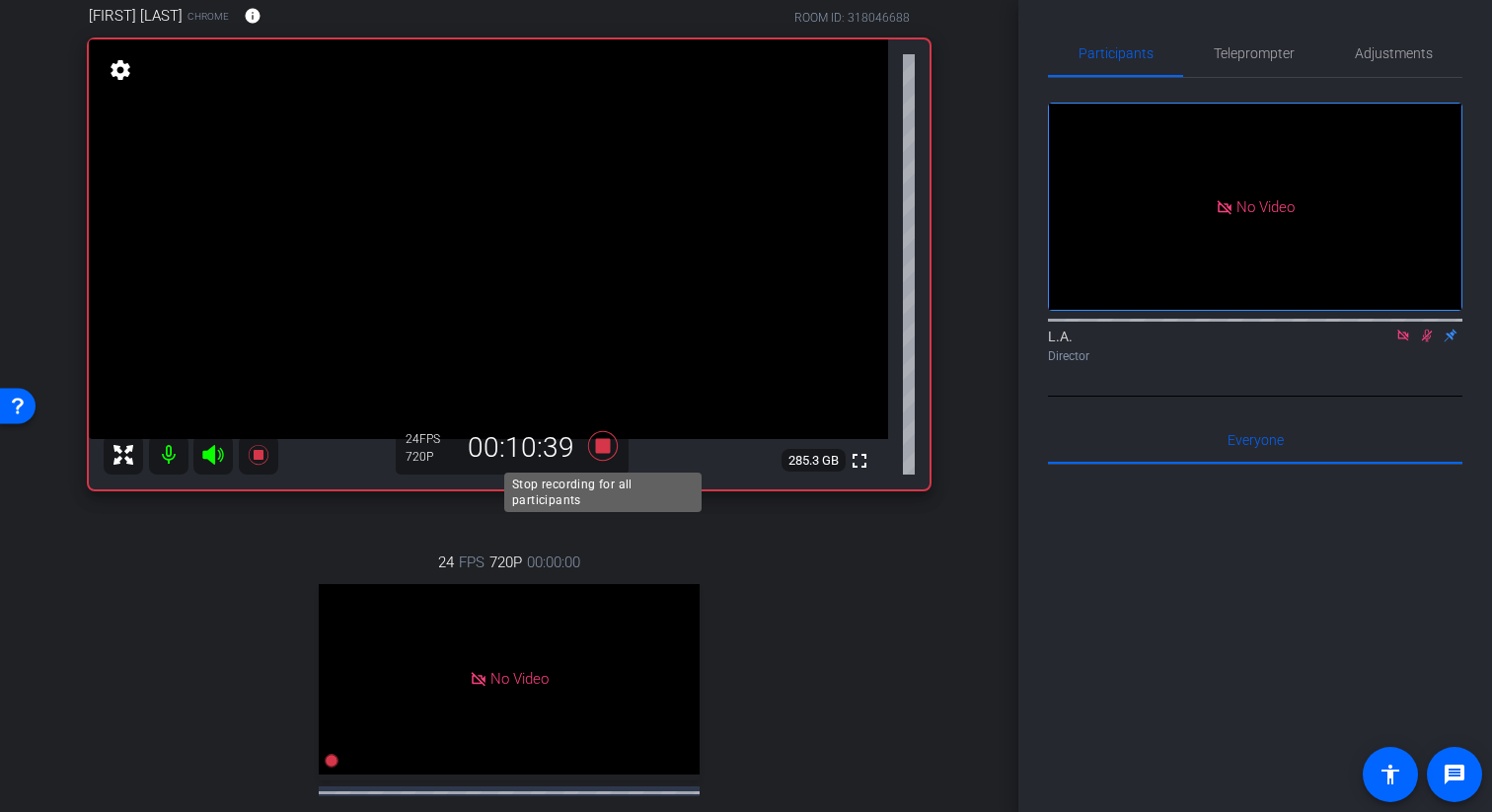 click 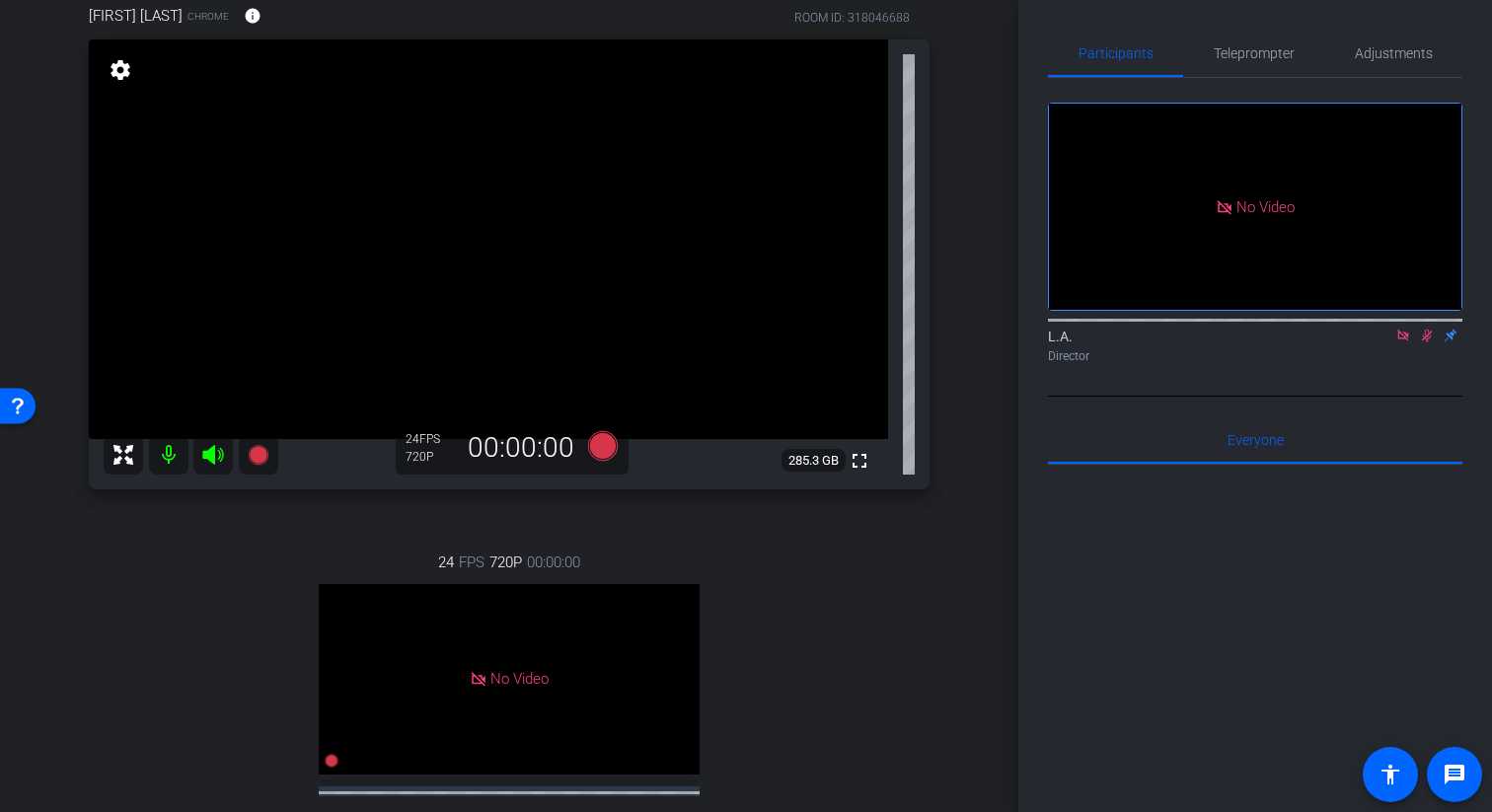 click 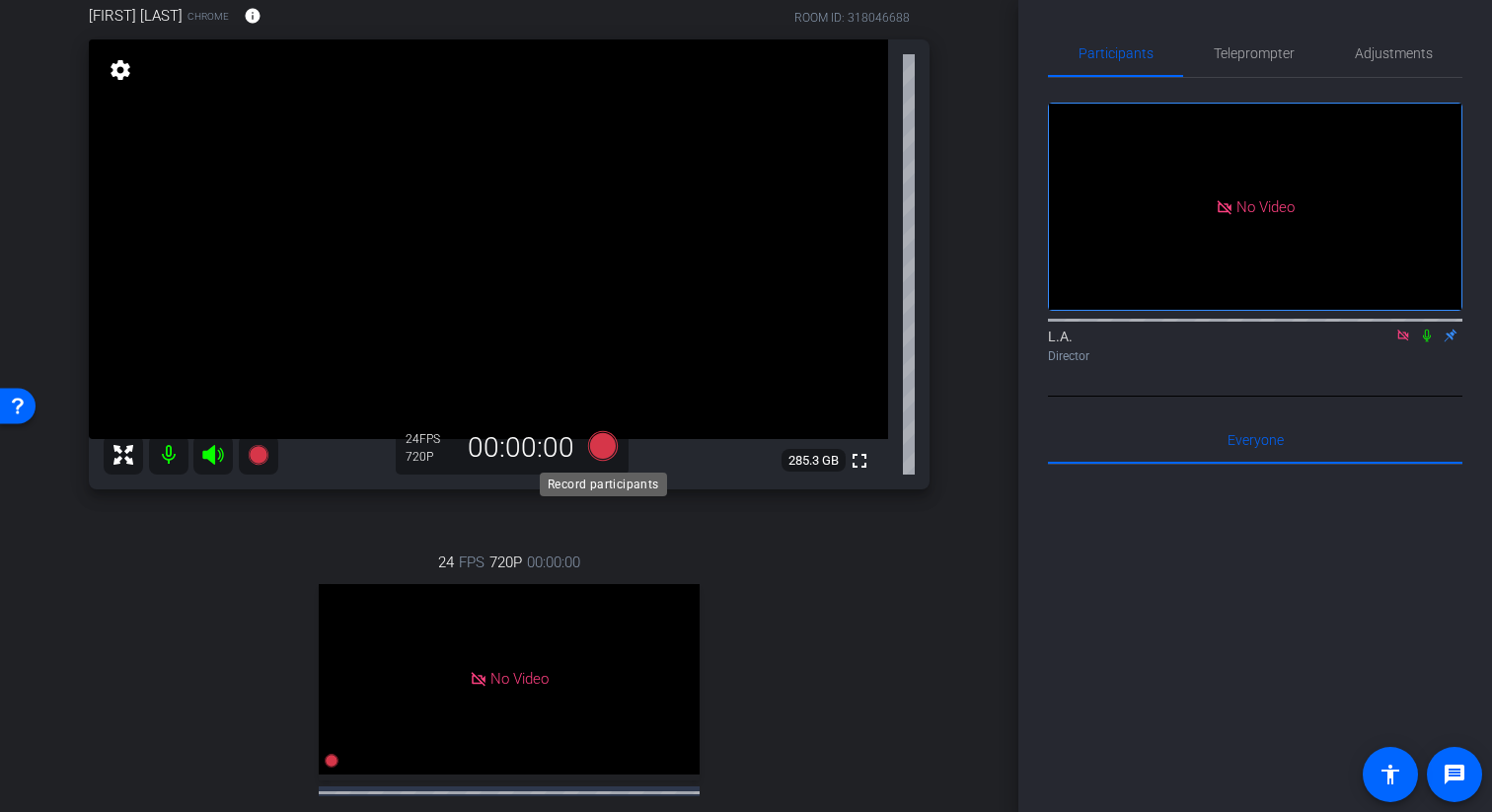 click 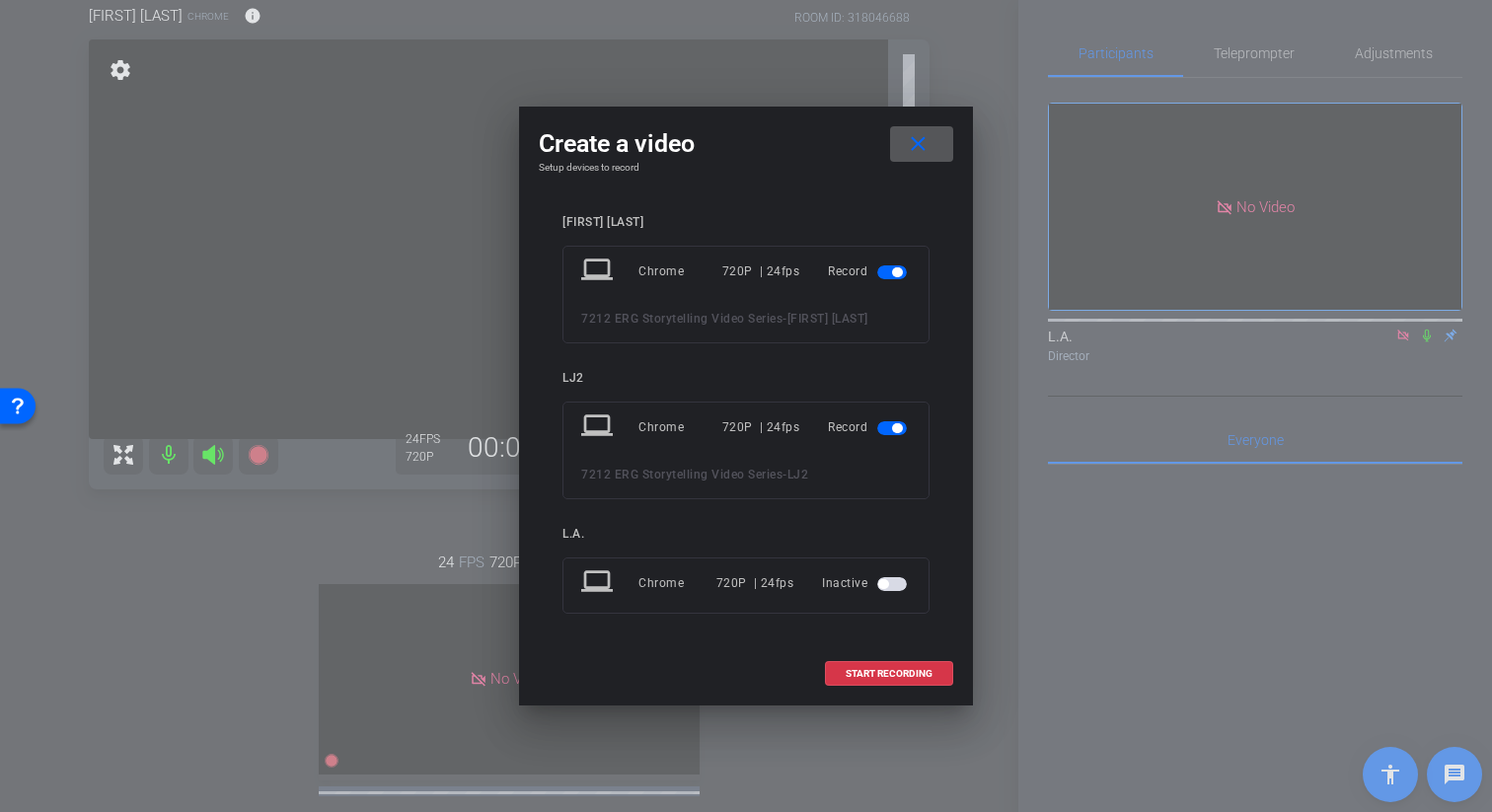 click at bounding box center (894, 427) 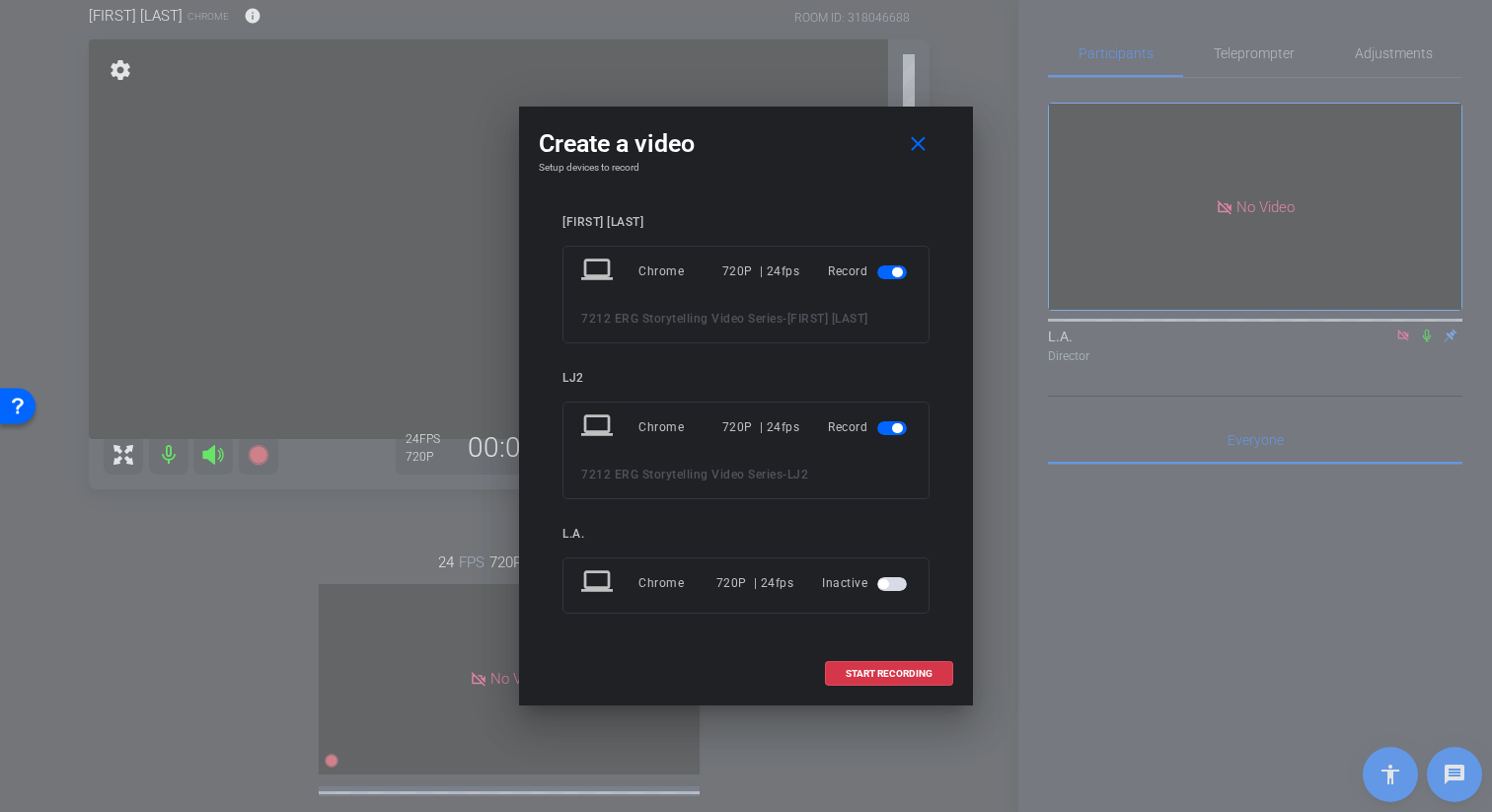 click at bounding box center [892, 428] 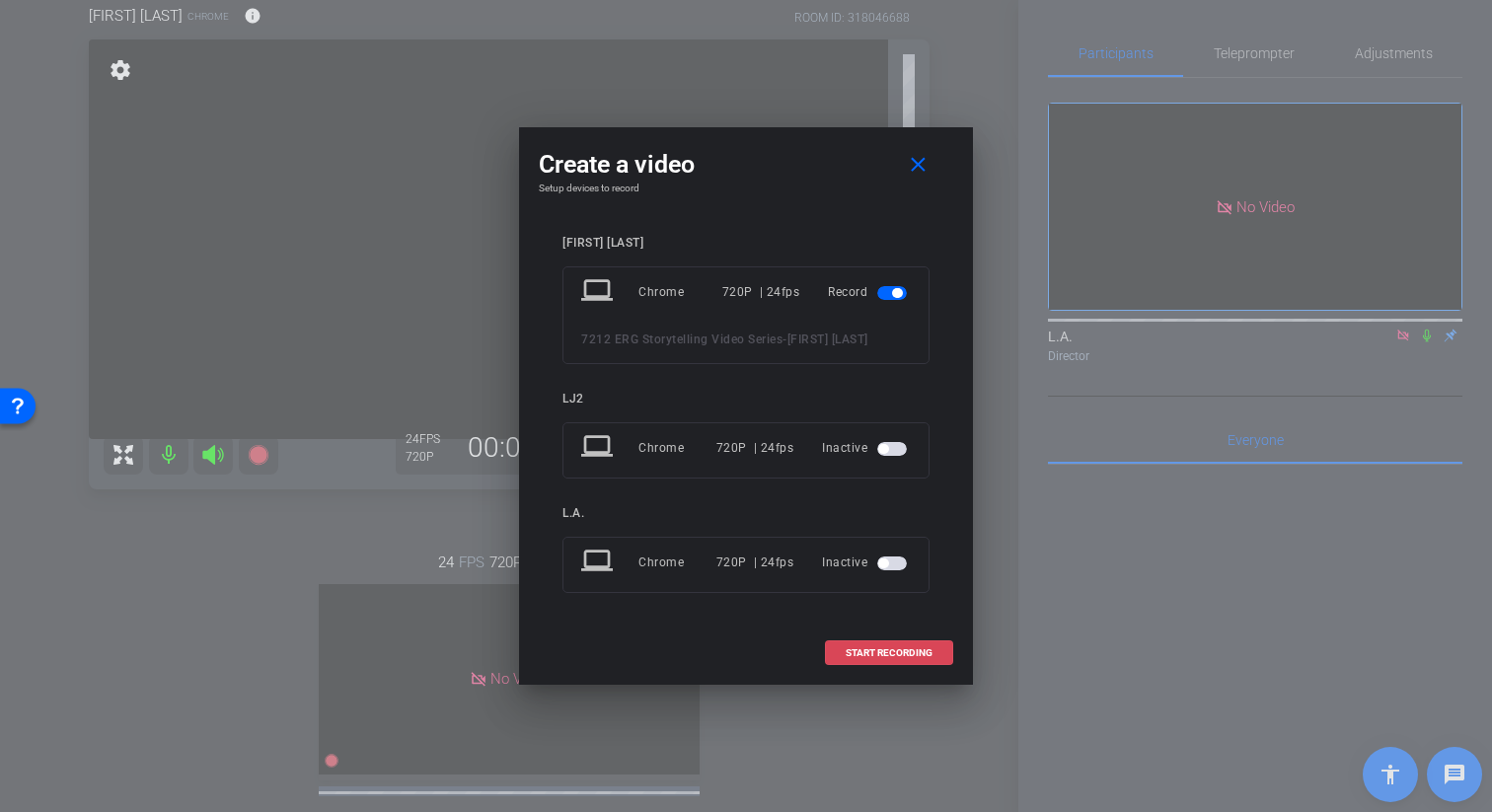 click at bounding box center (889, 653) 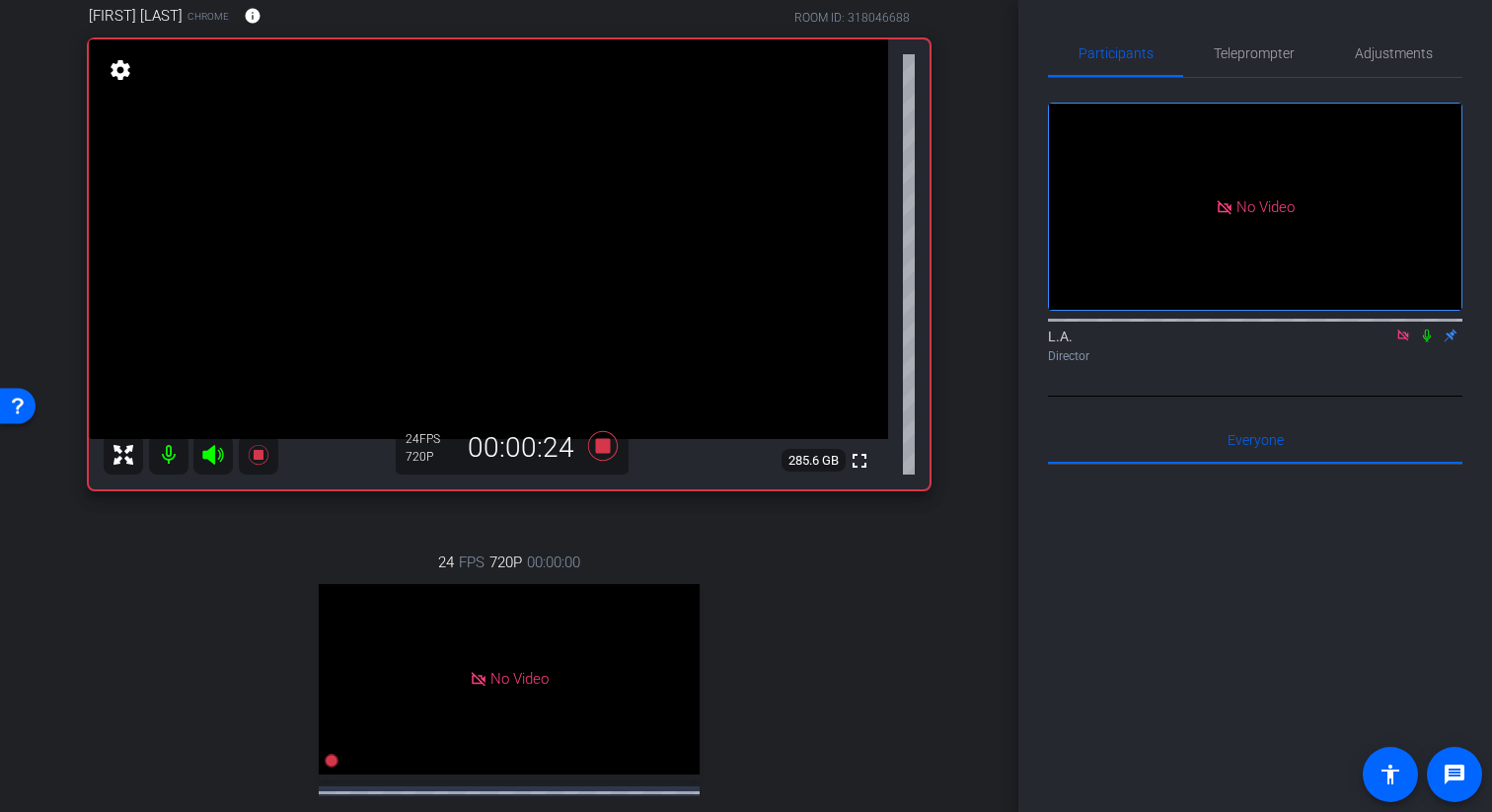 click 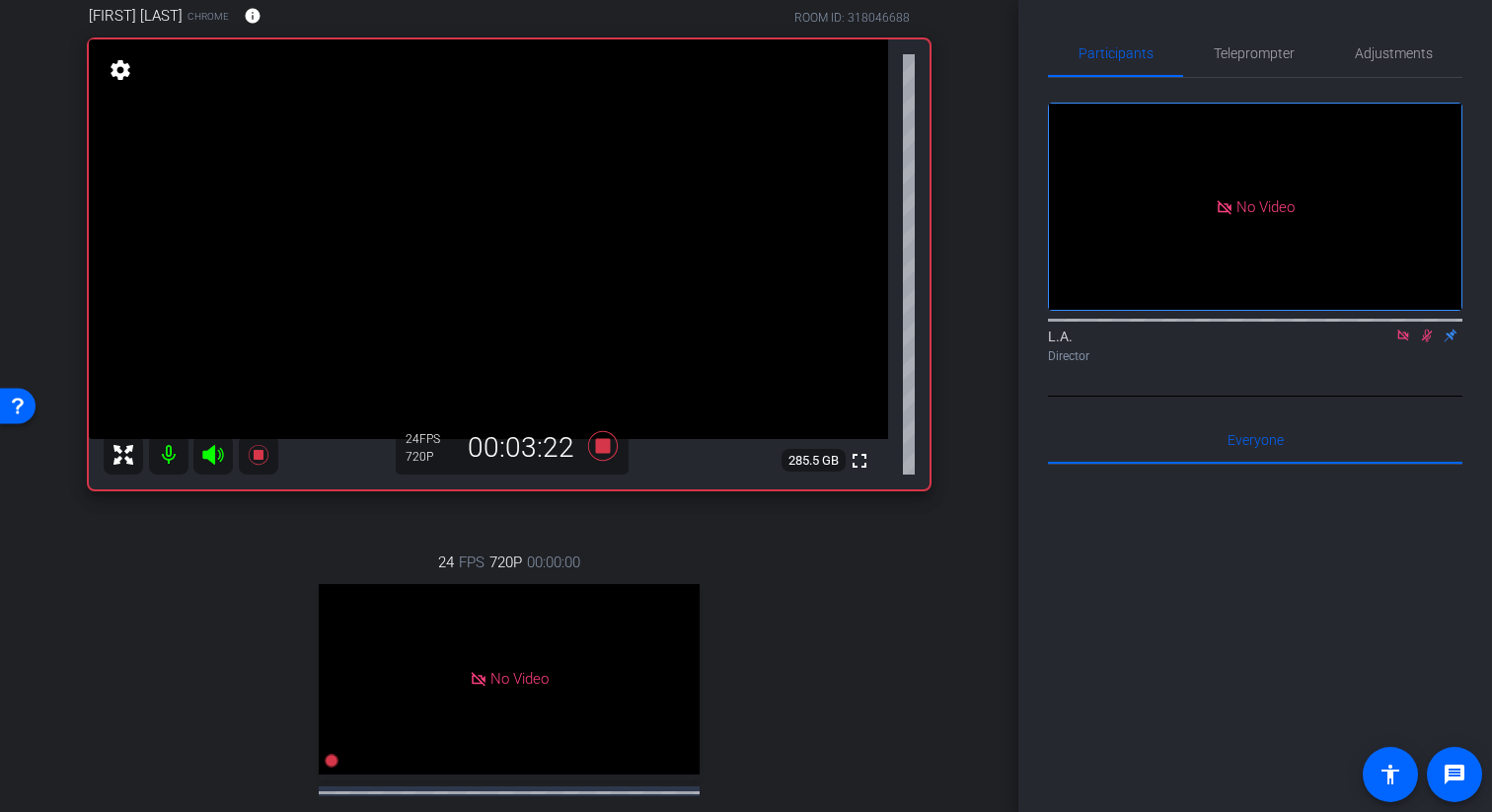 click 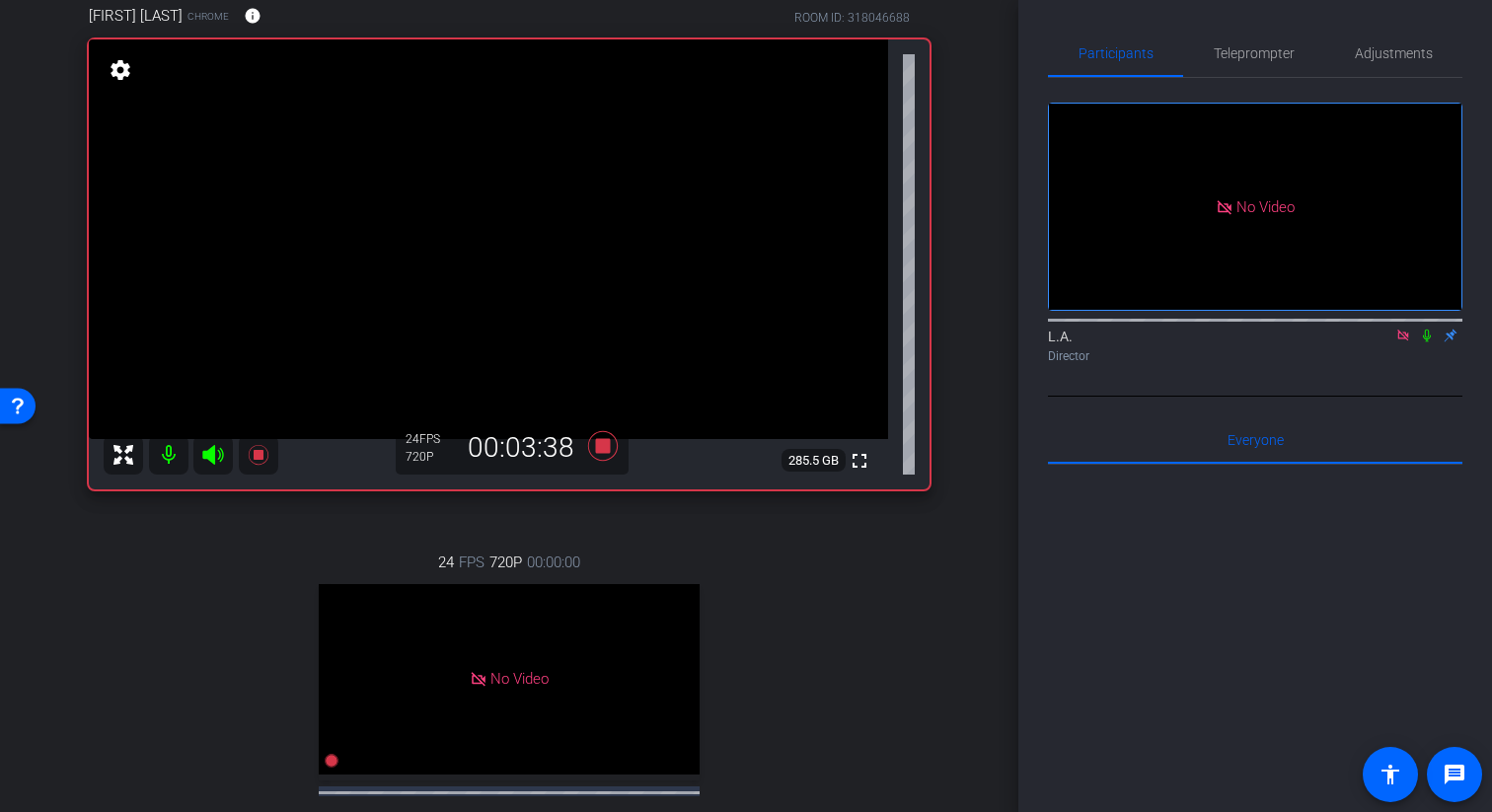 click 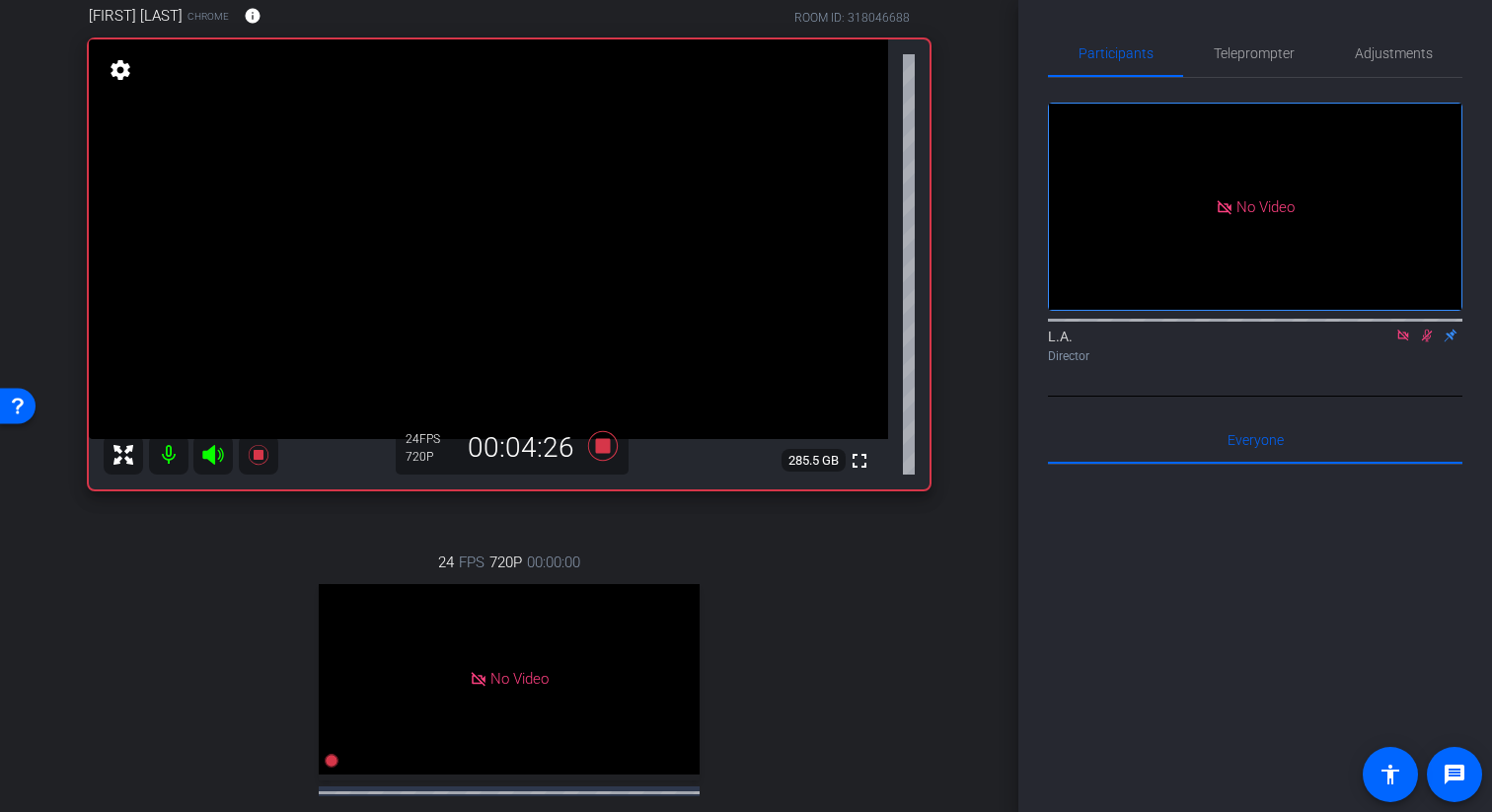 click 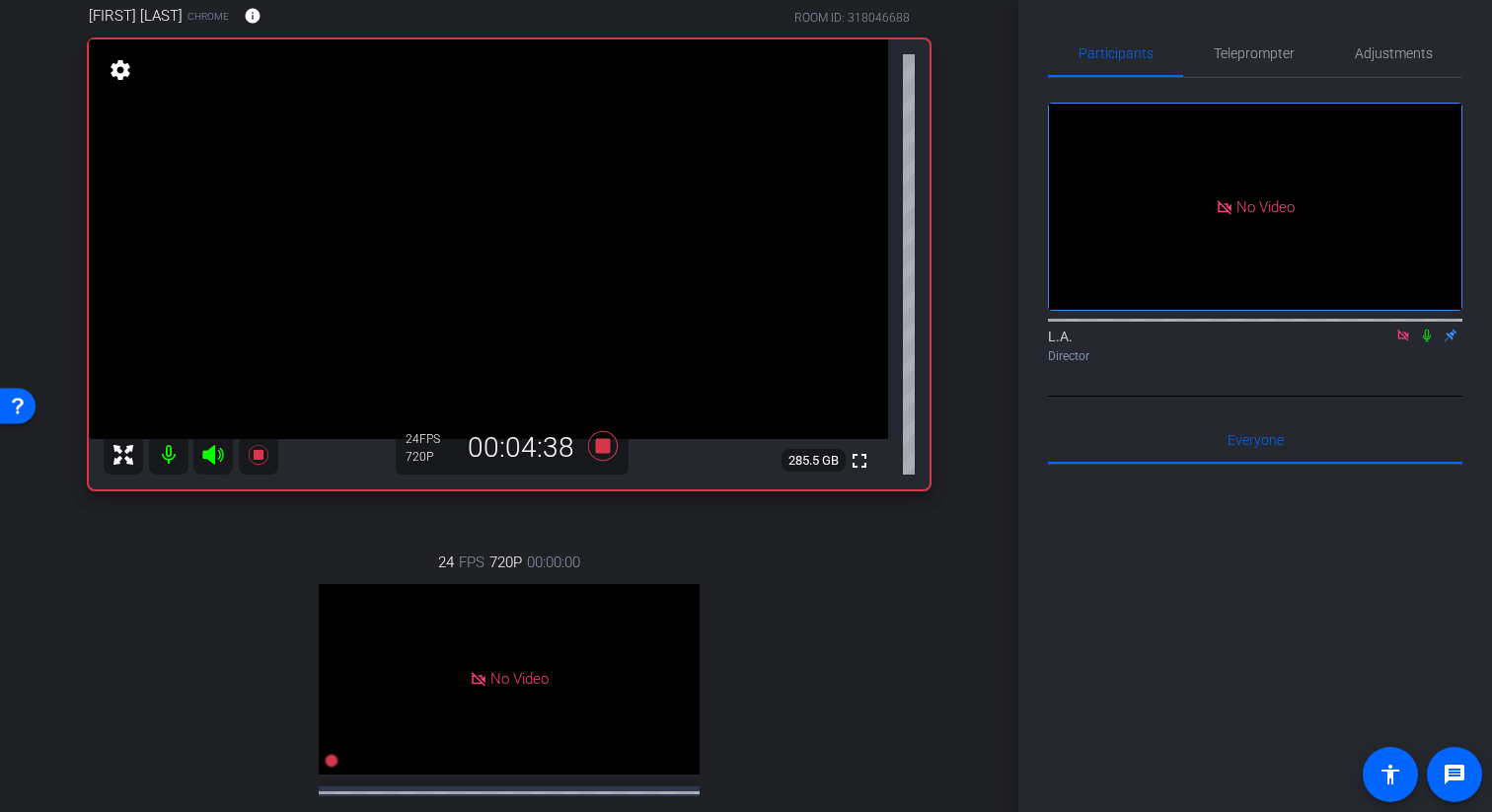 click 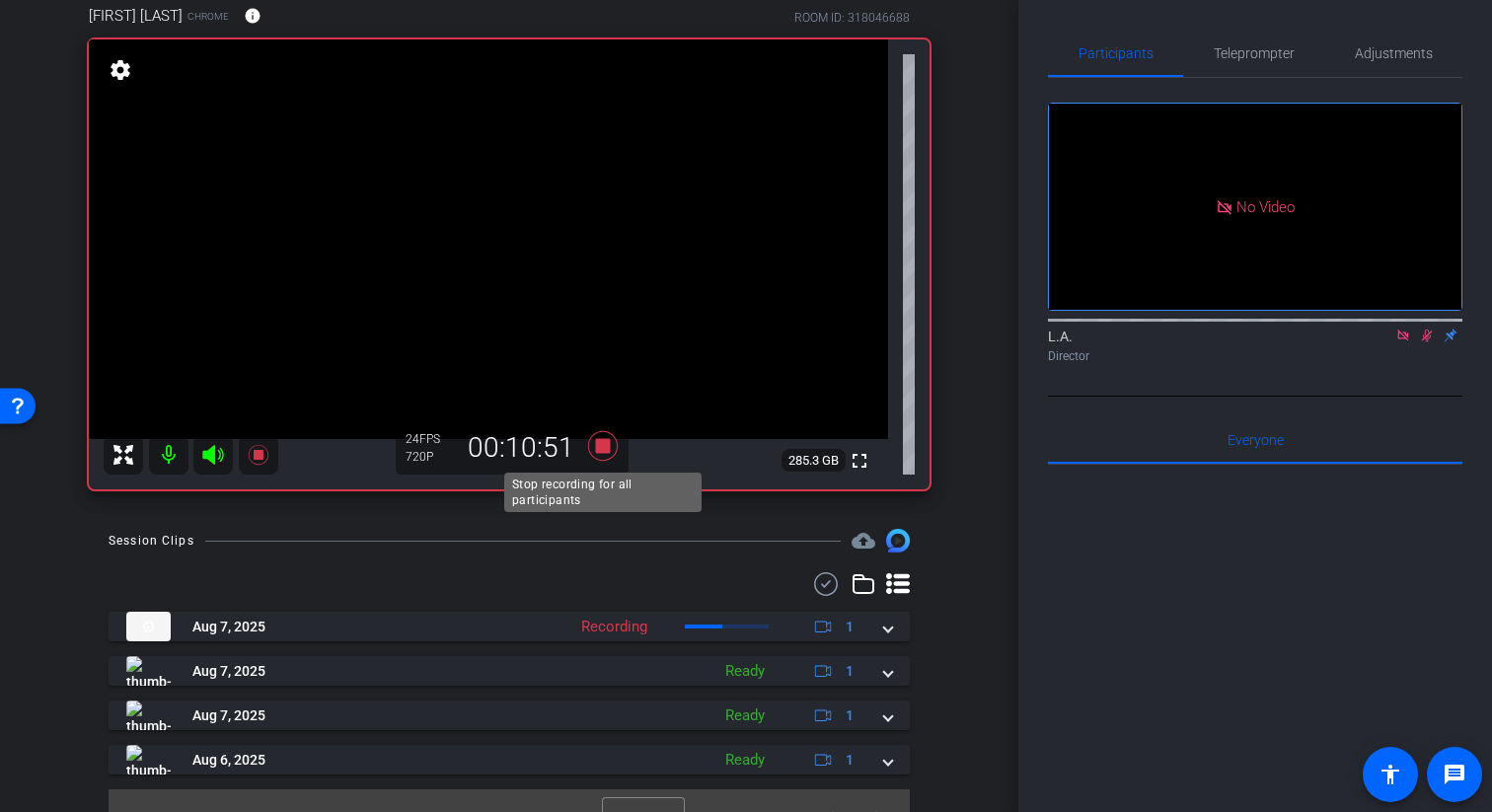 click 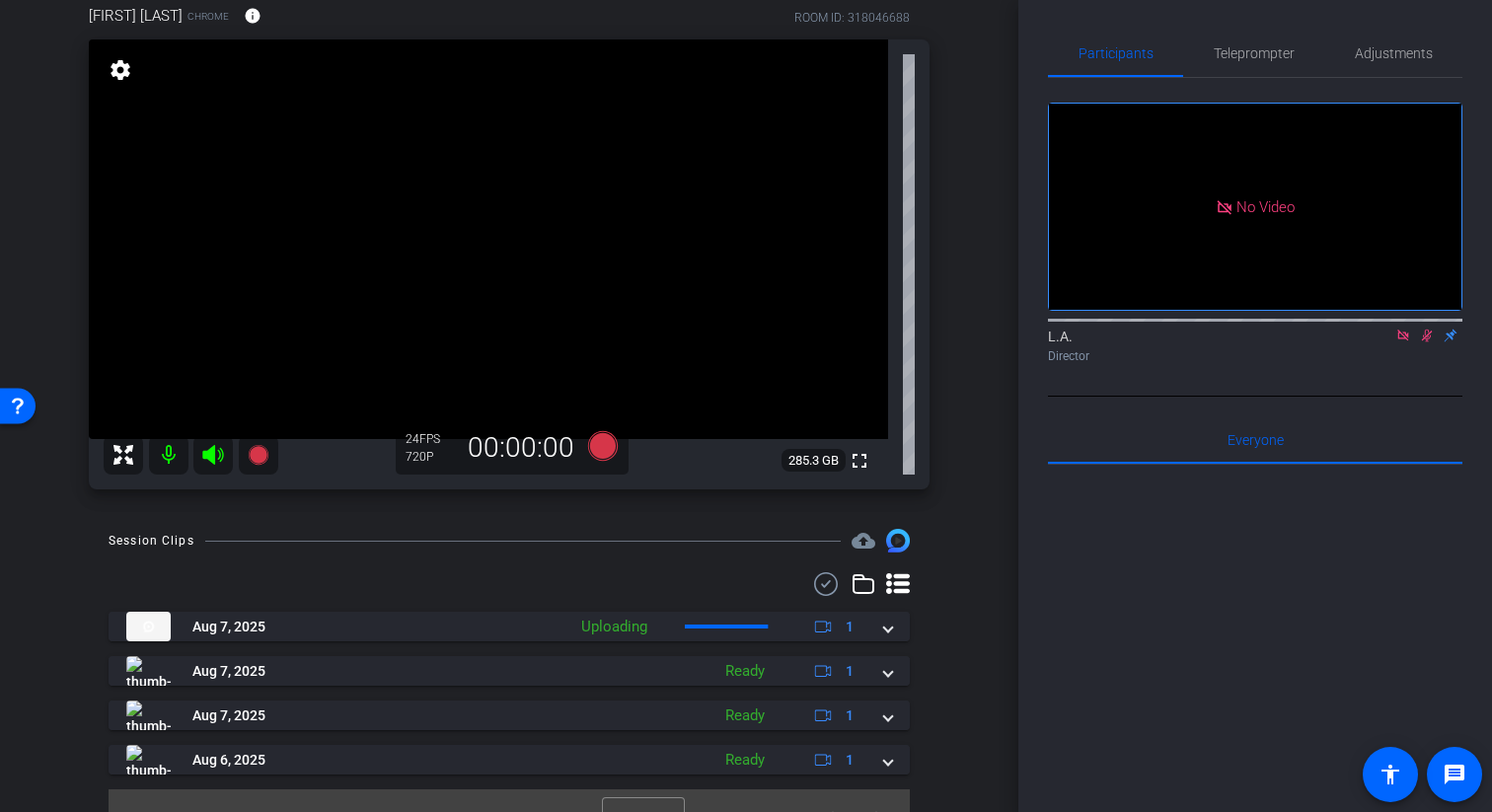 click 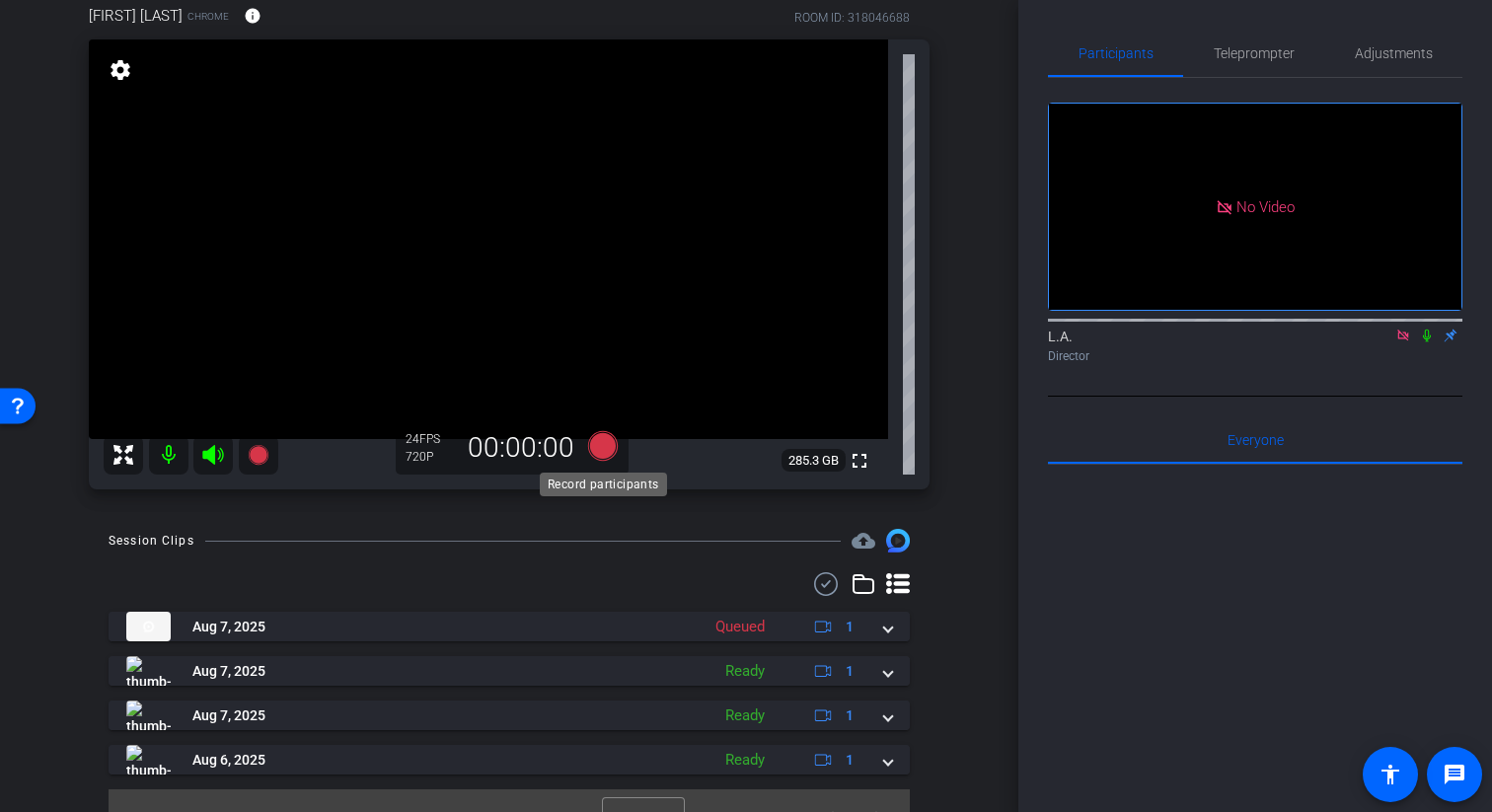 click 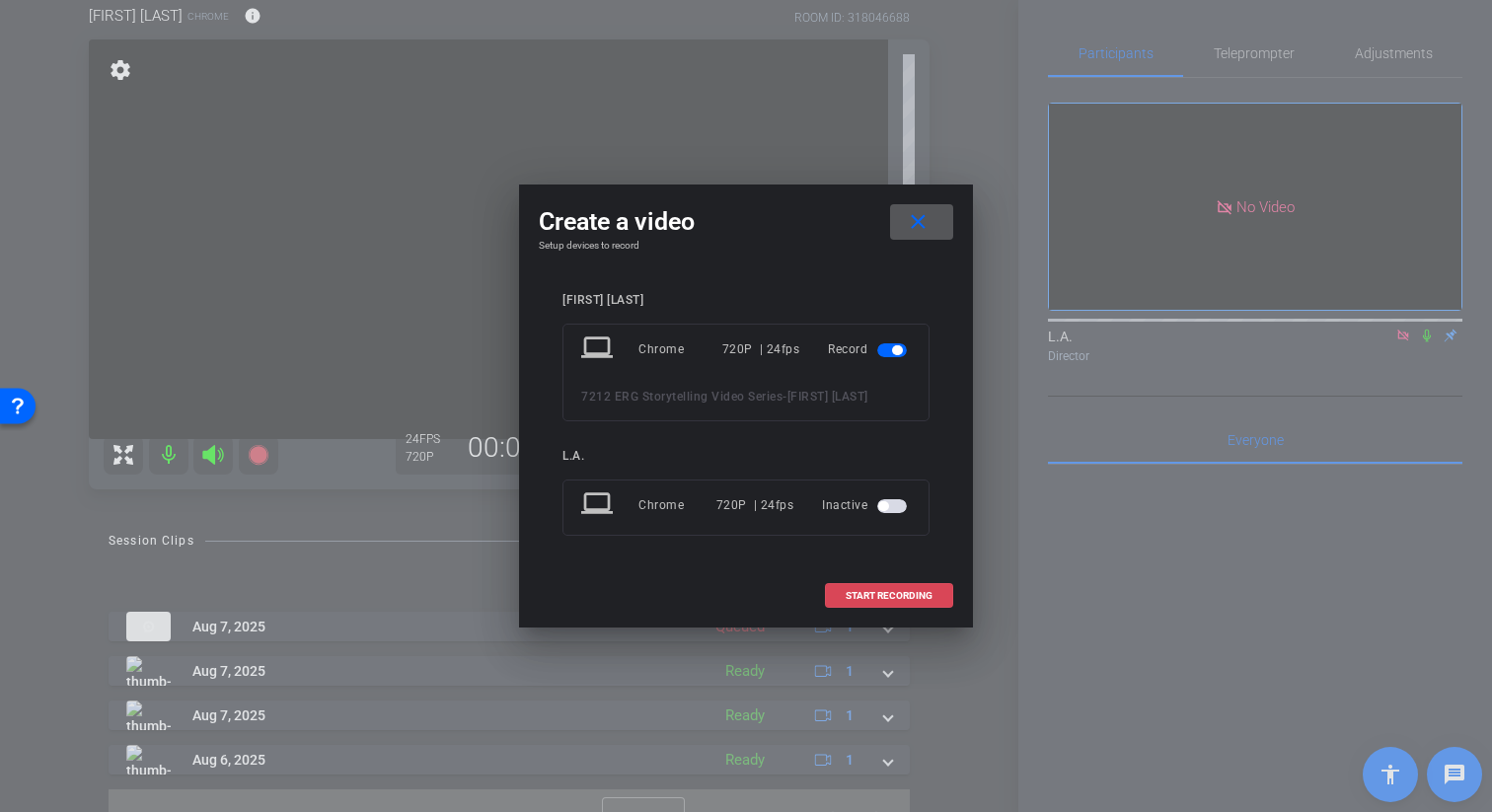 click on "START RECORDING" at bounding box center (889, 596) 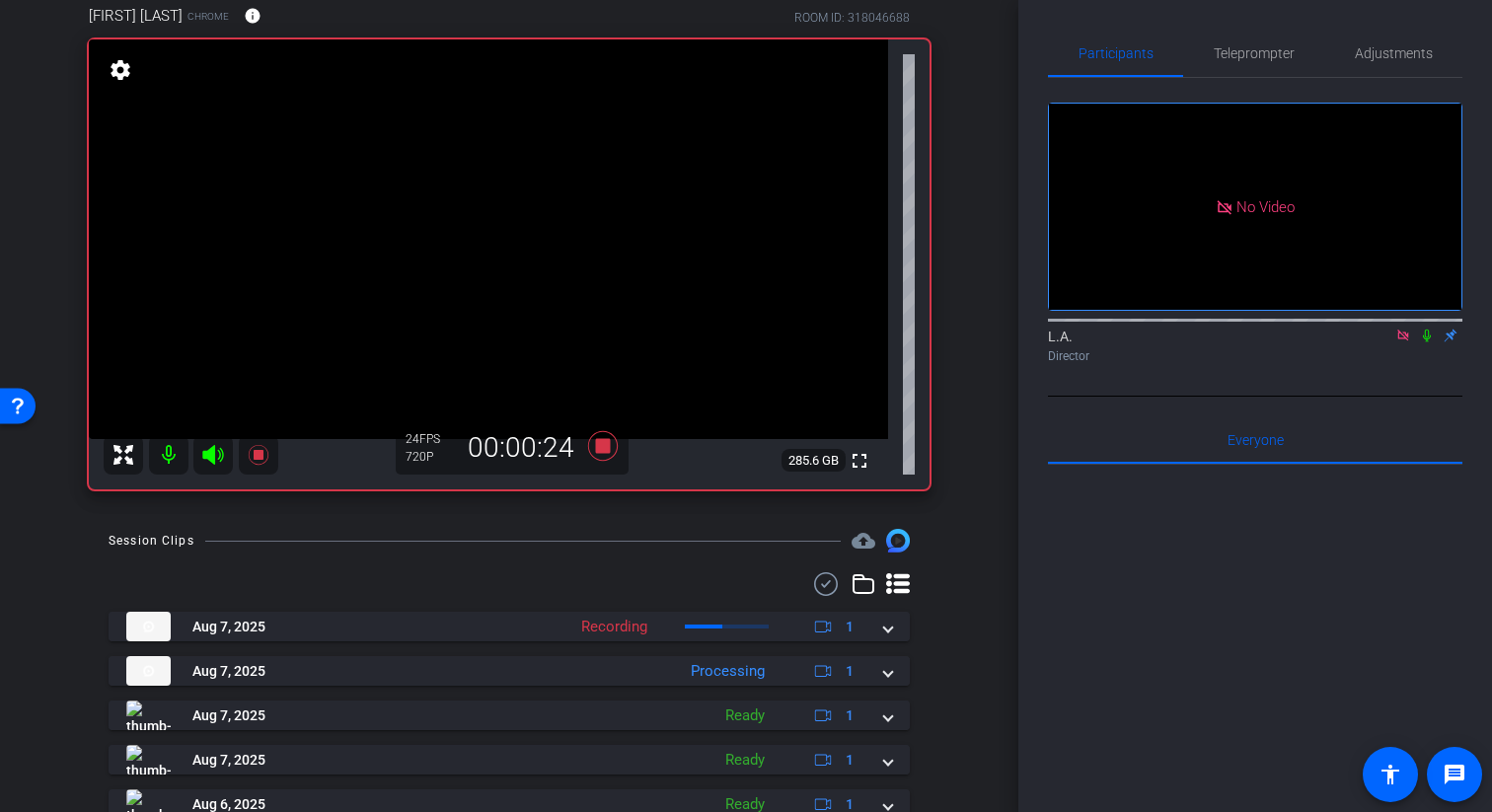 click 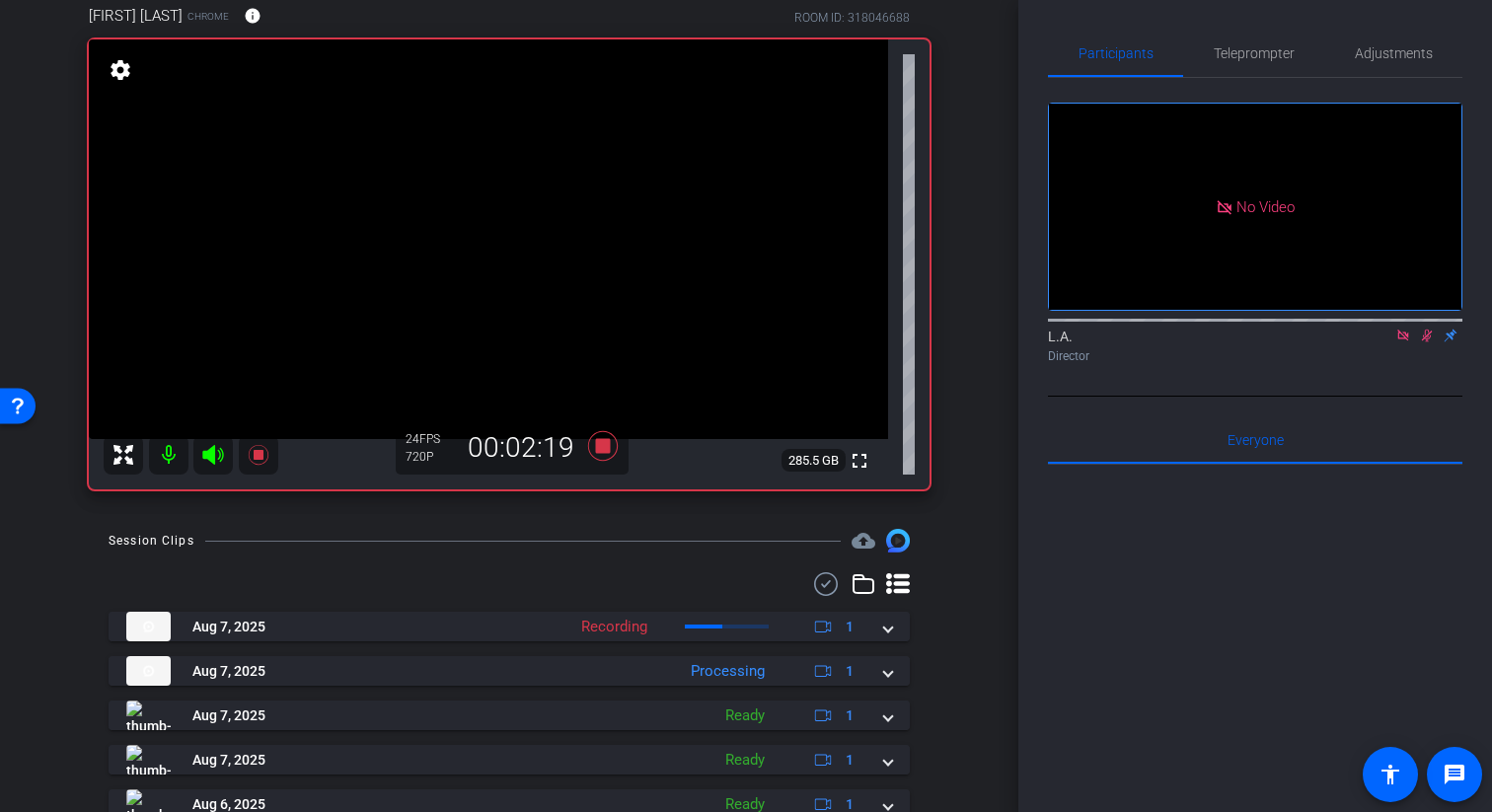 click 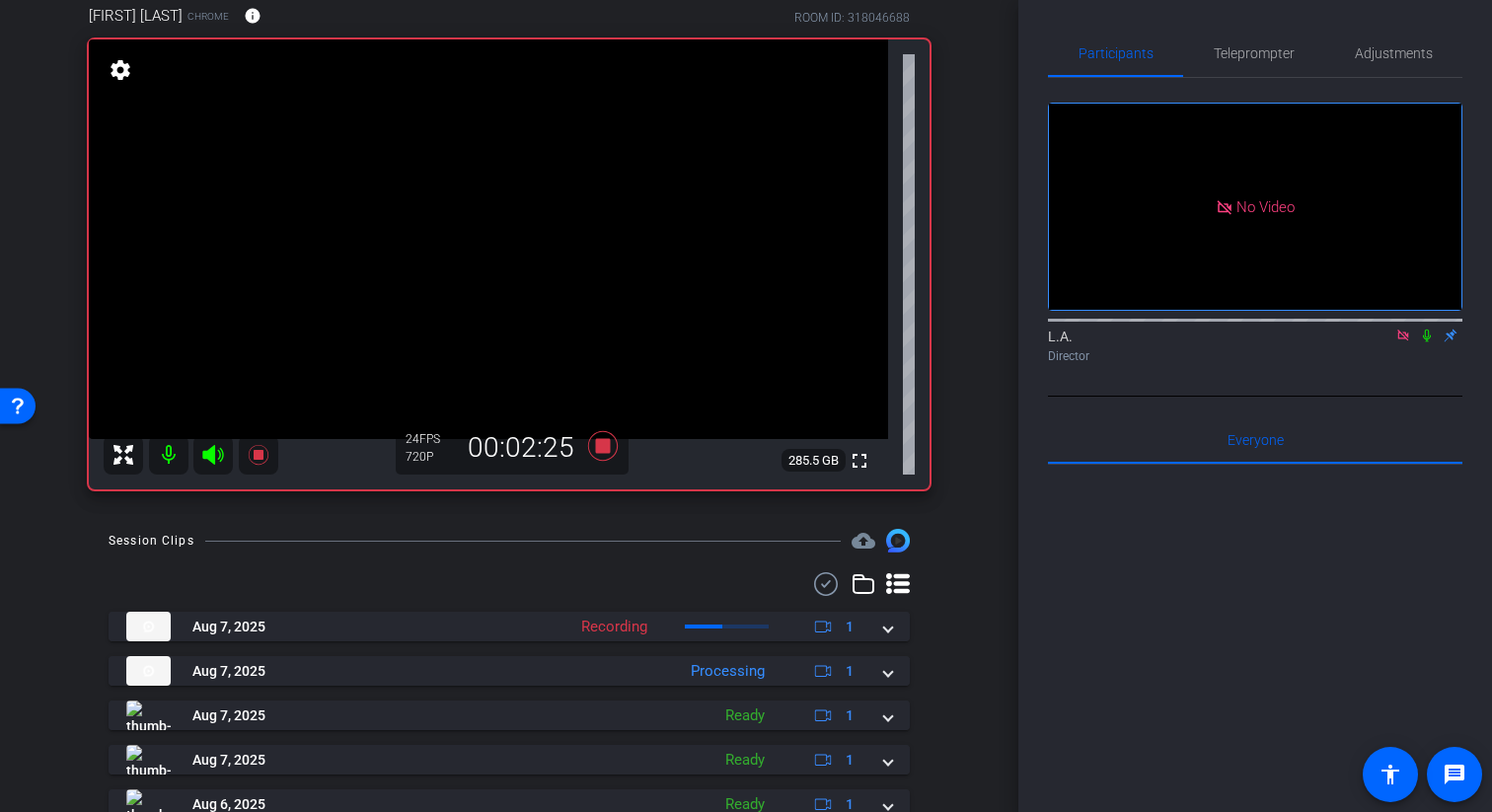 click 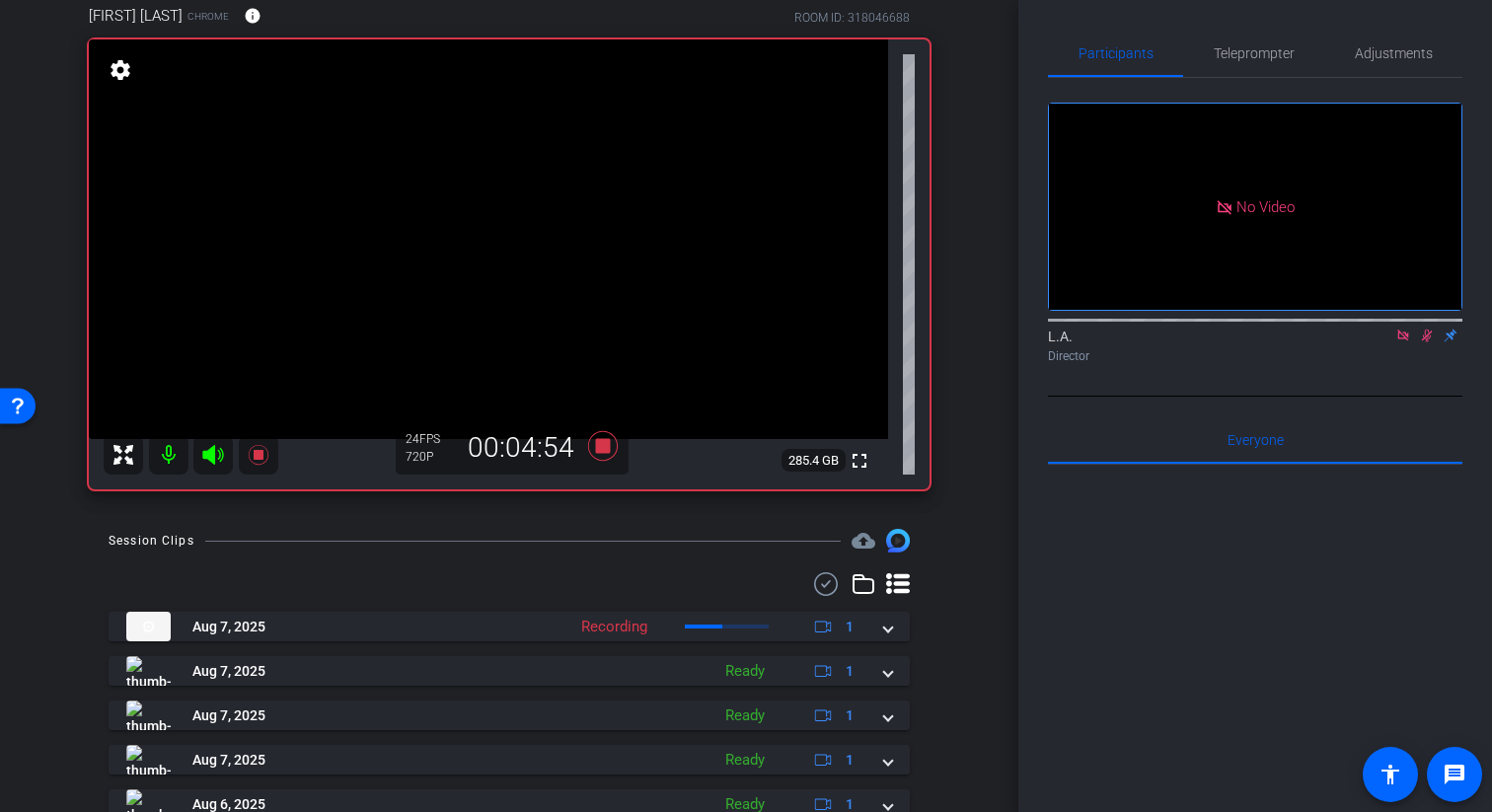click 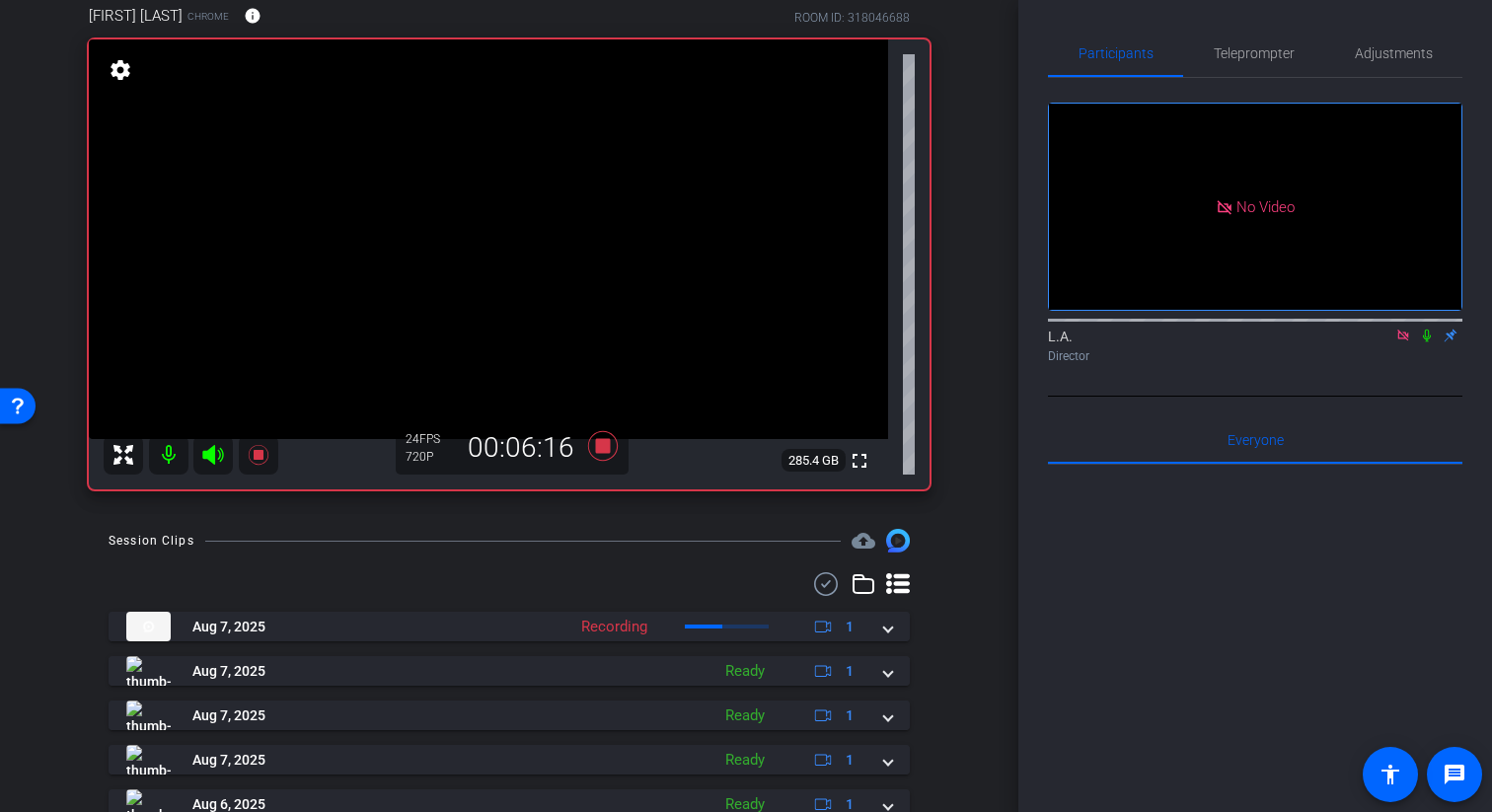 click 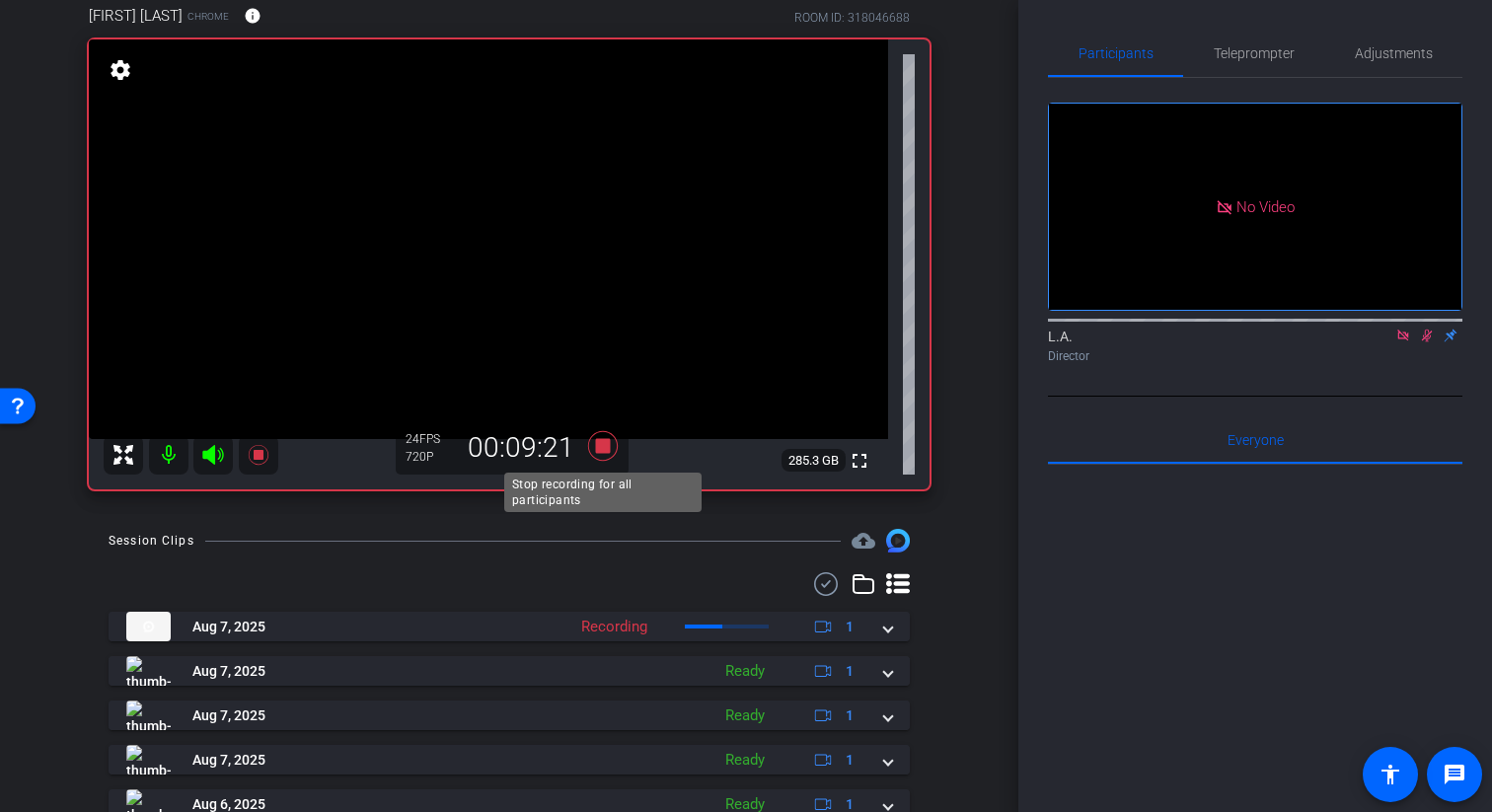 click 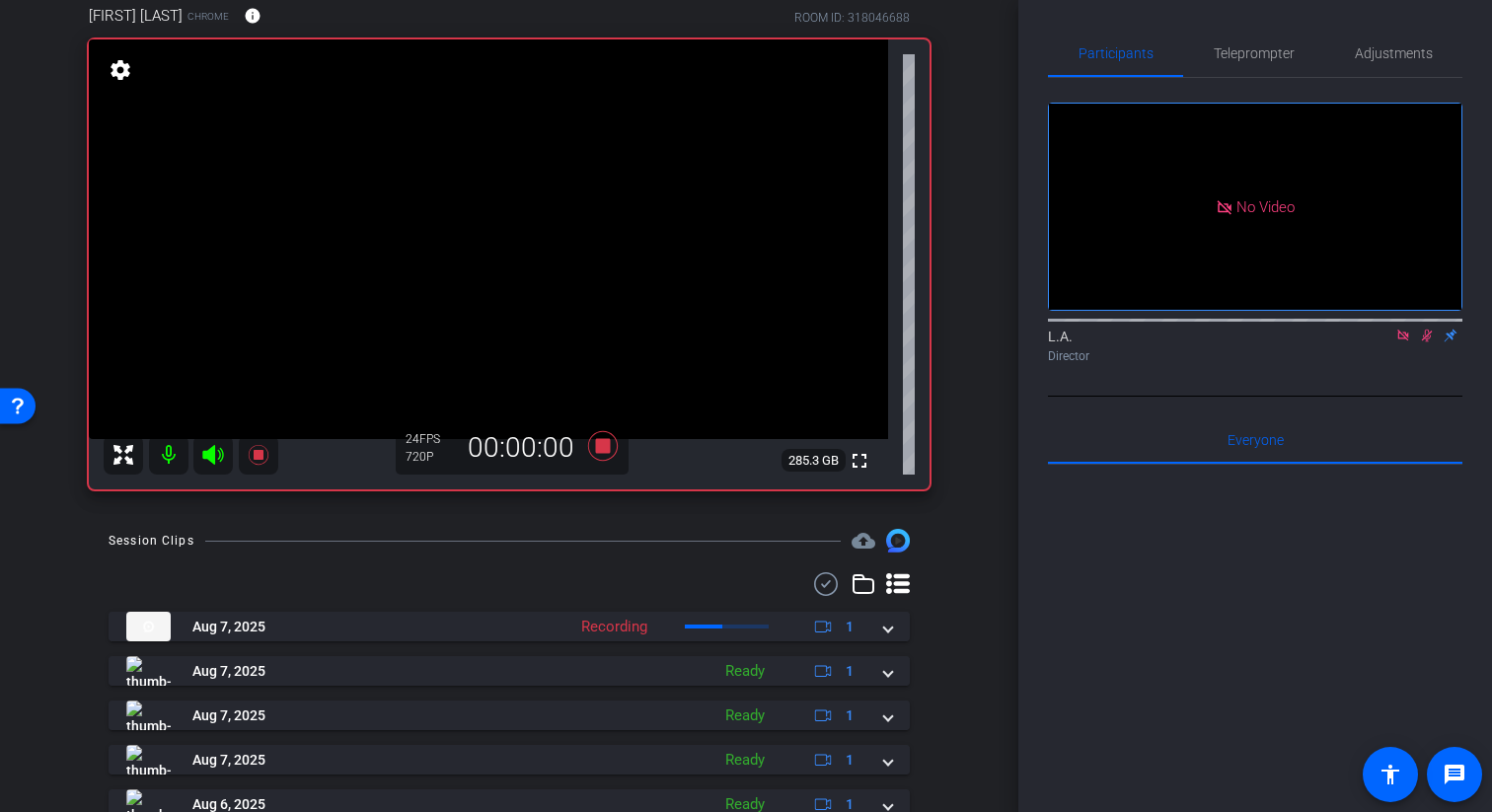 click 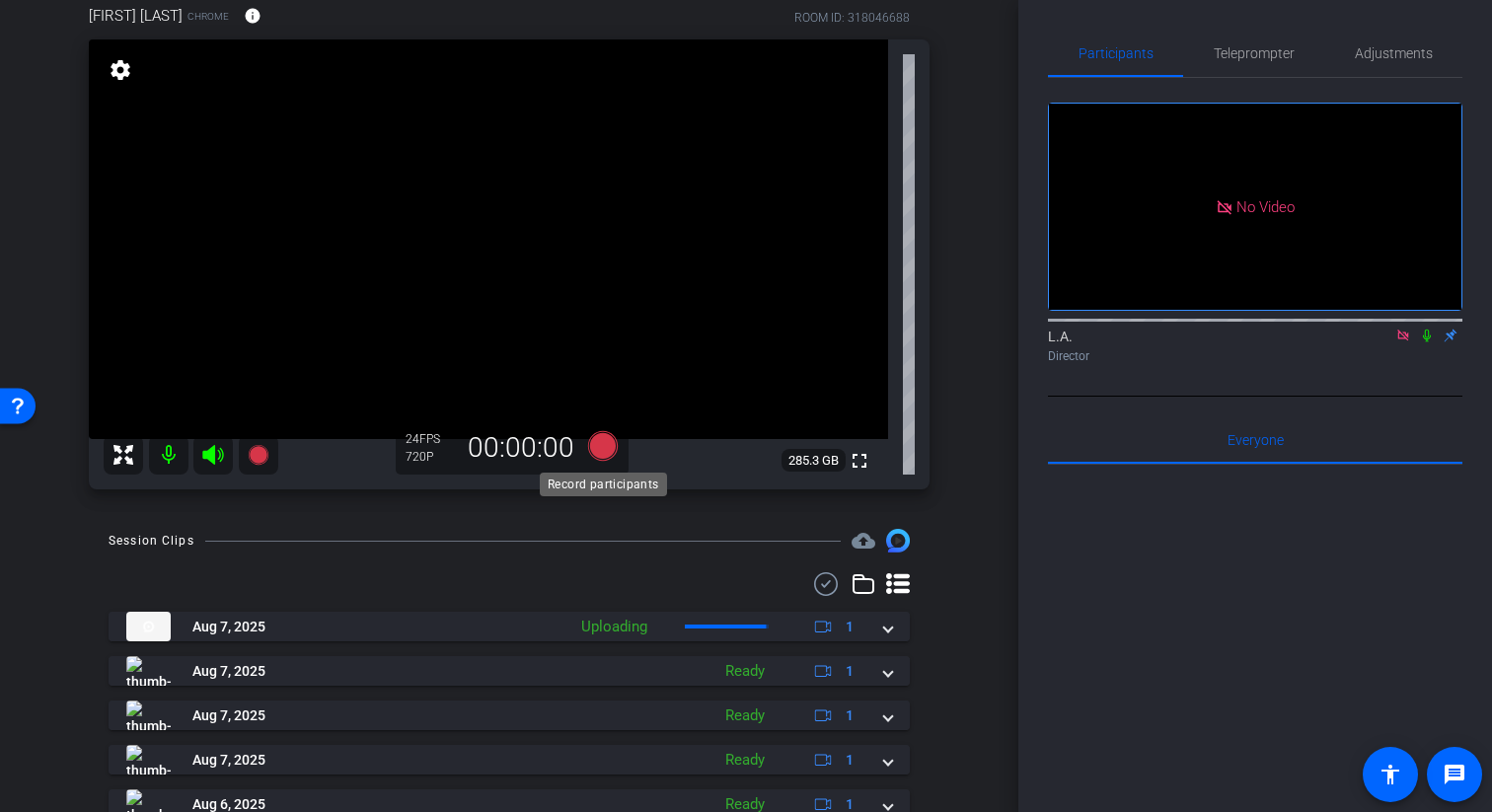 click 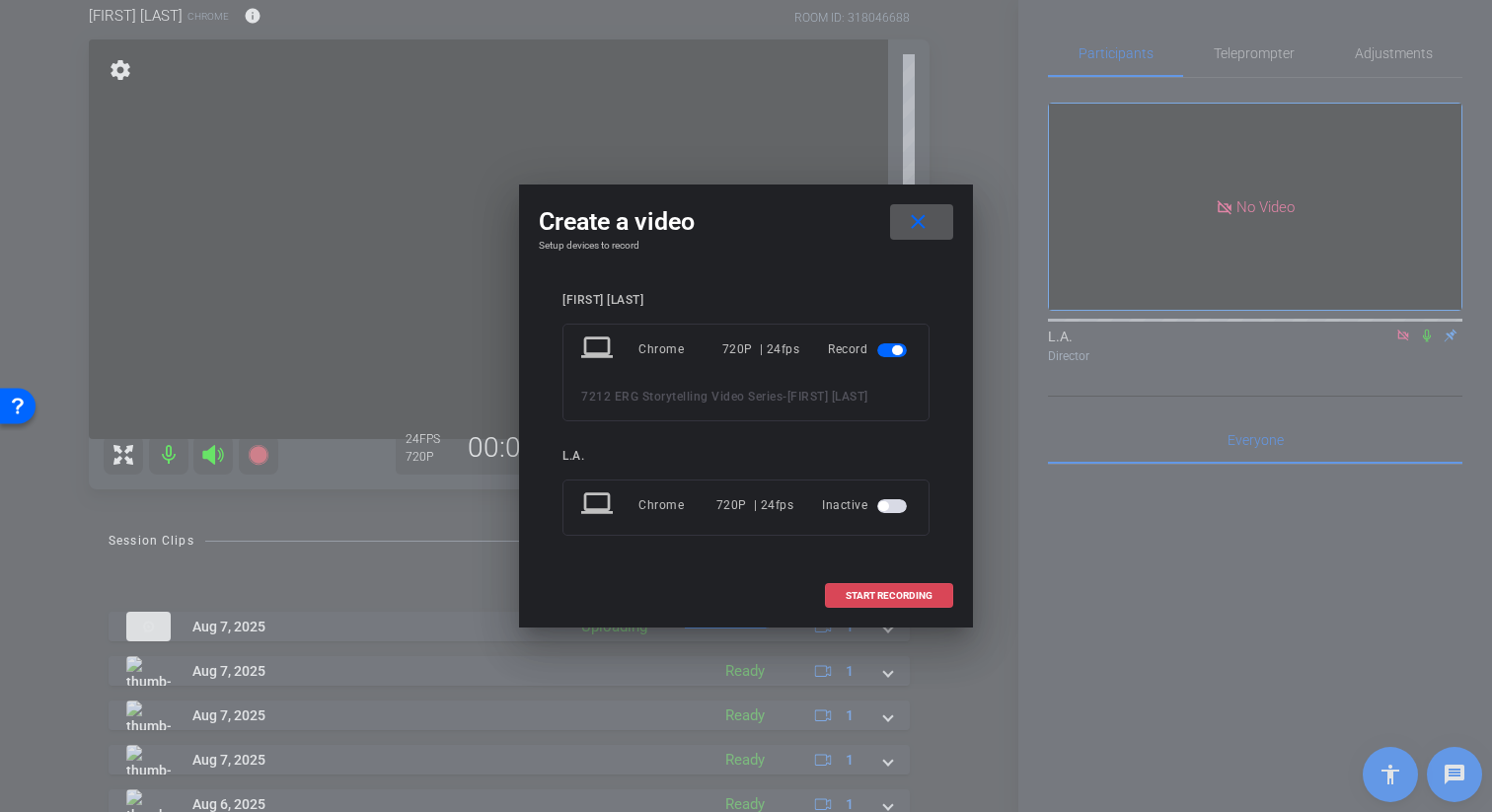 click on "START RECORDING" at bounding box center (889, 596) 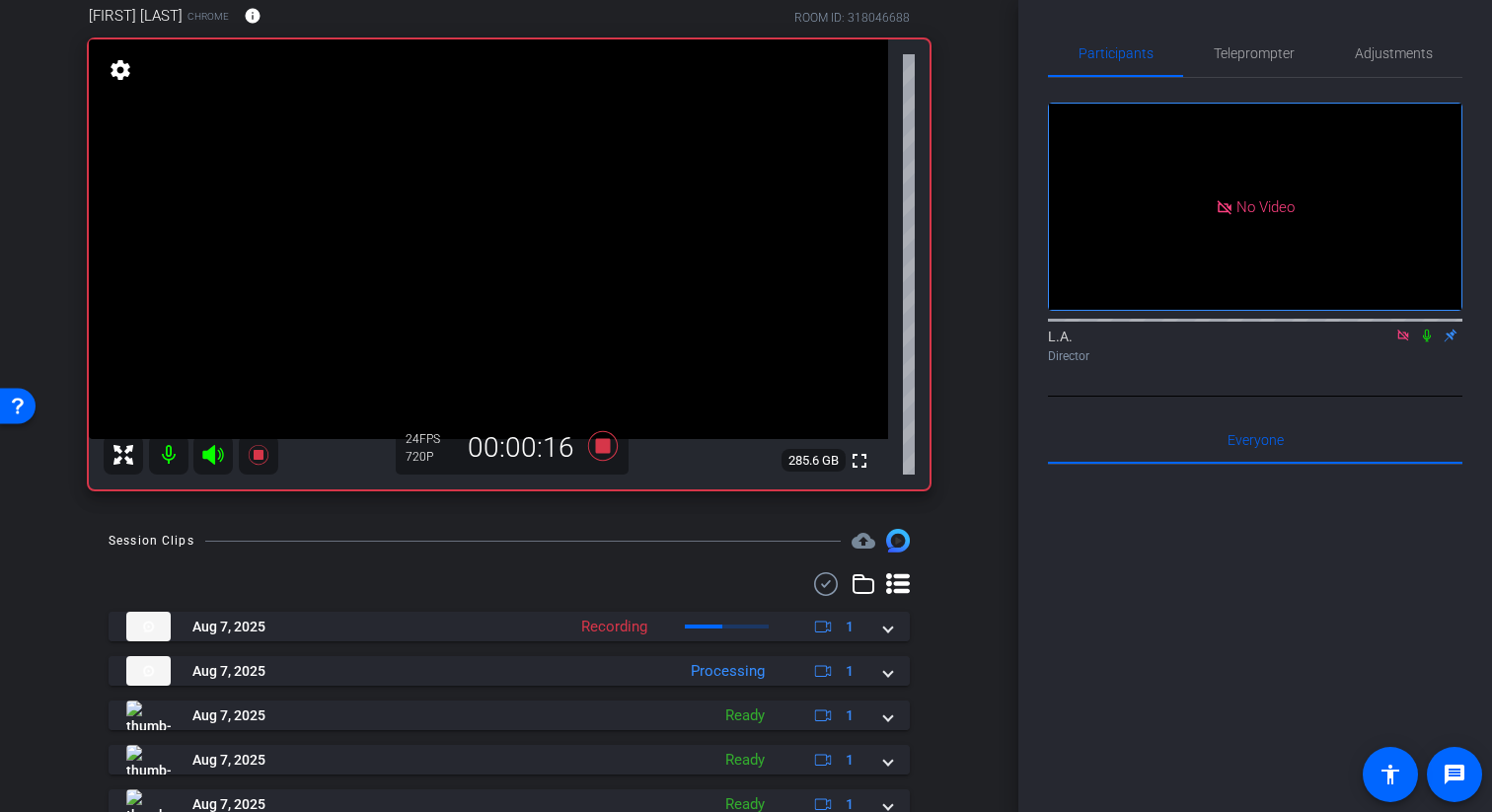 click 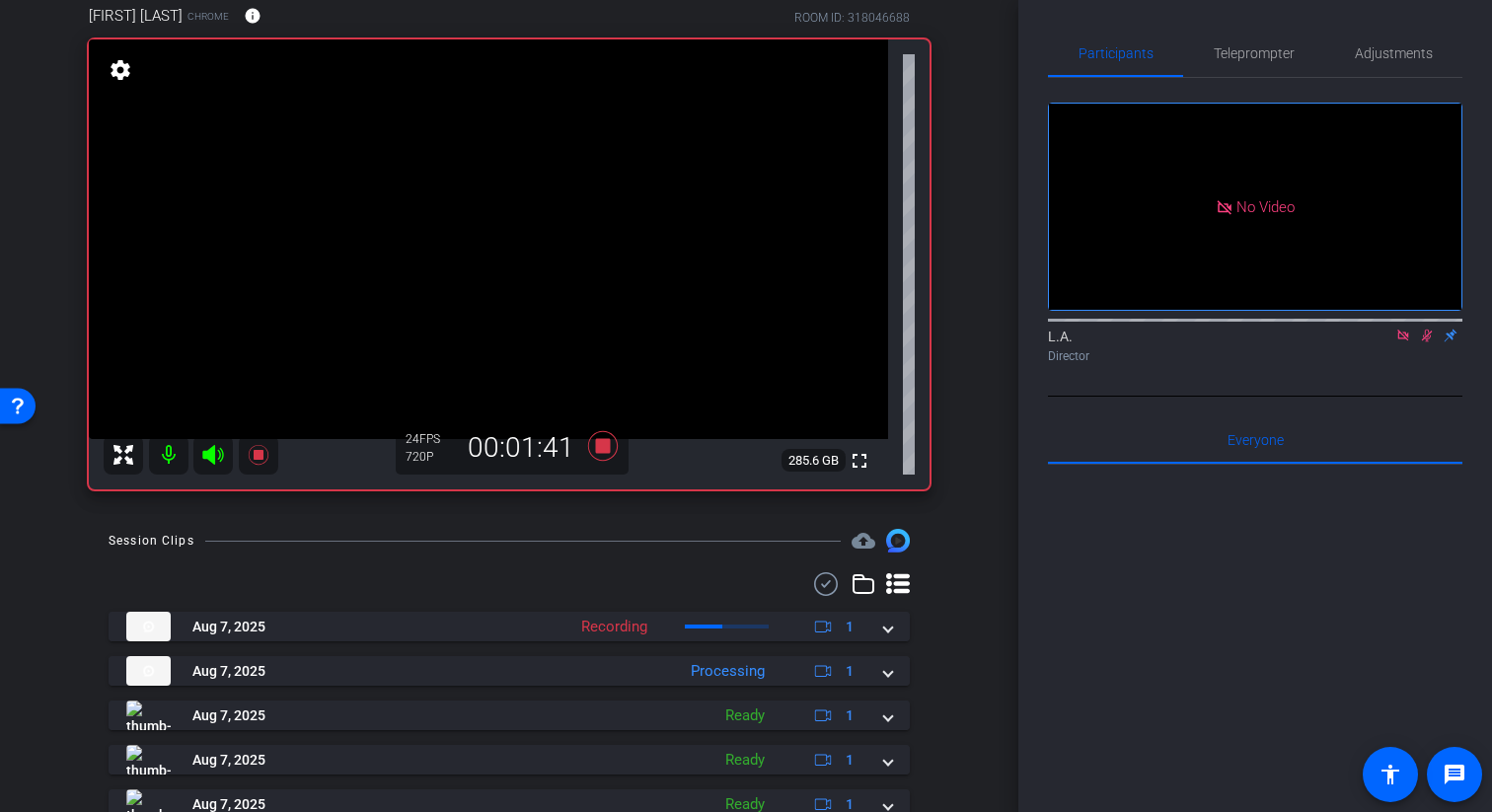 click 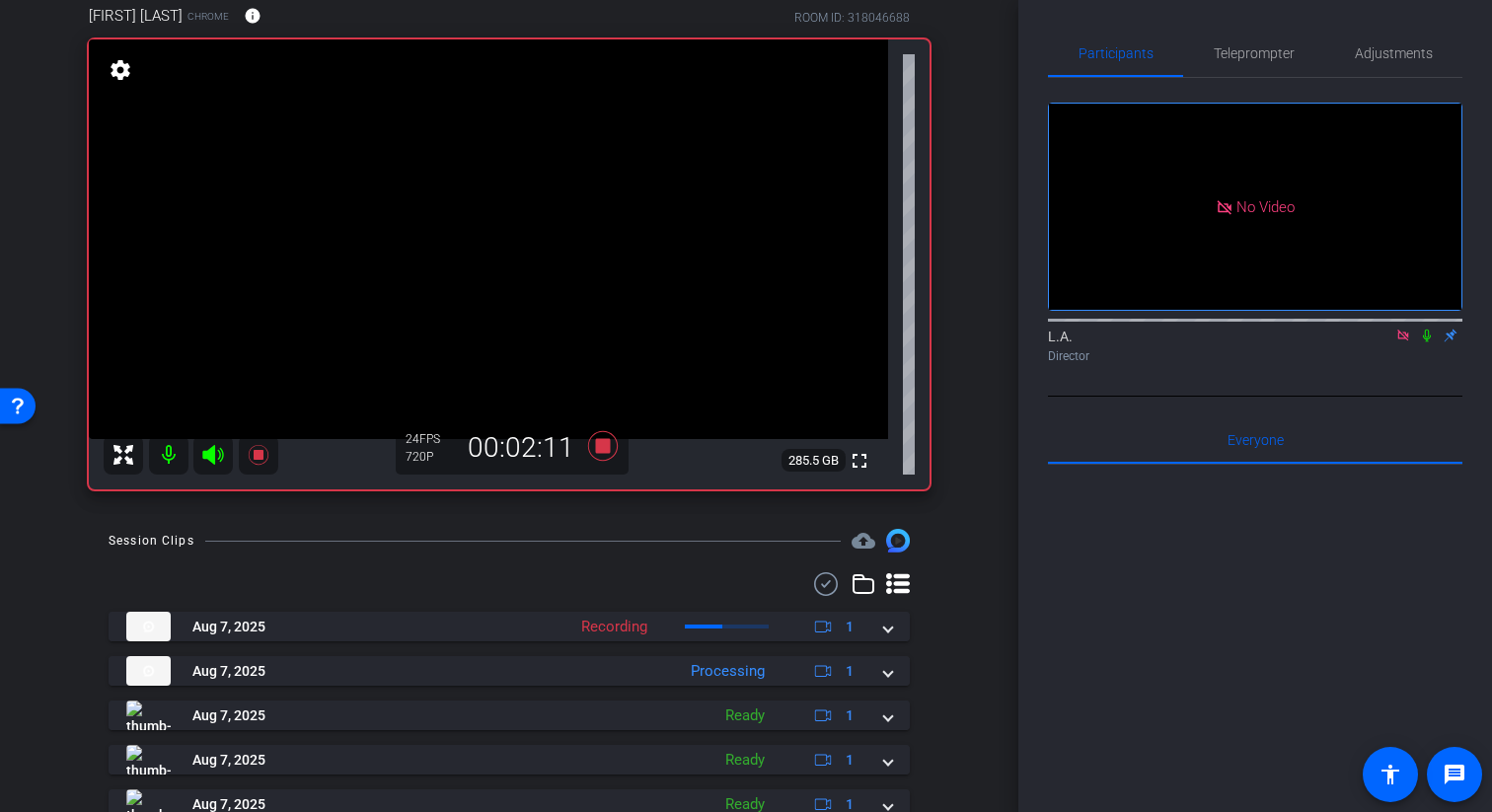 click 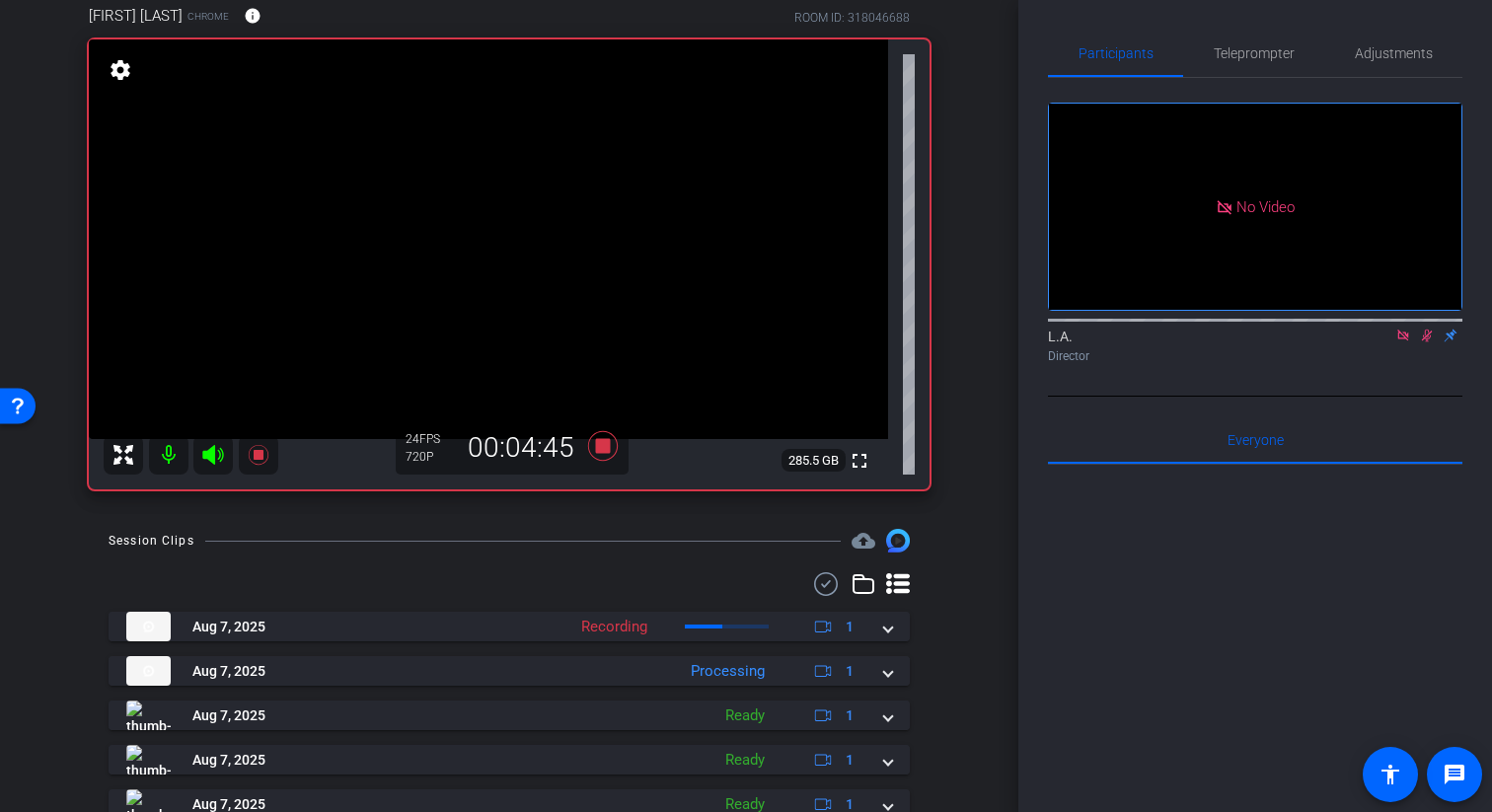 click 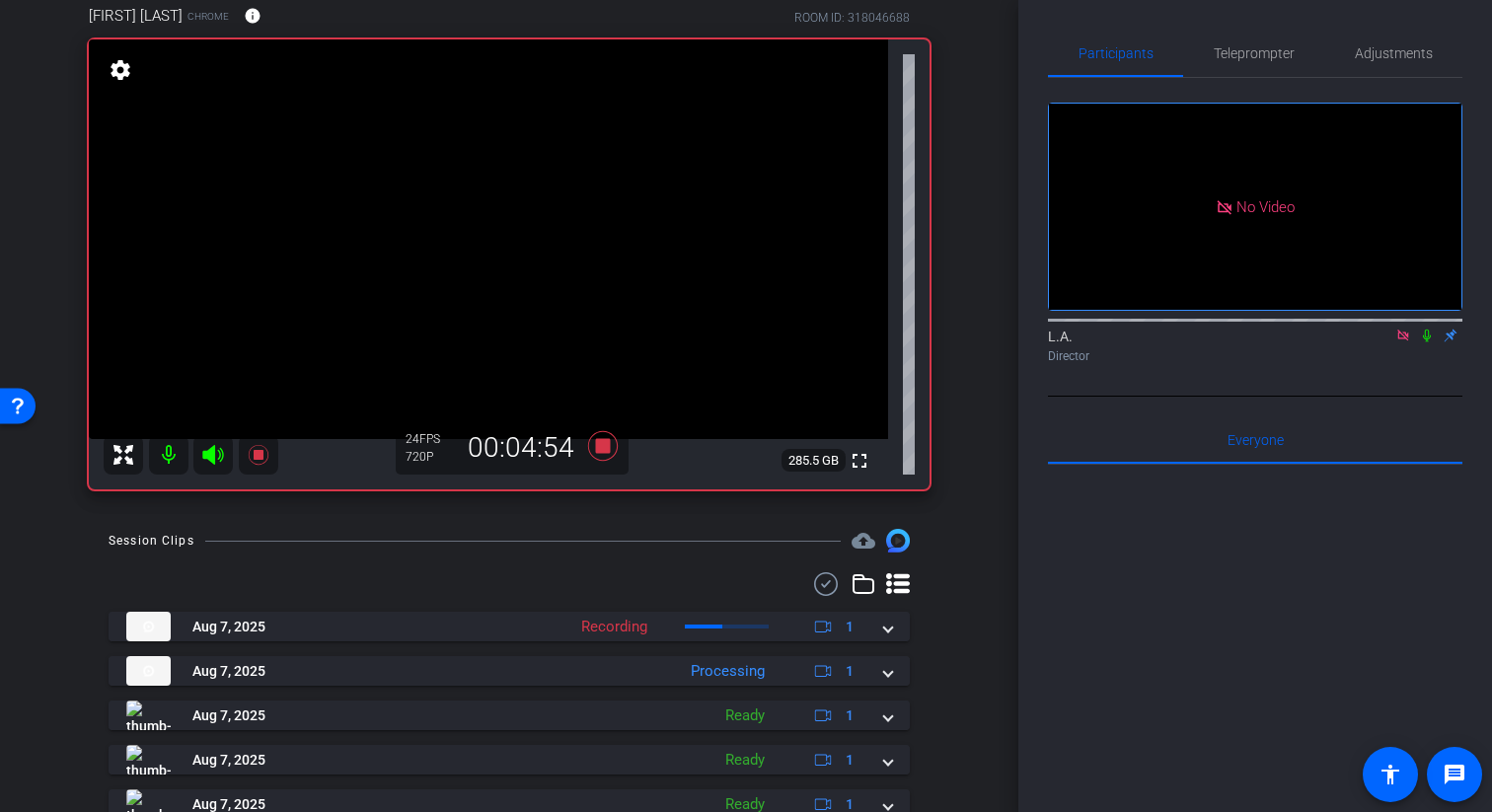 click 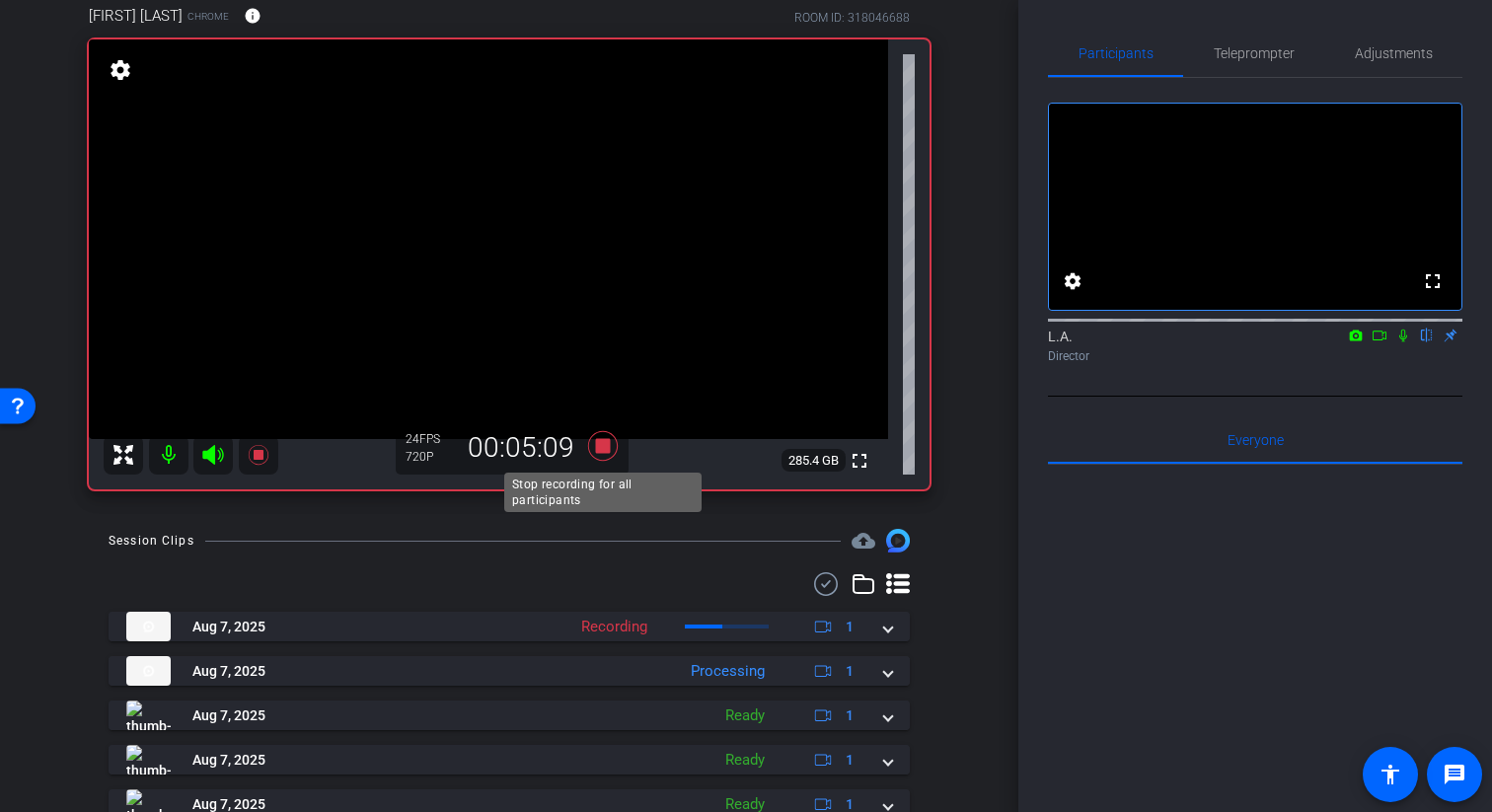 click 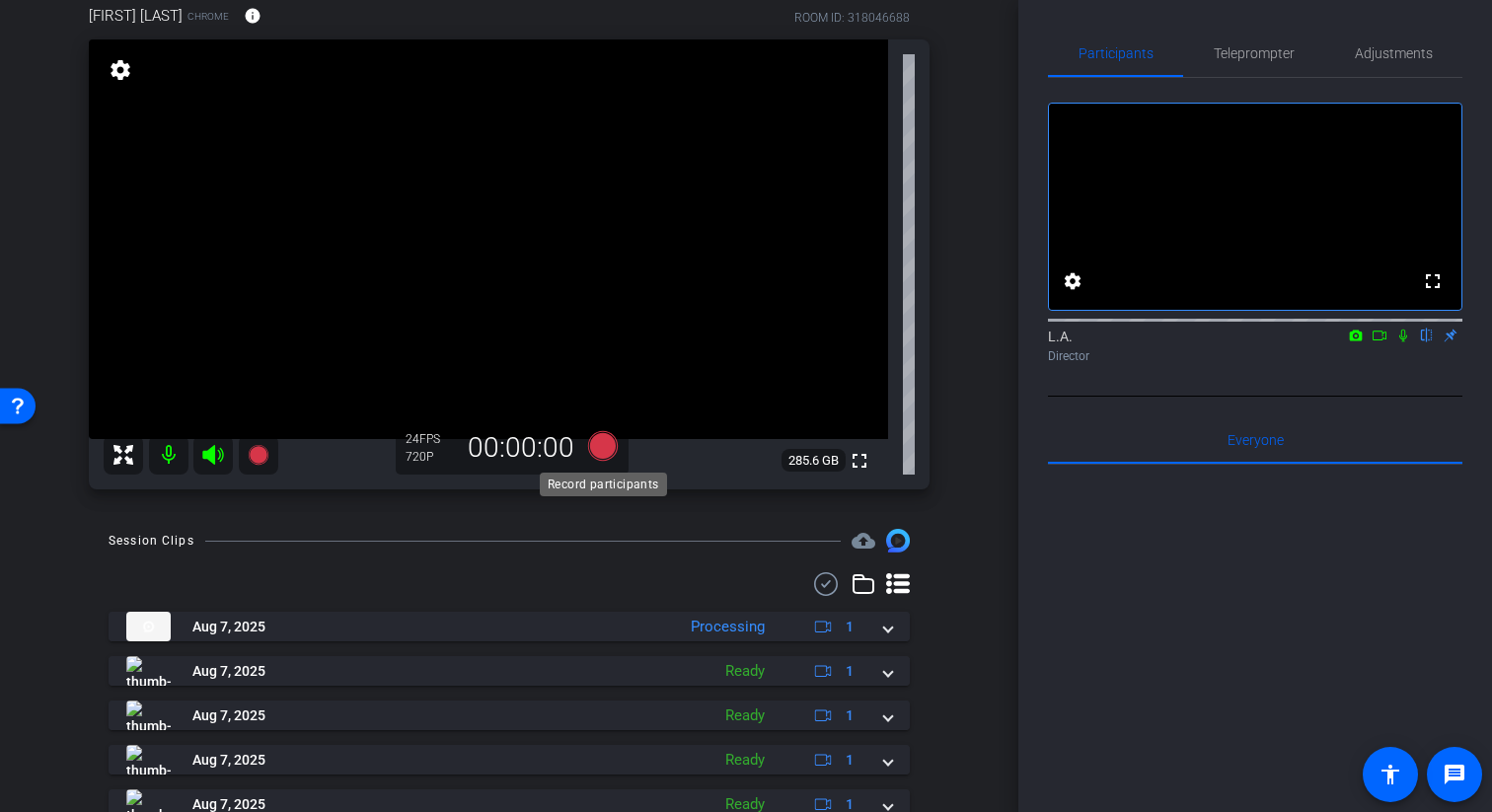 click 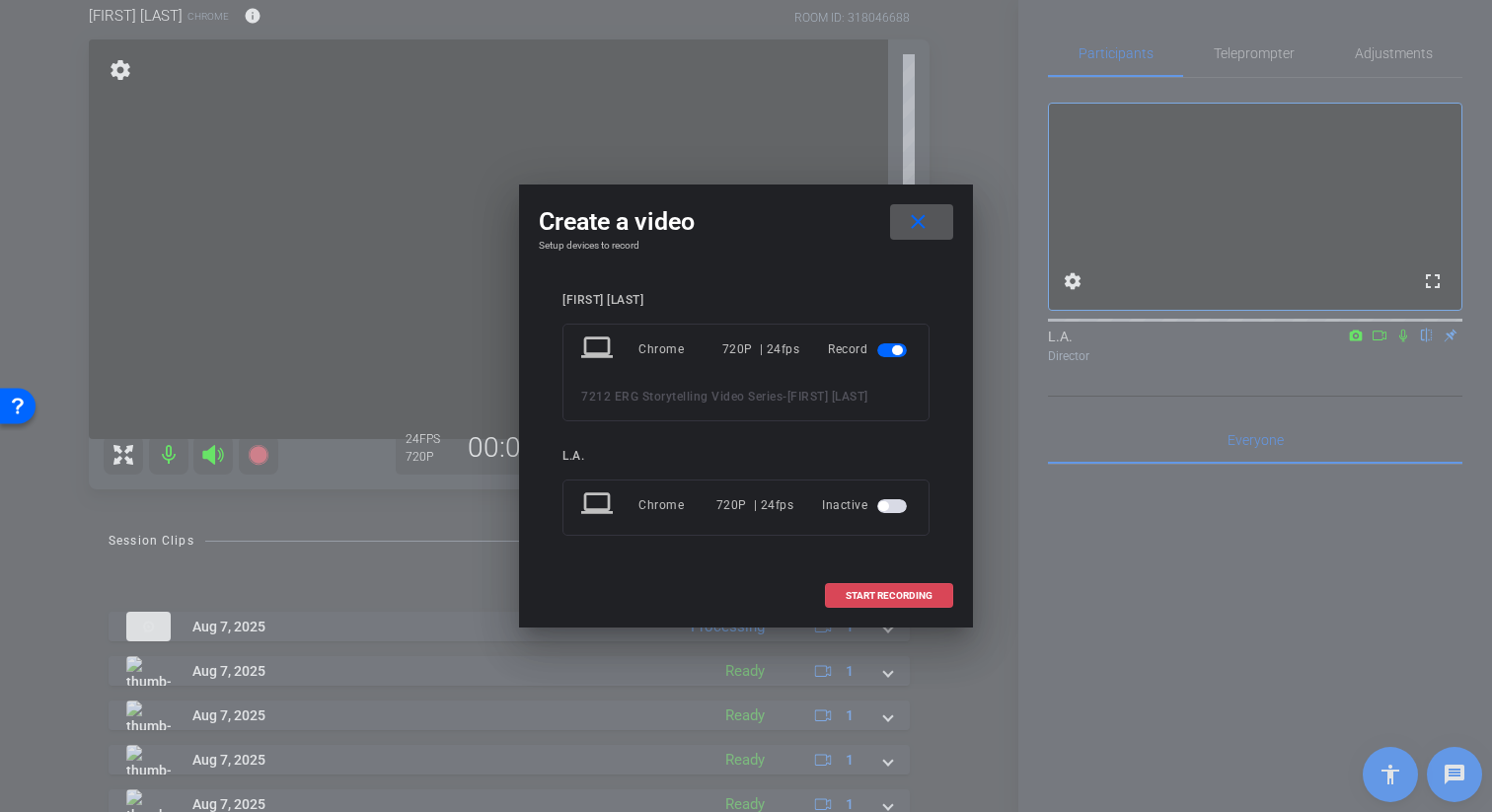 click on "START RECORDING" at bounding box center [889, 596] 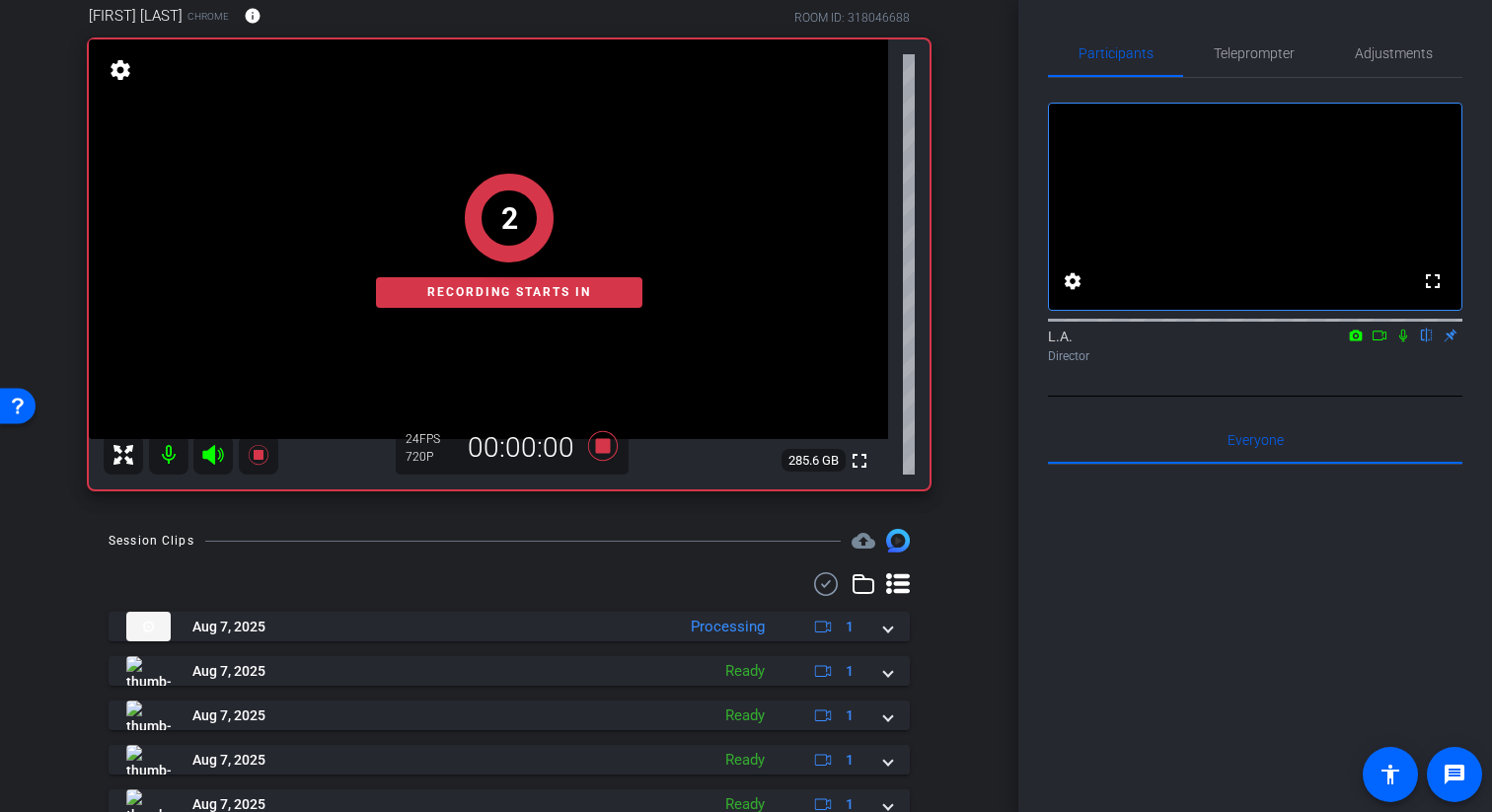 click 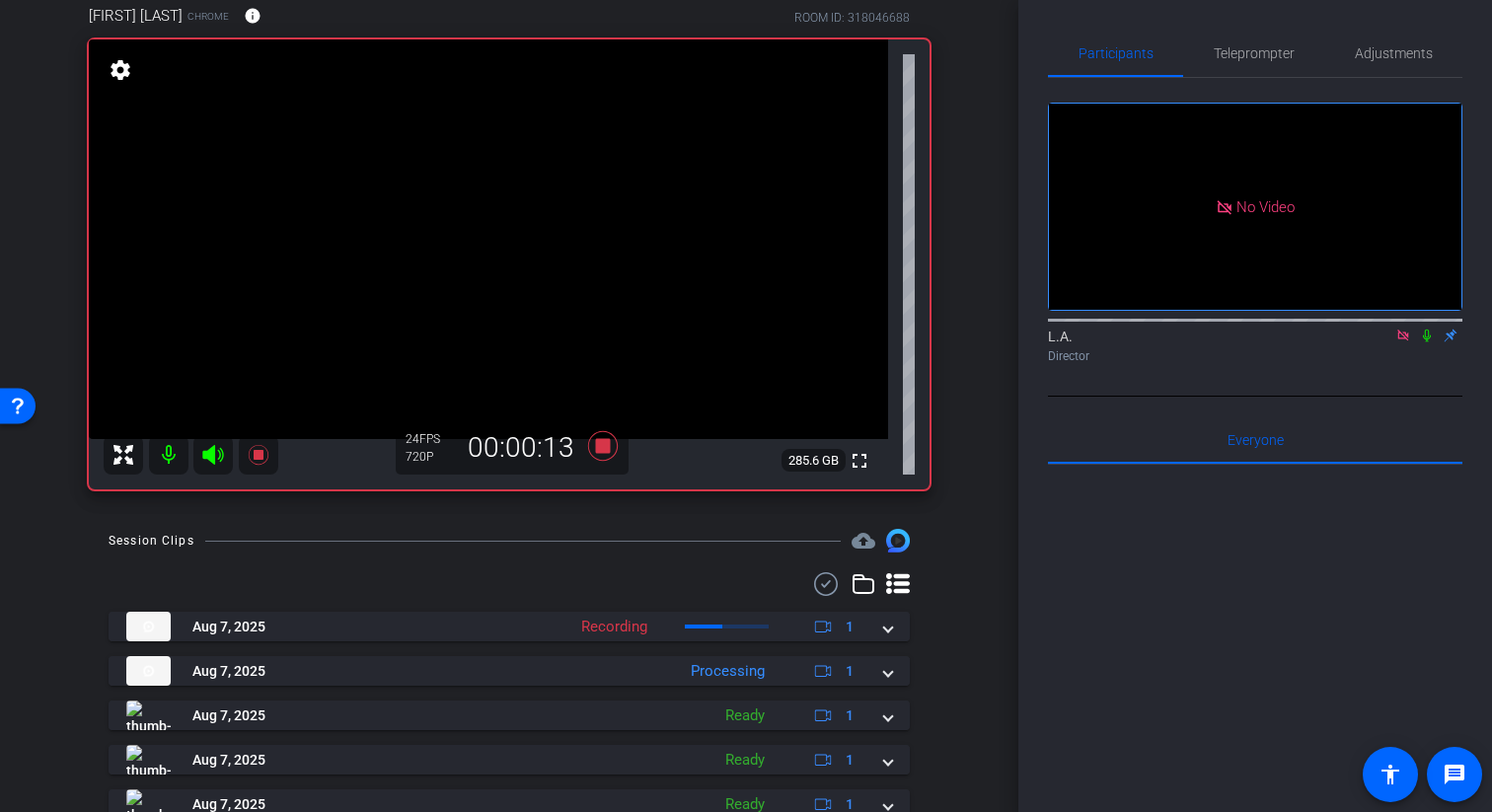 click 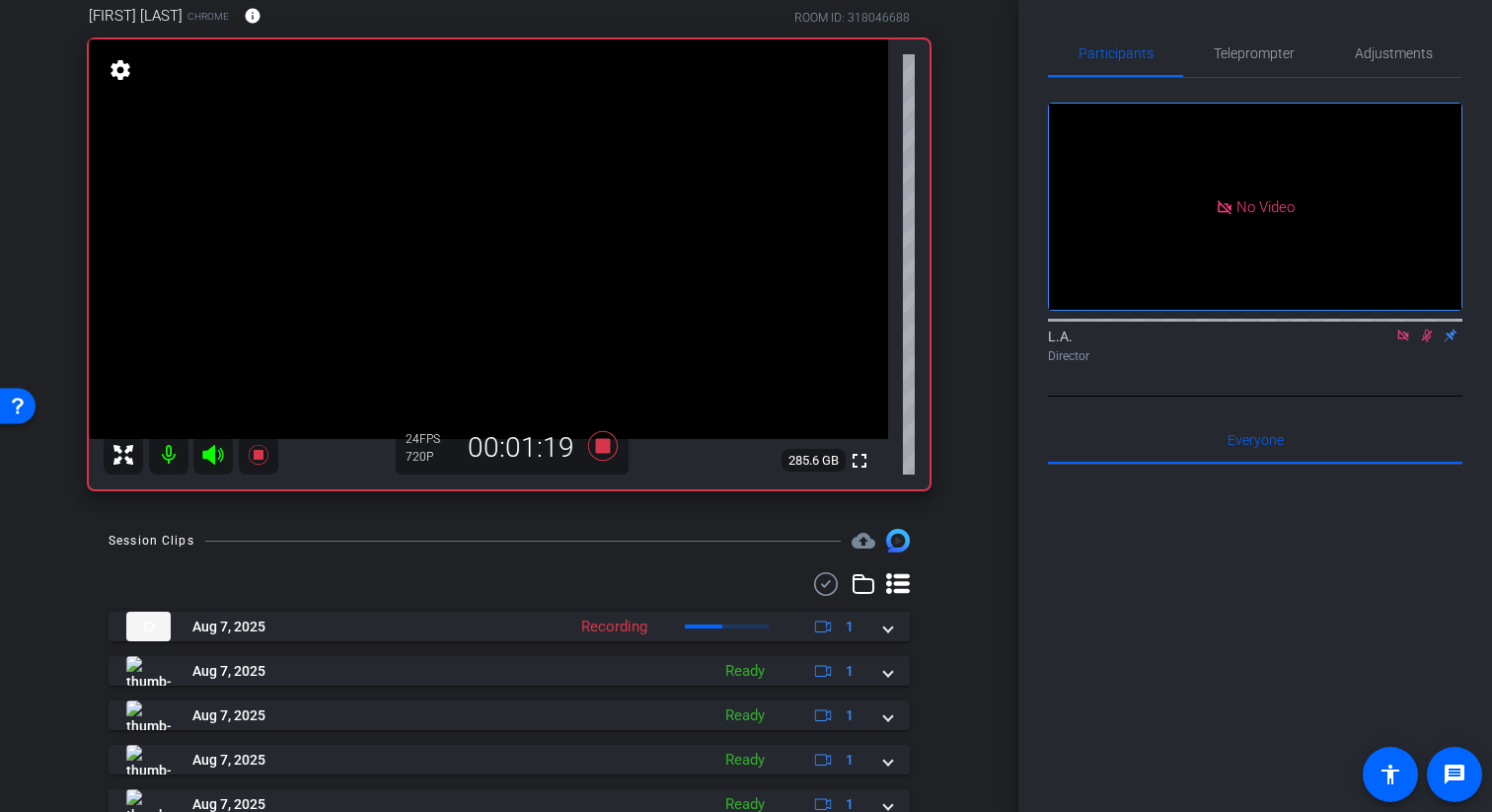 click 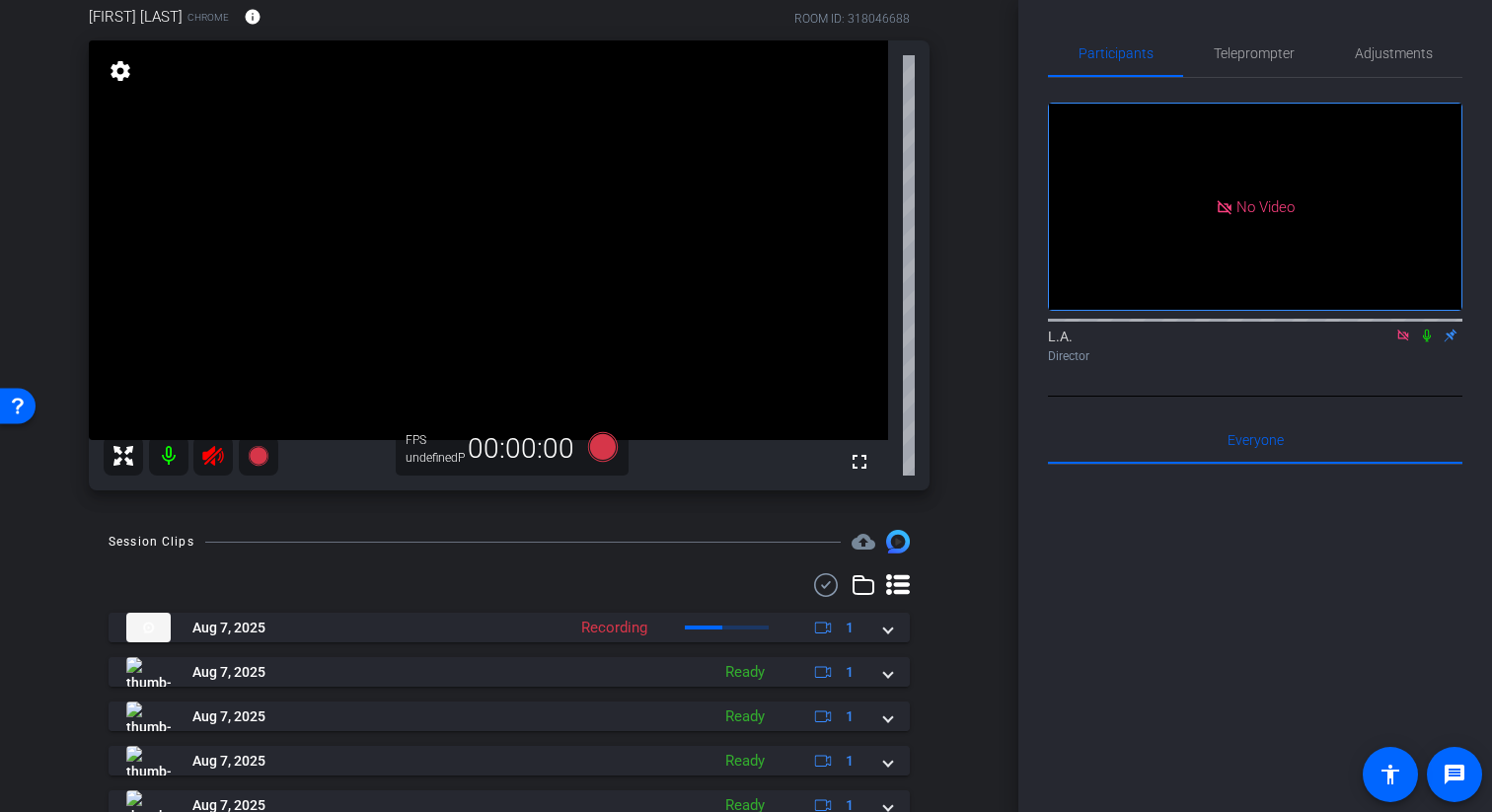 scroll, scrollTop: 166, scrollLeft: 0, axis: vertical 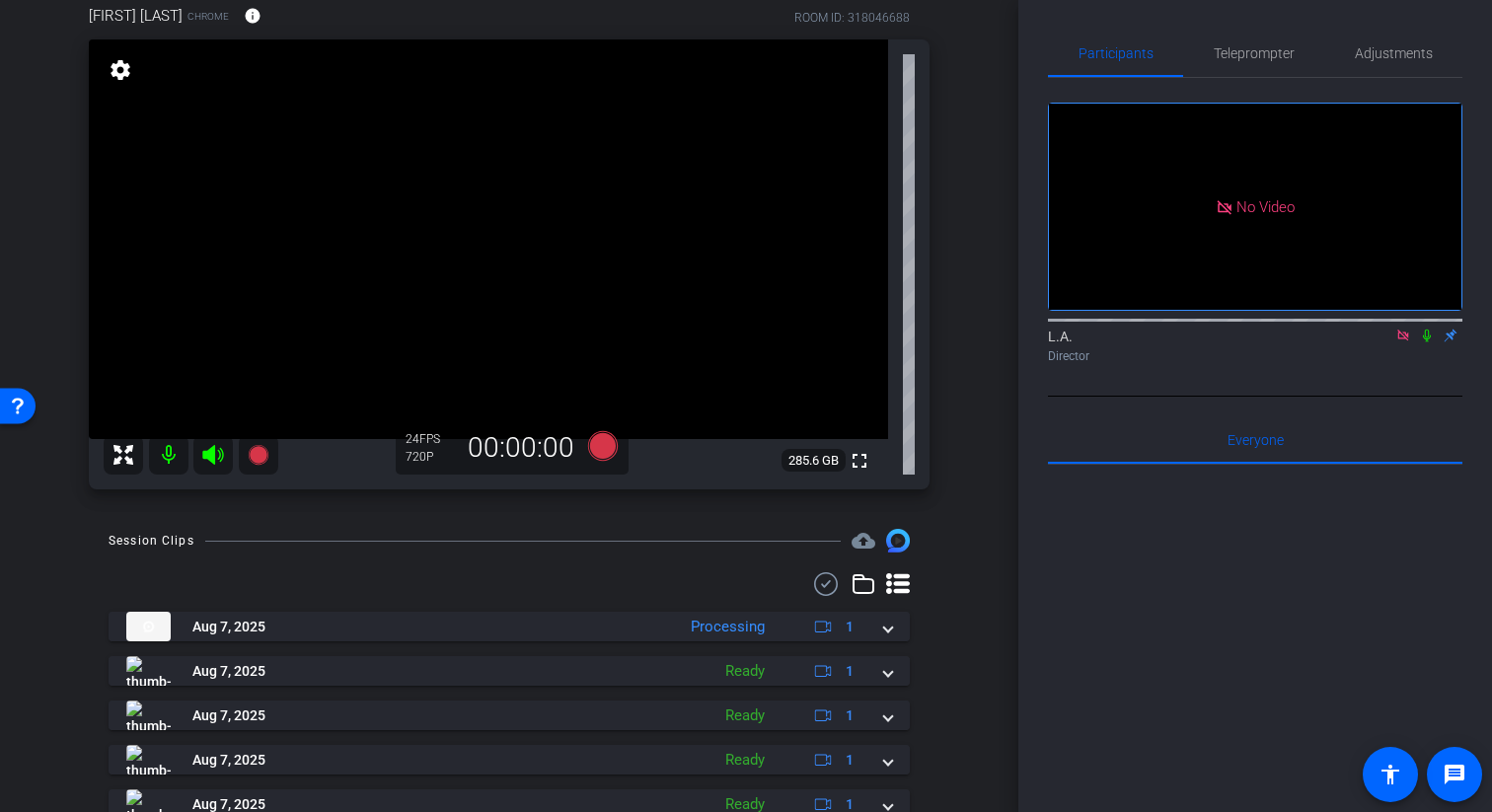 click 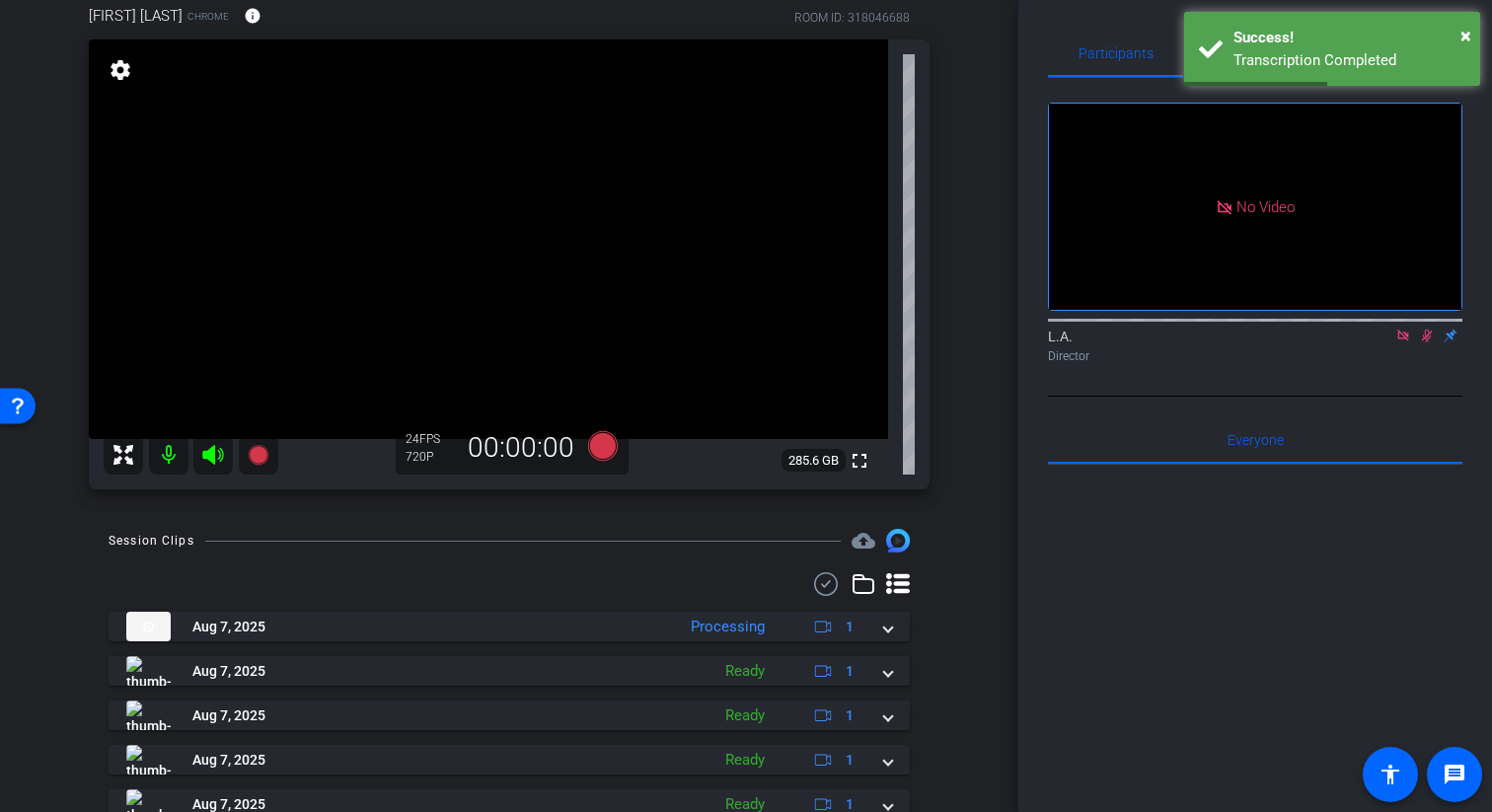 click 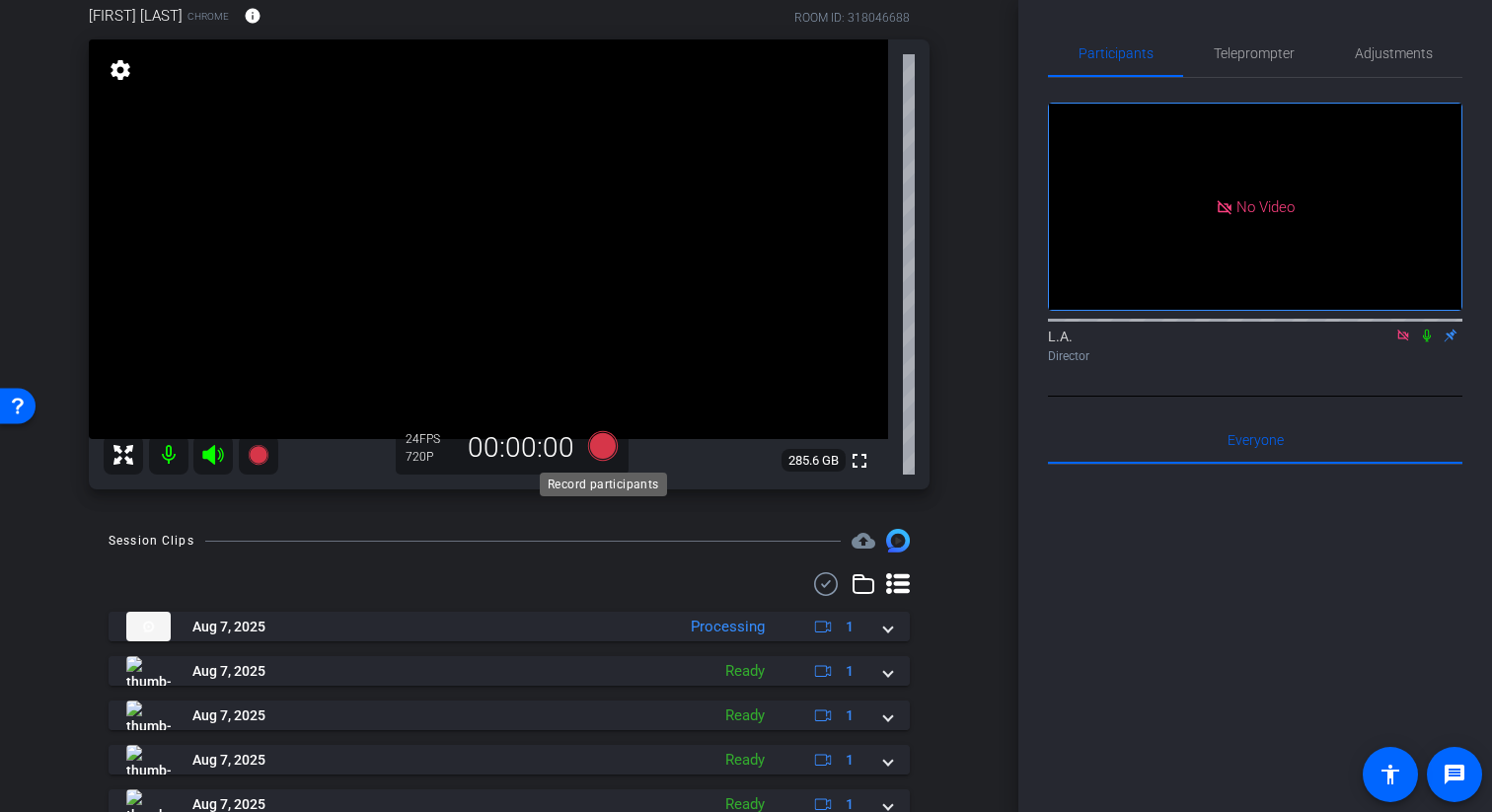 click 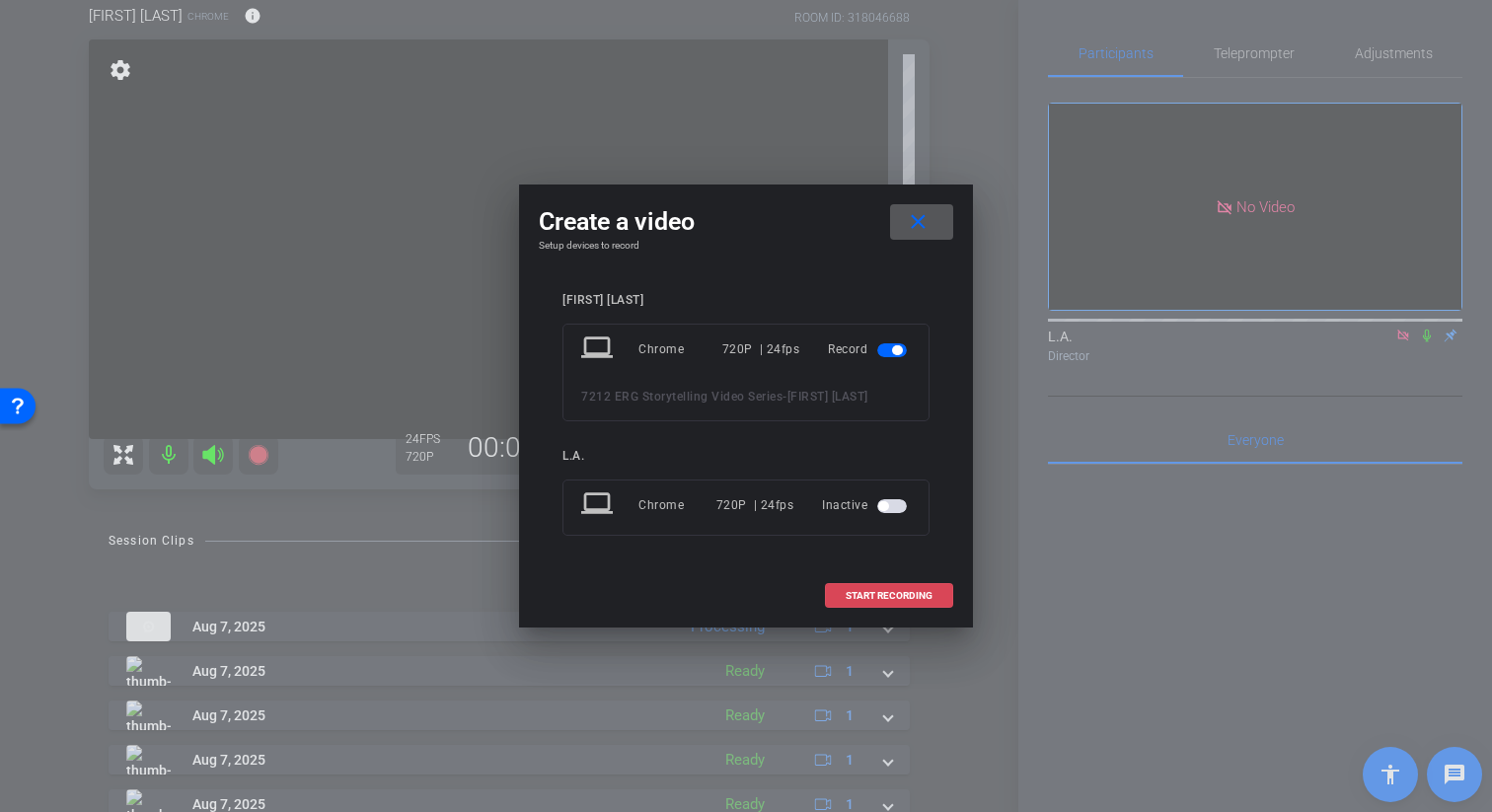 click on "START RECORDING" at bounding box center [889, 596] 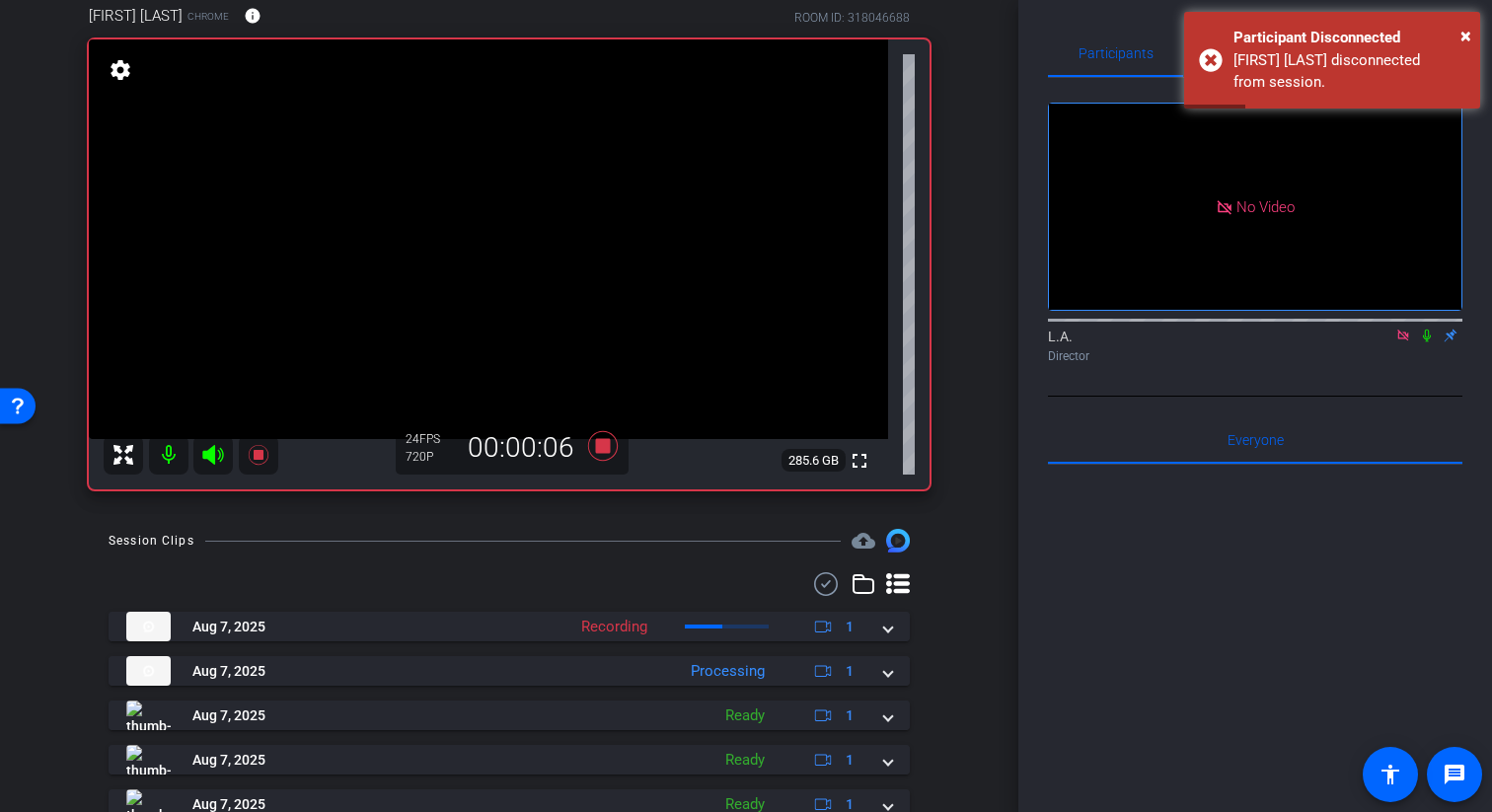 click 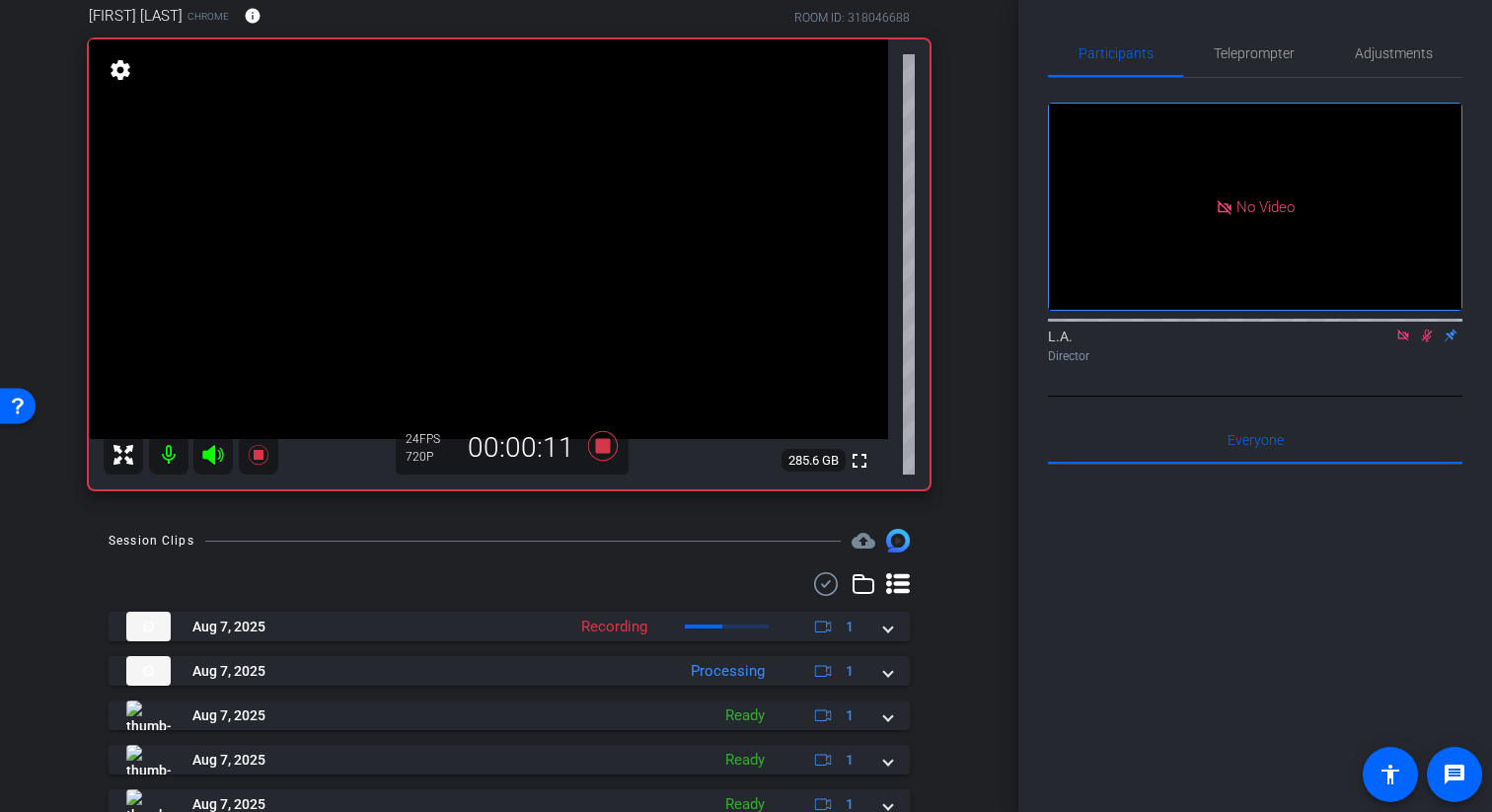 click 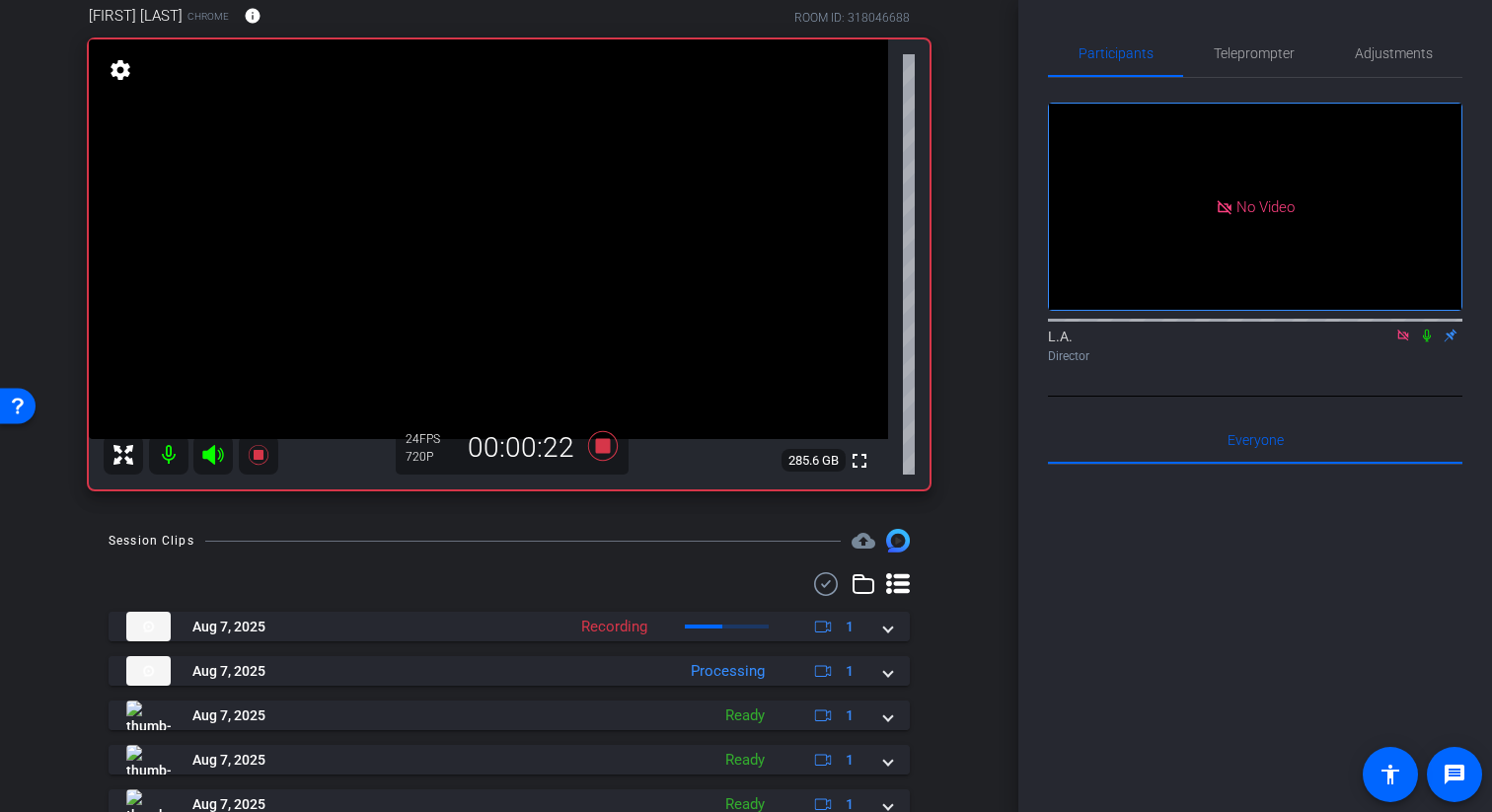 click 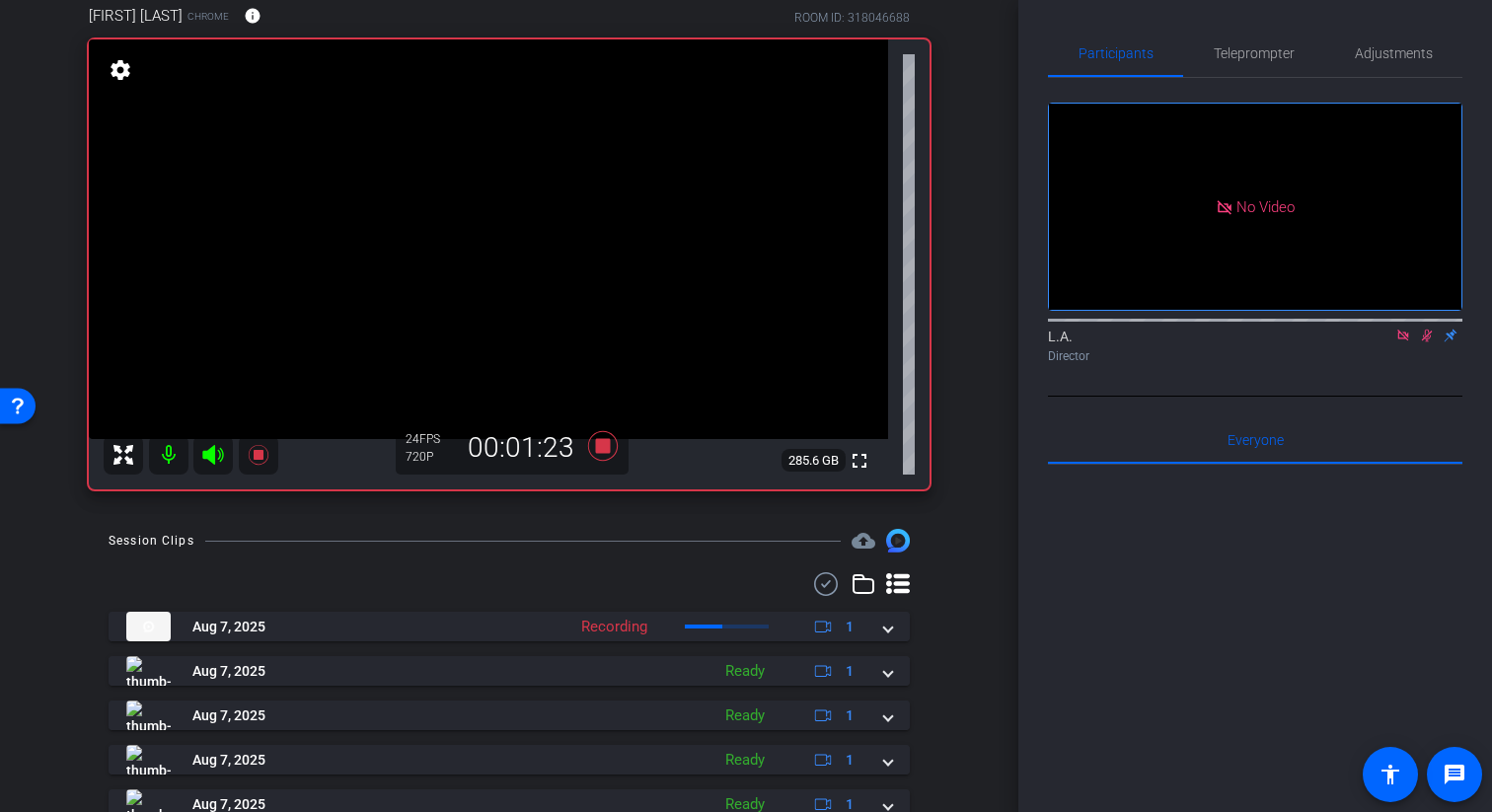 click 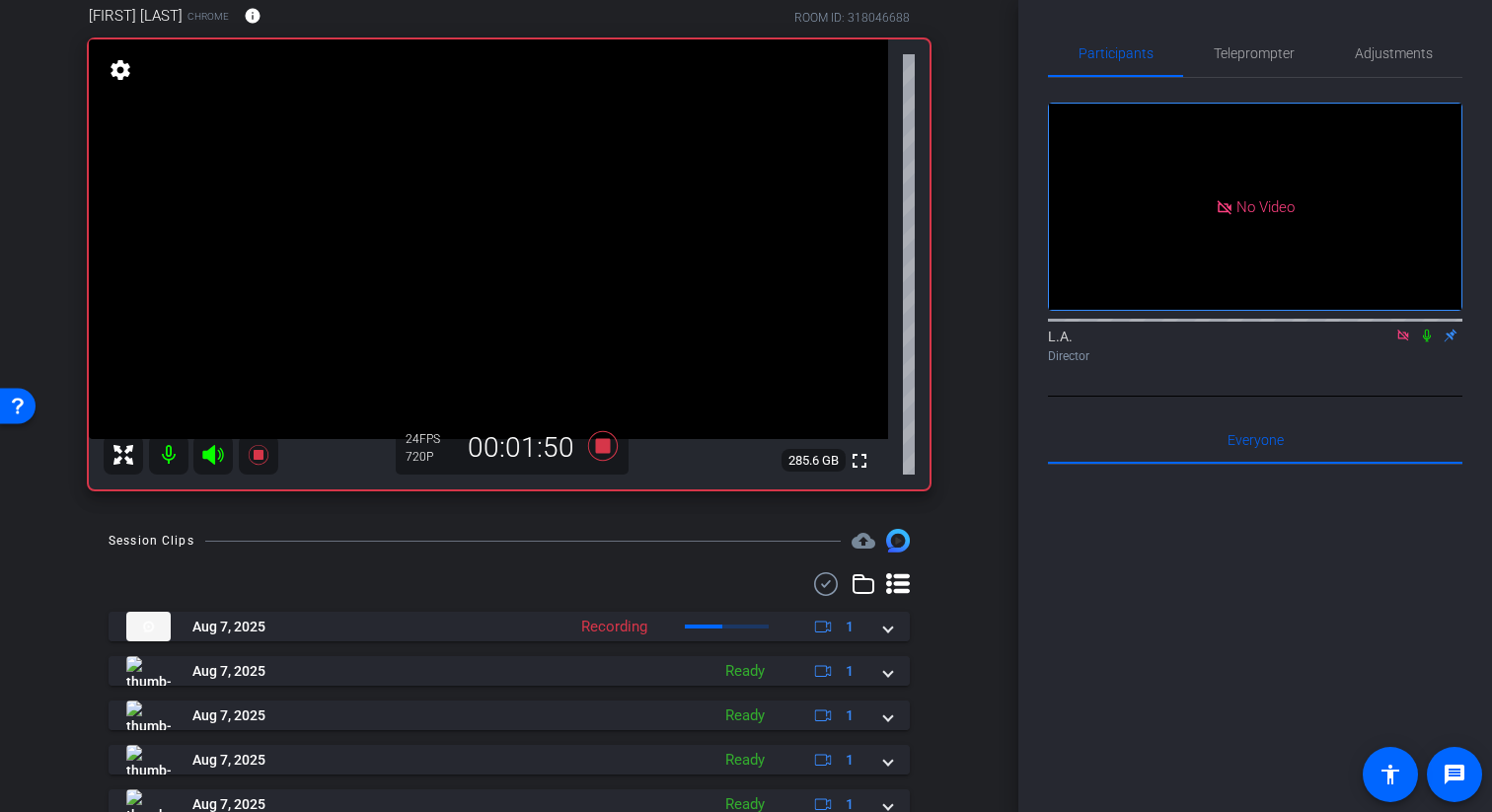 click 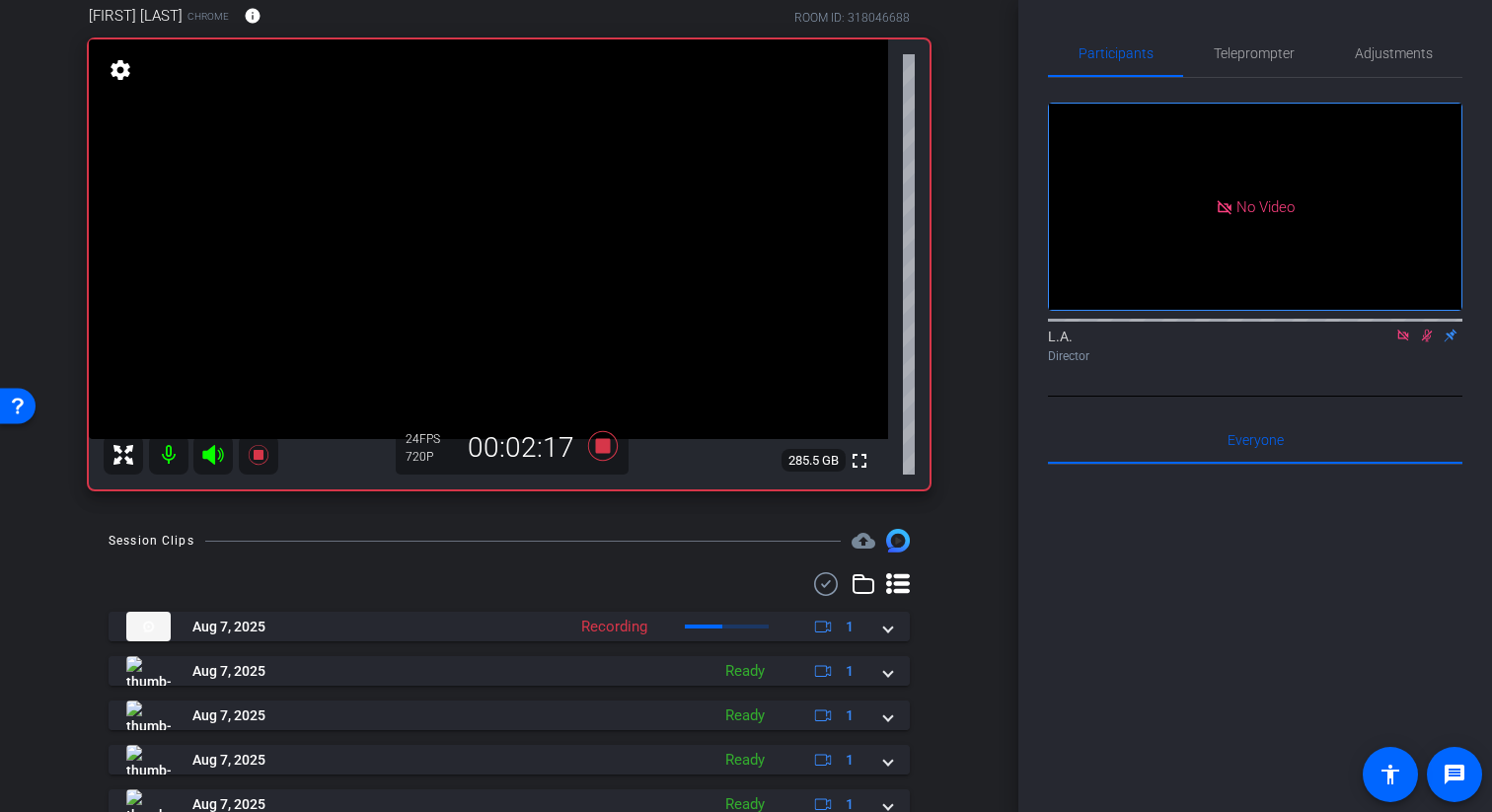 click 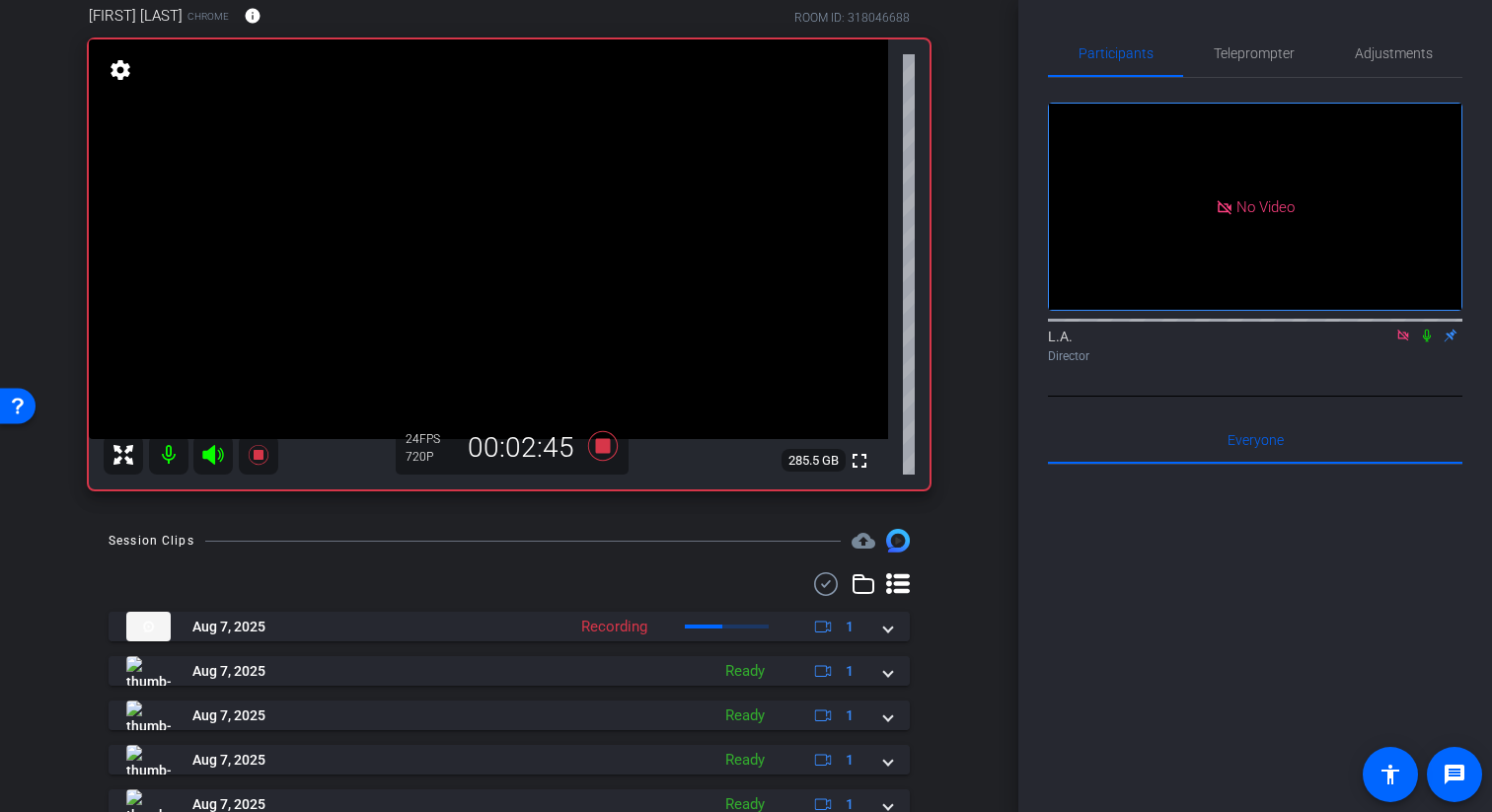 click 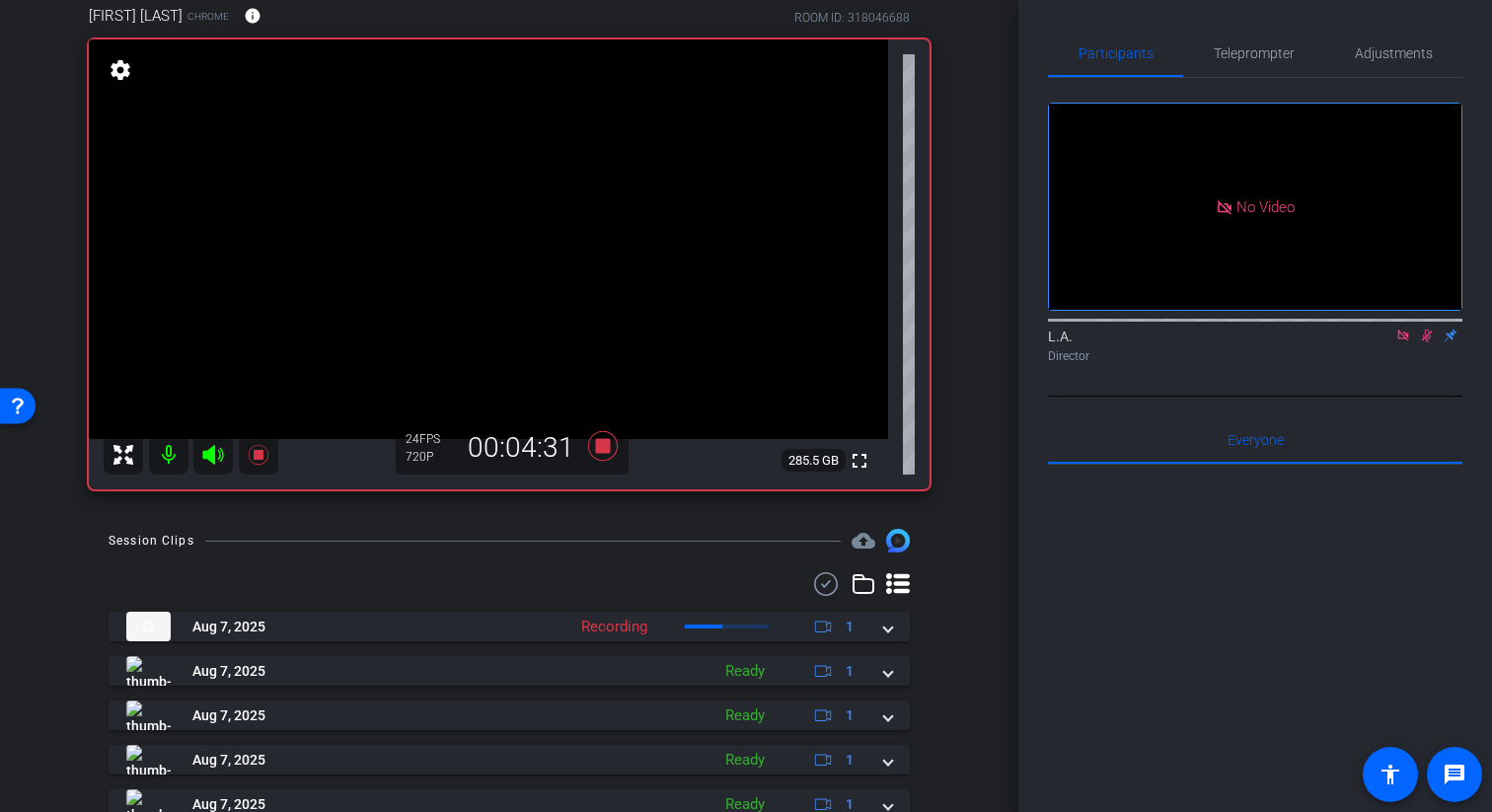 click 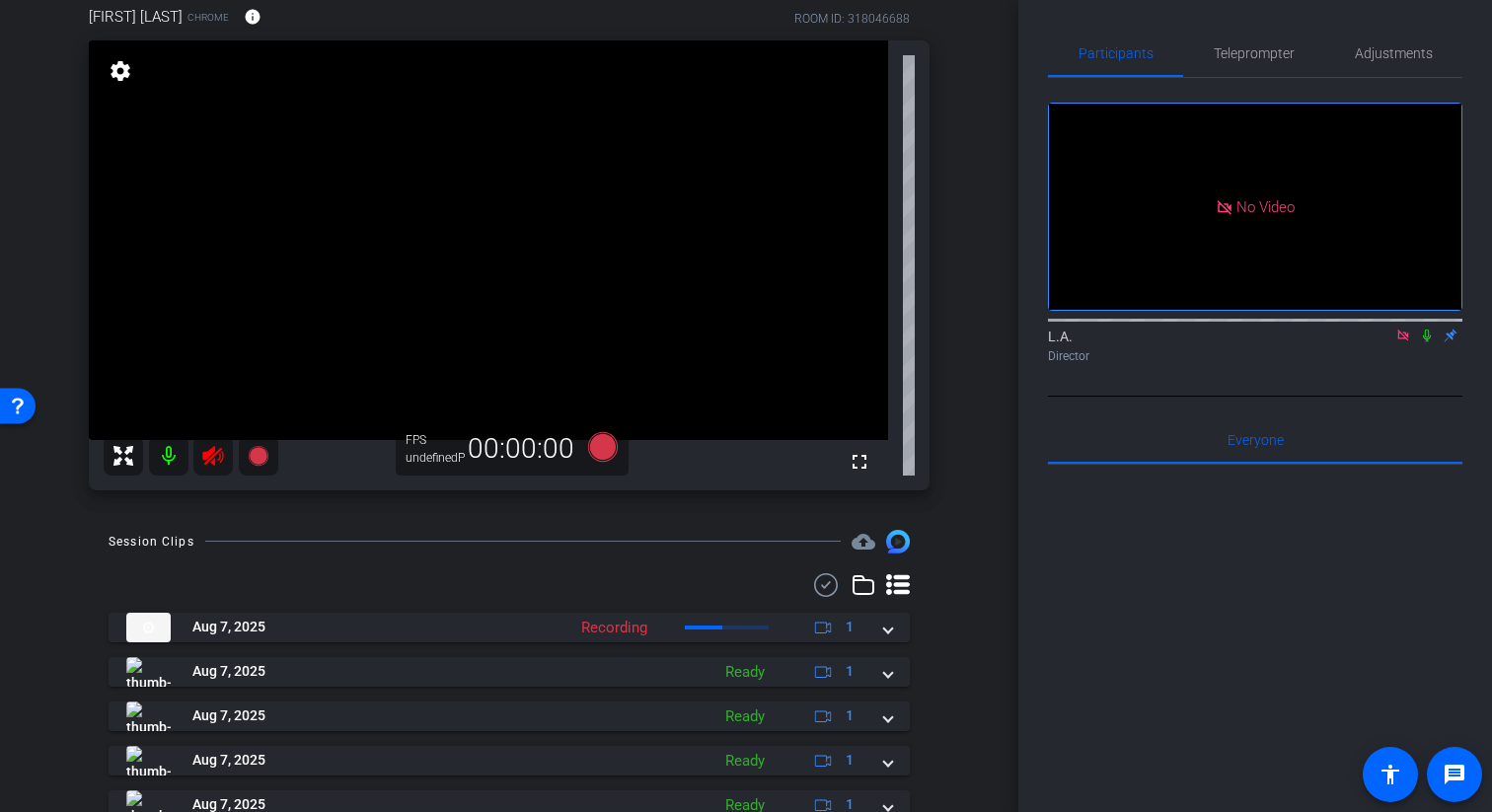 scroll, scrollTop: 166, scrollLeft: 0, axis: vertical 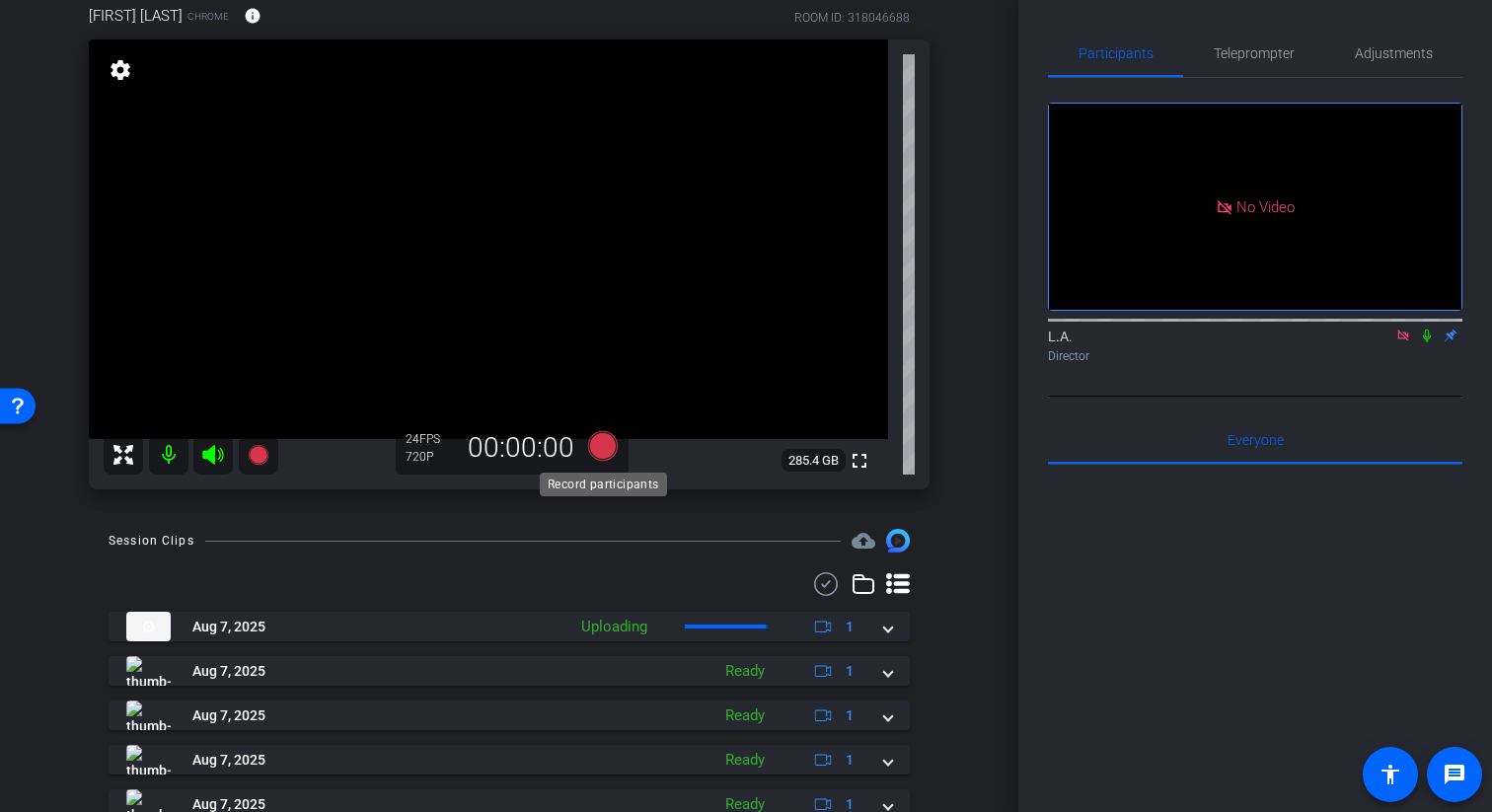 click 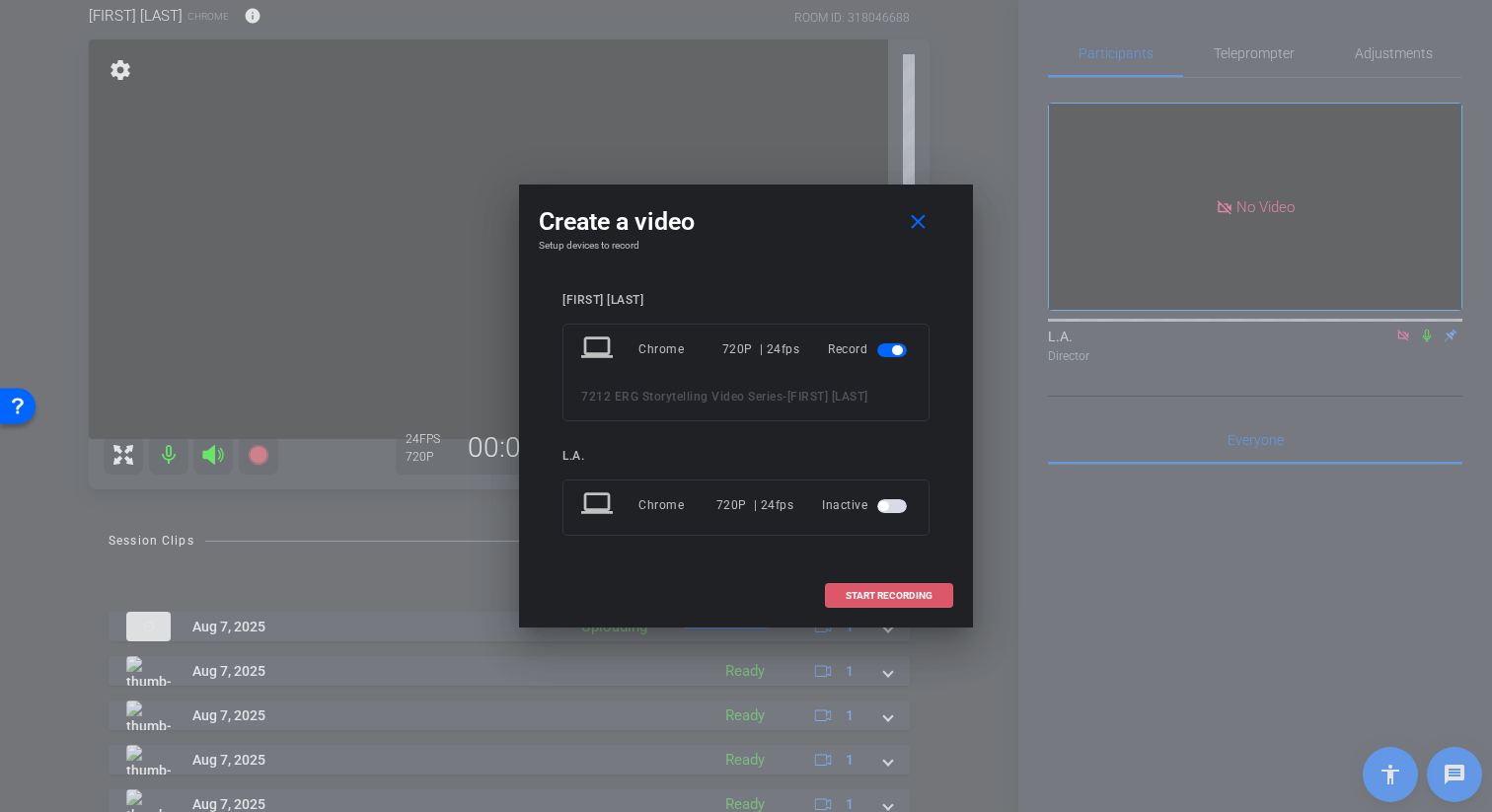 click at bounding box center (889, 596) 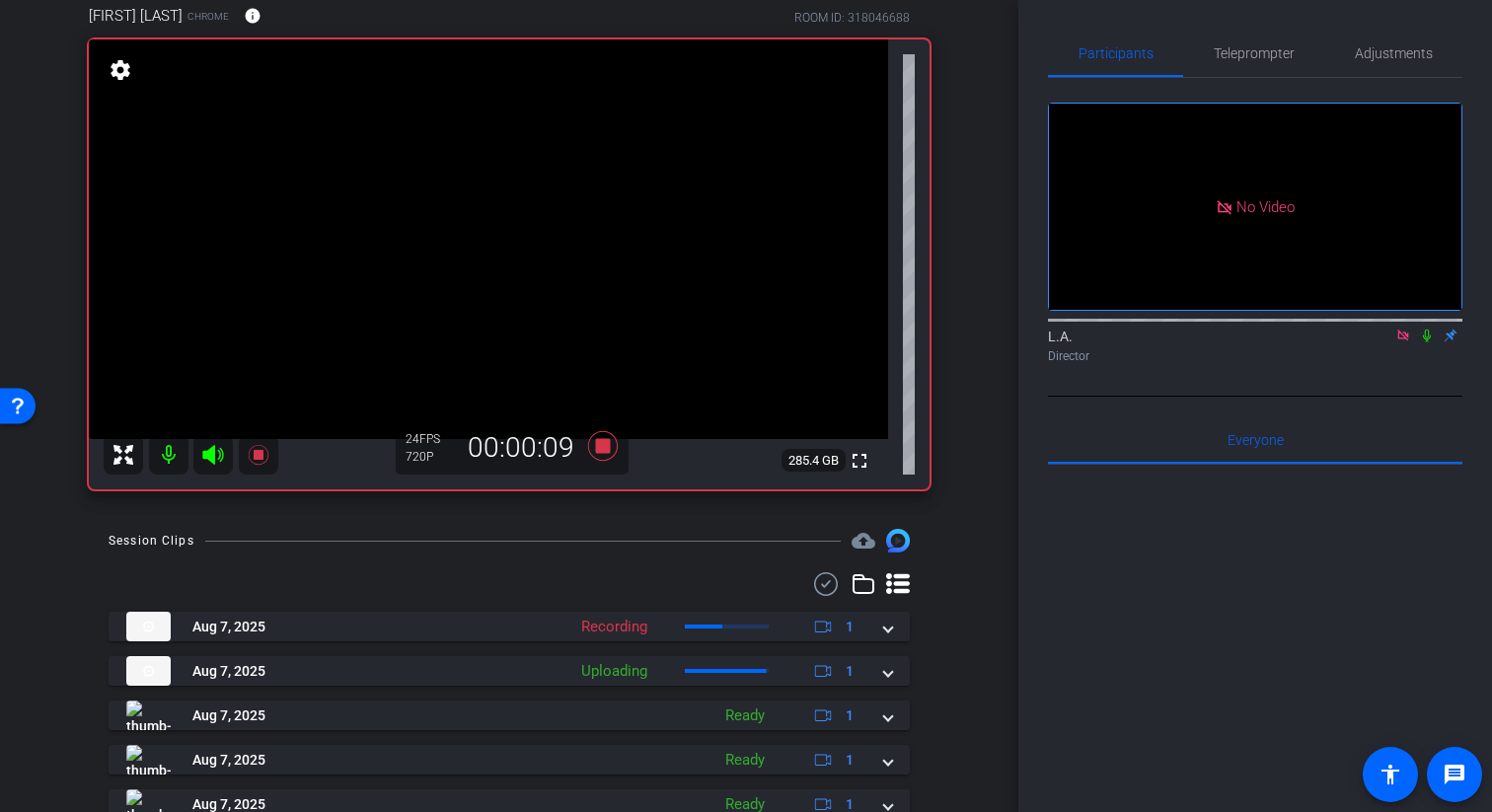 click 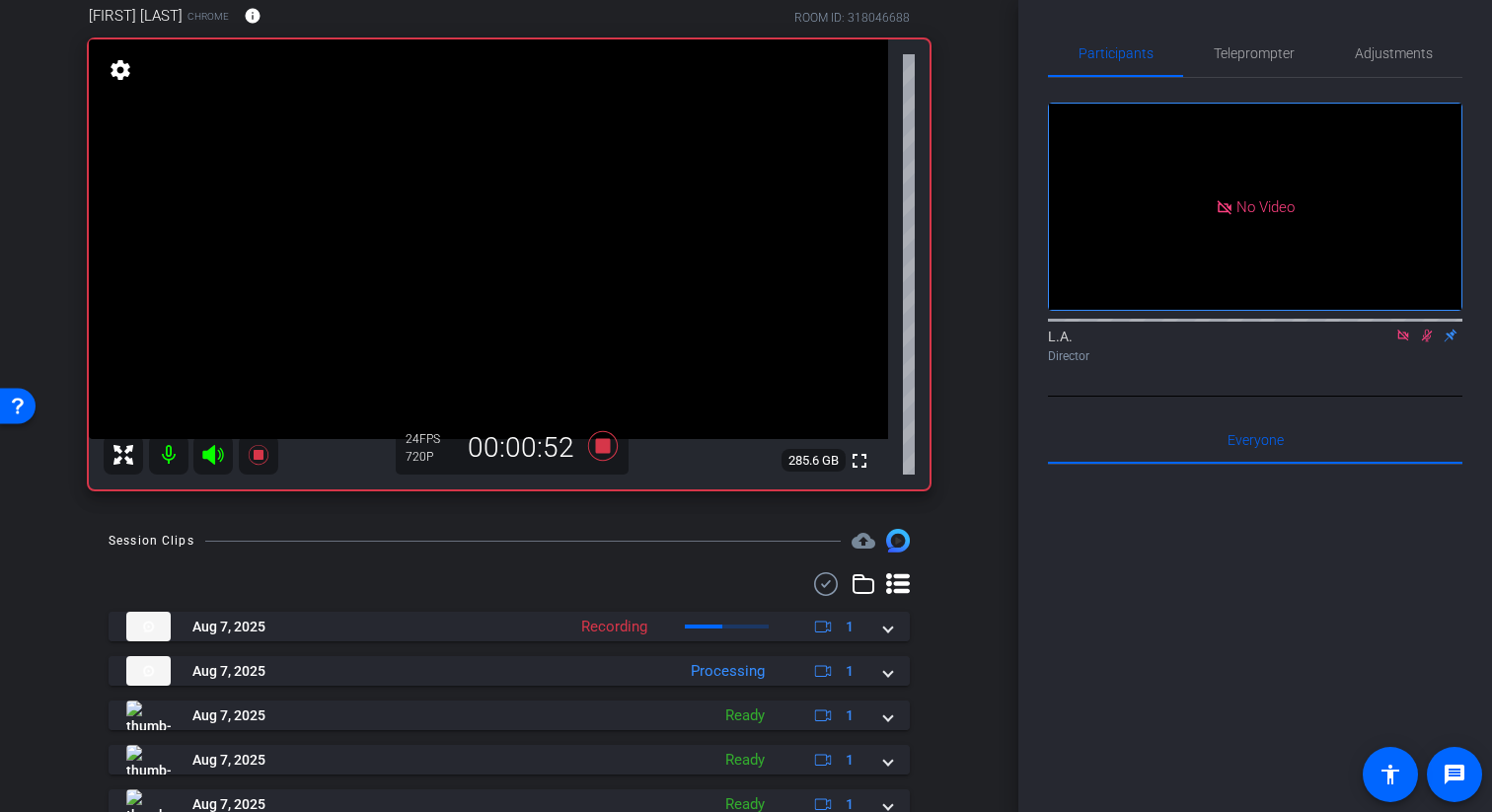 click 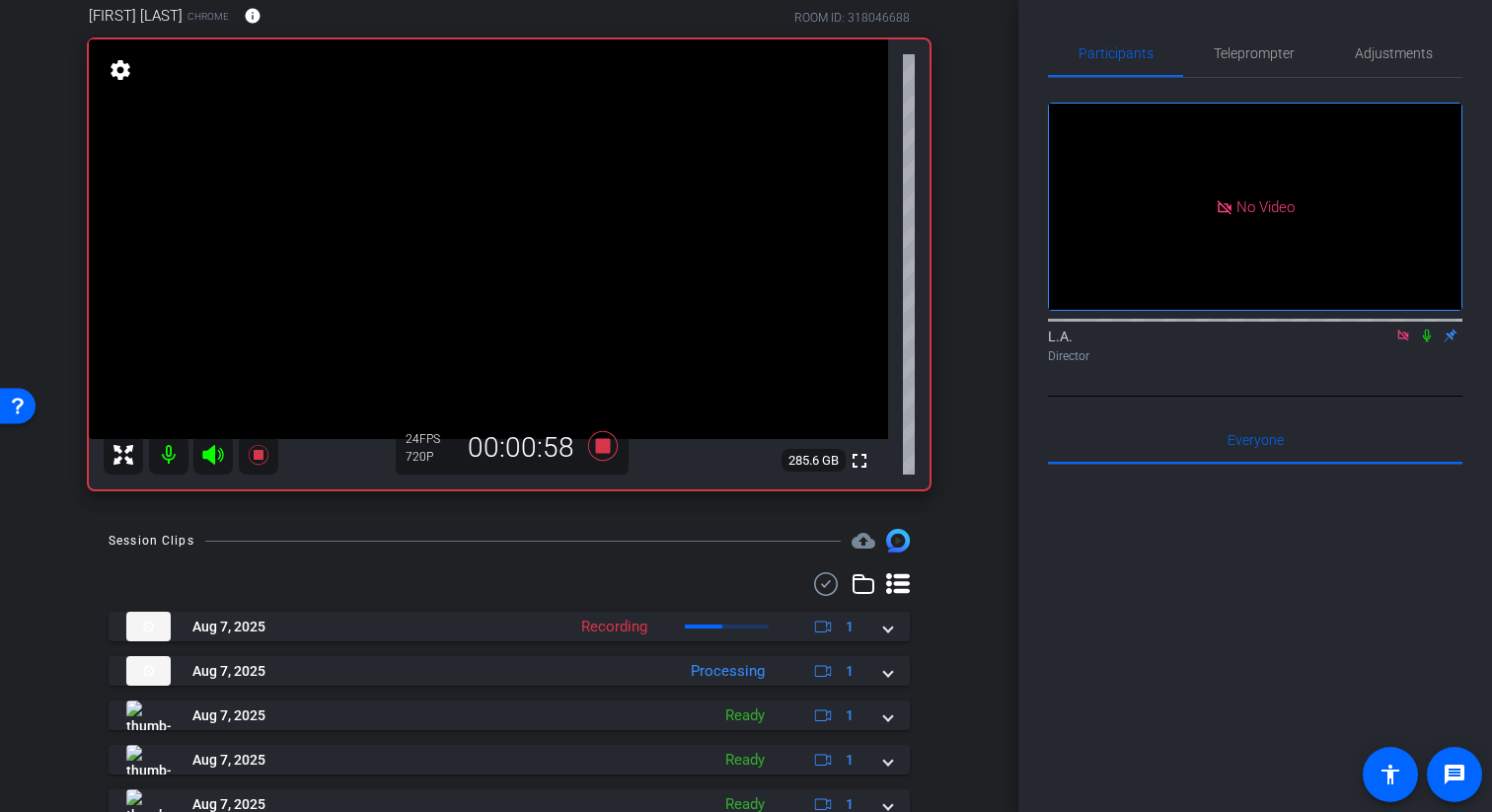 click on "L.A.
Director" 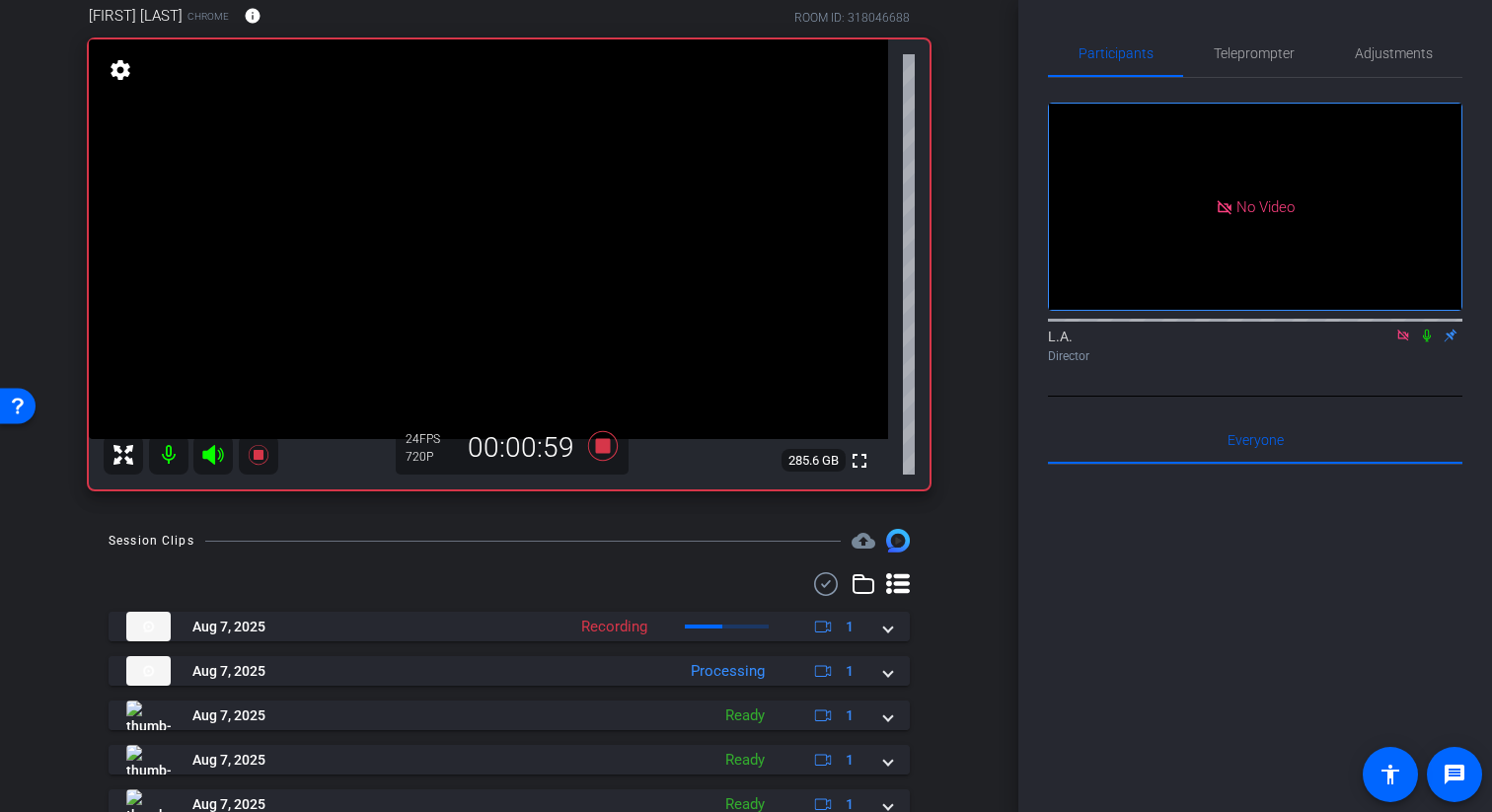 click 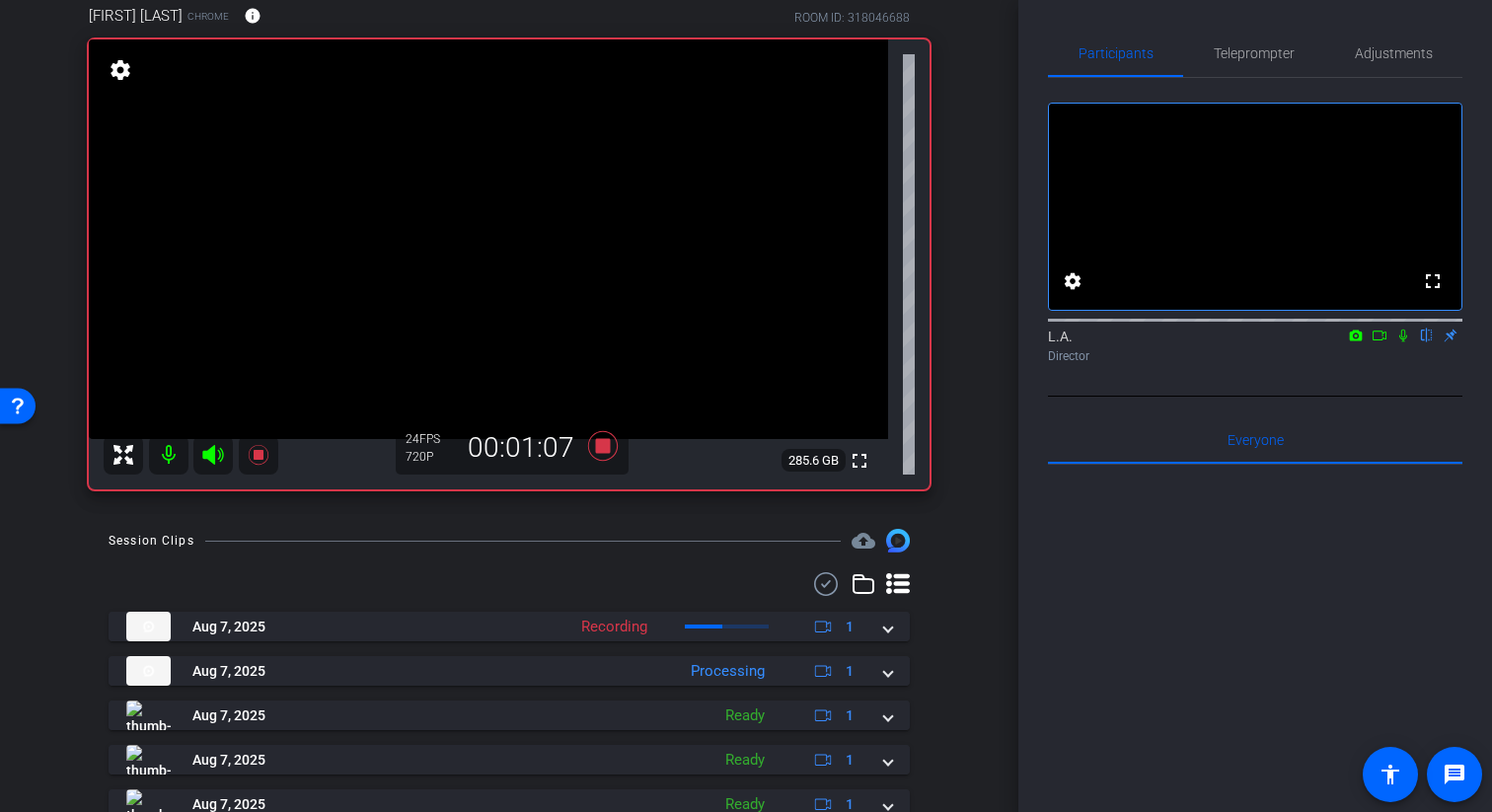 click 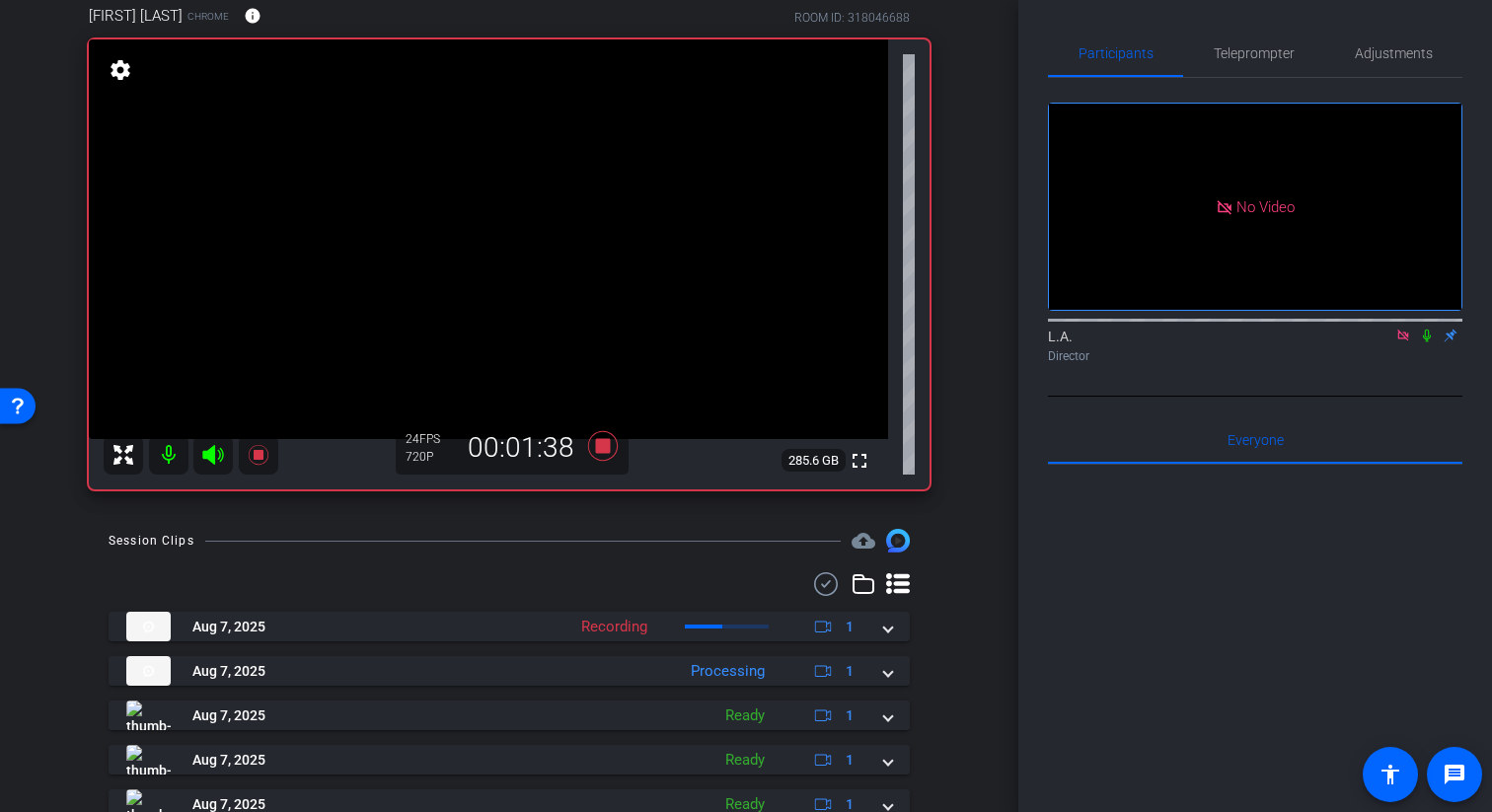 click 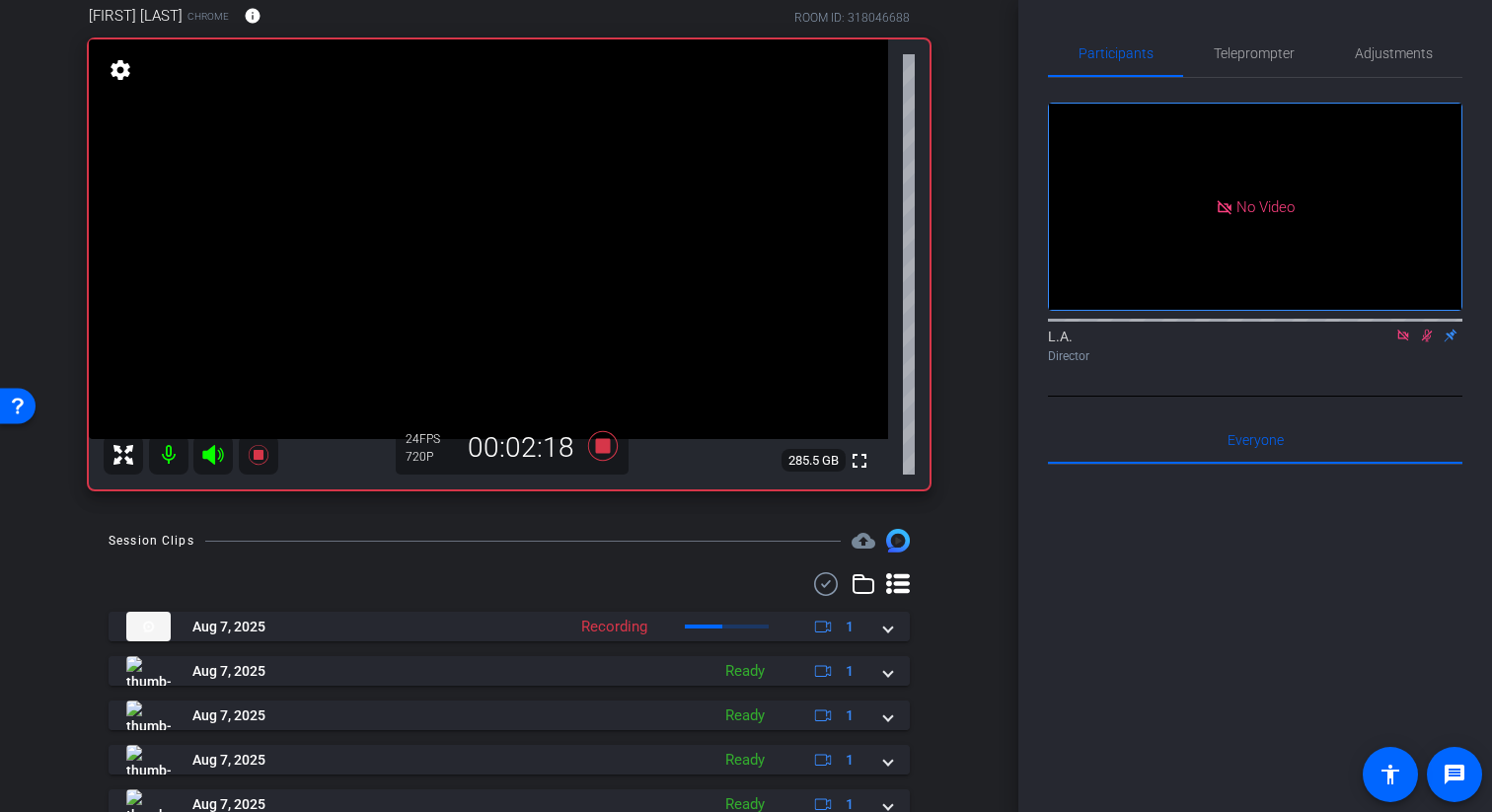 click 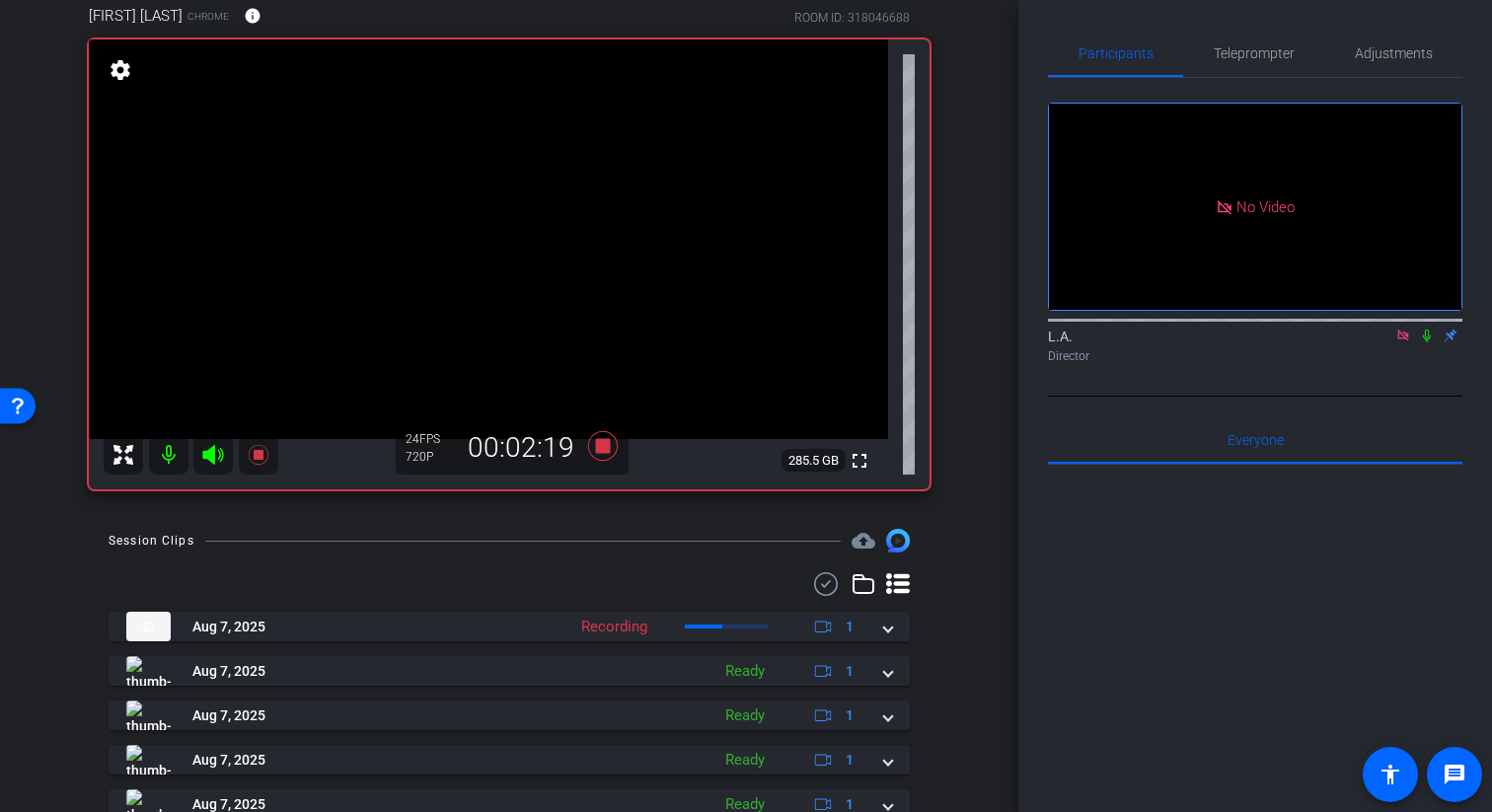 click 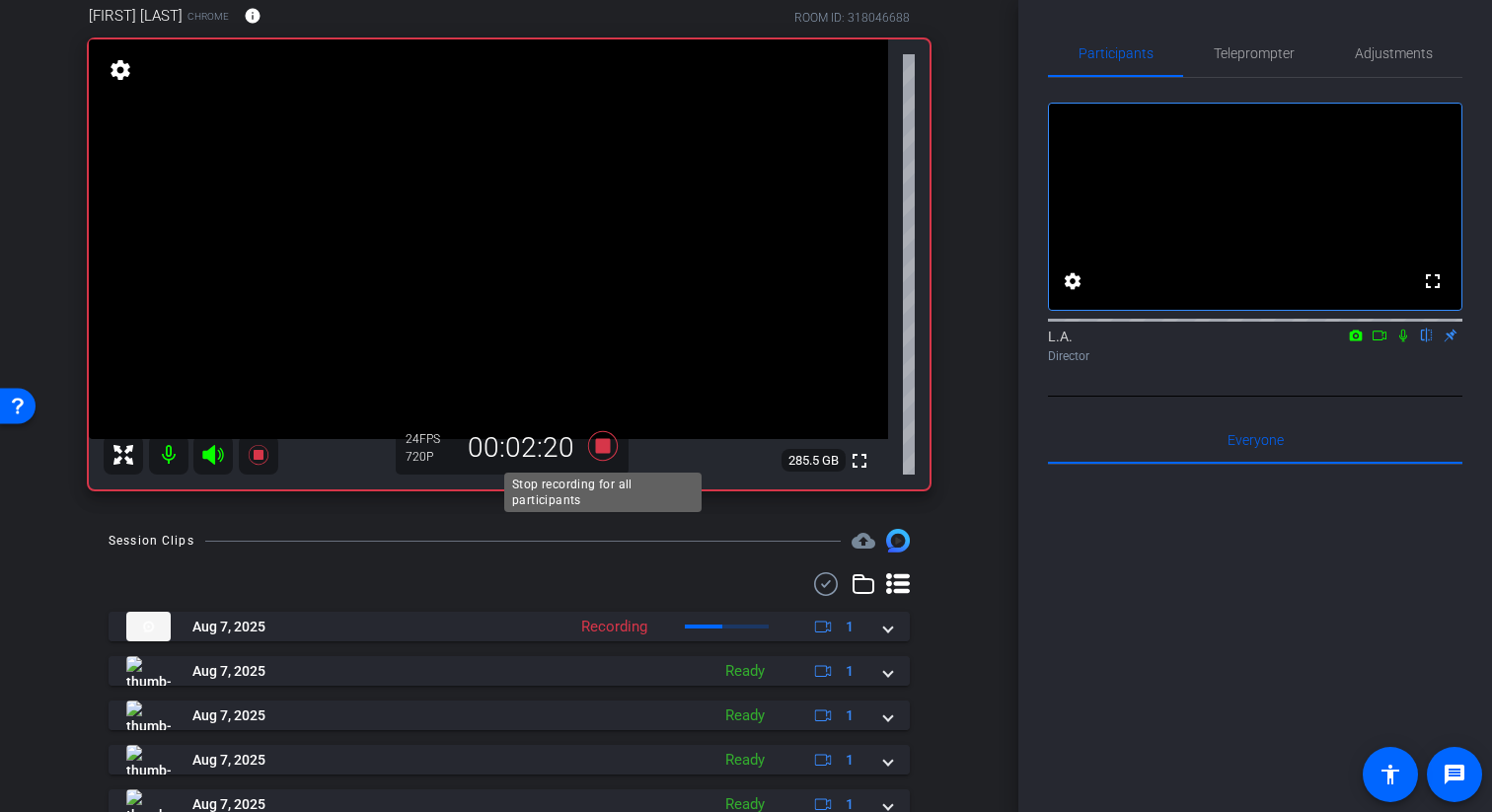 click 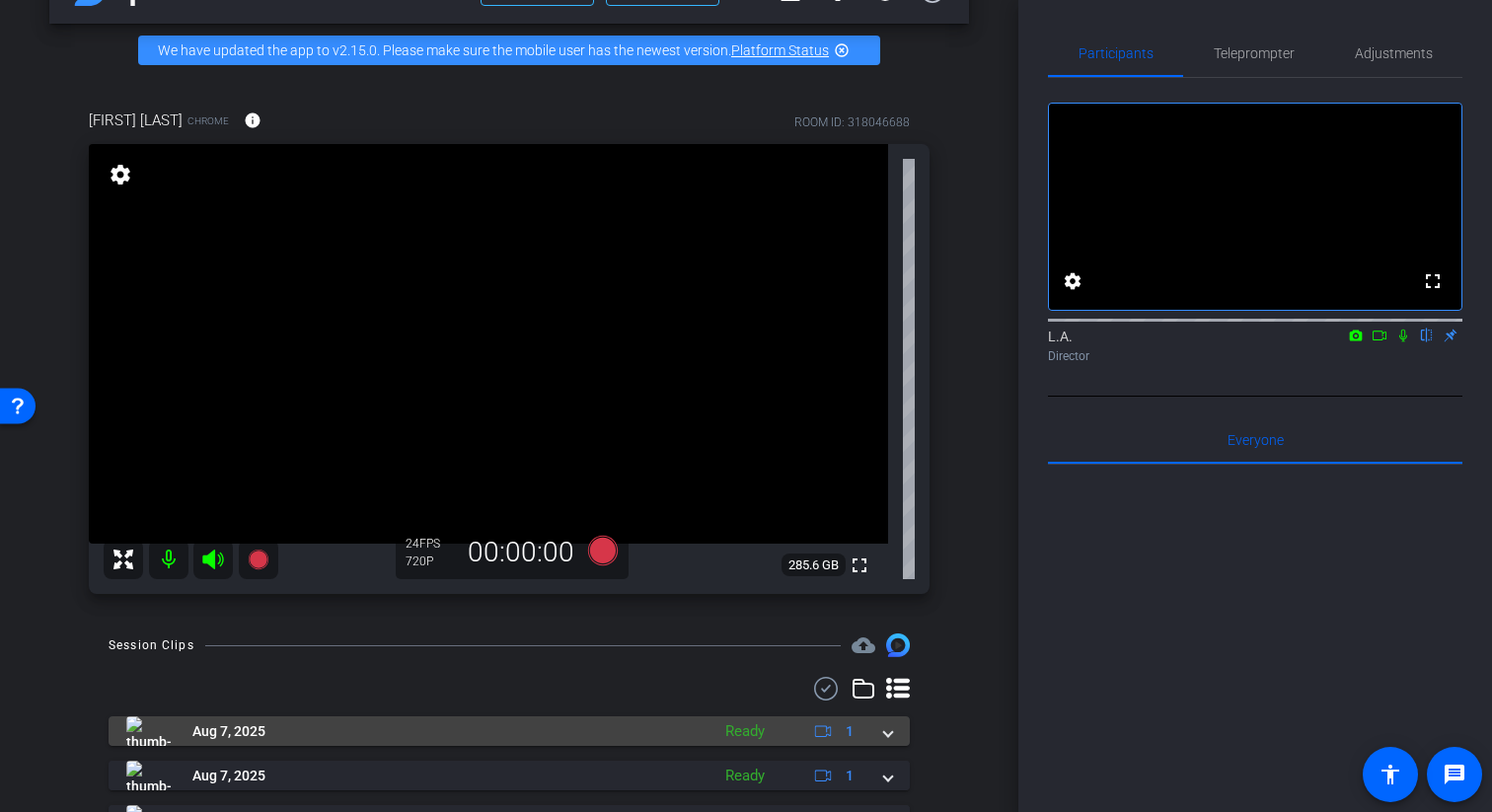 scroll, scrollTop: 0, scrollLeft: 0, axis: both 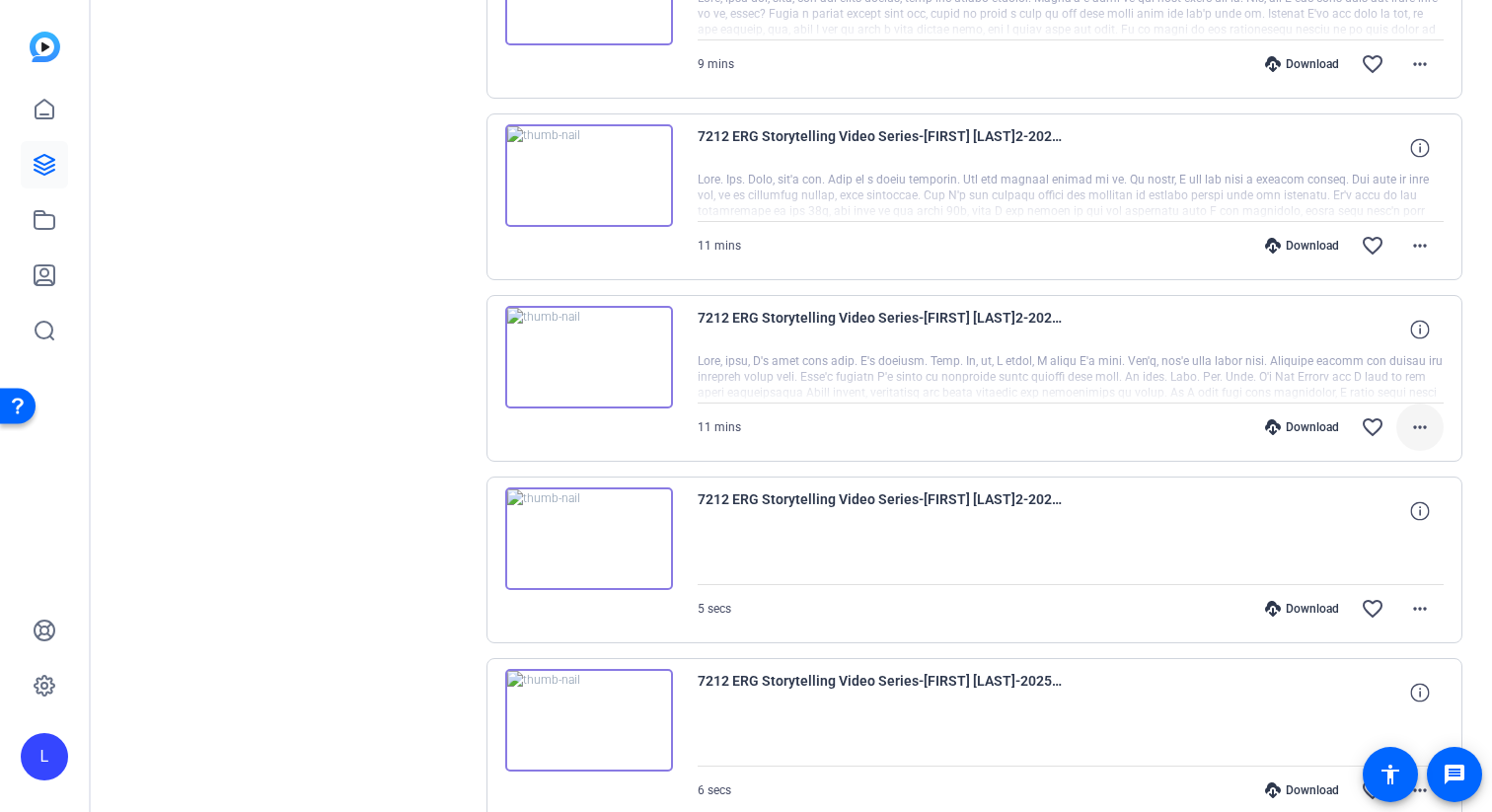 click on "more_horiz" at bounding box center (1420, 427) 